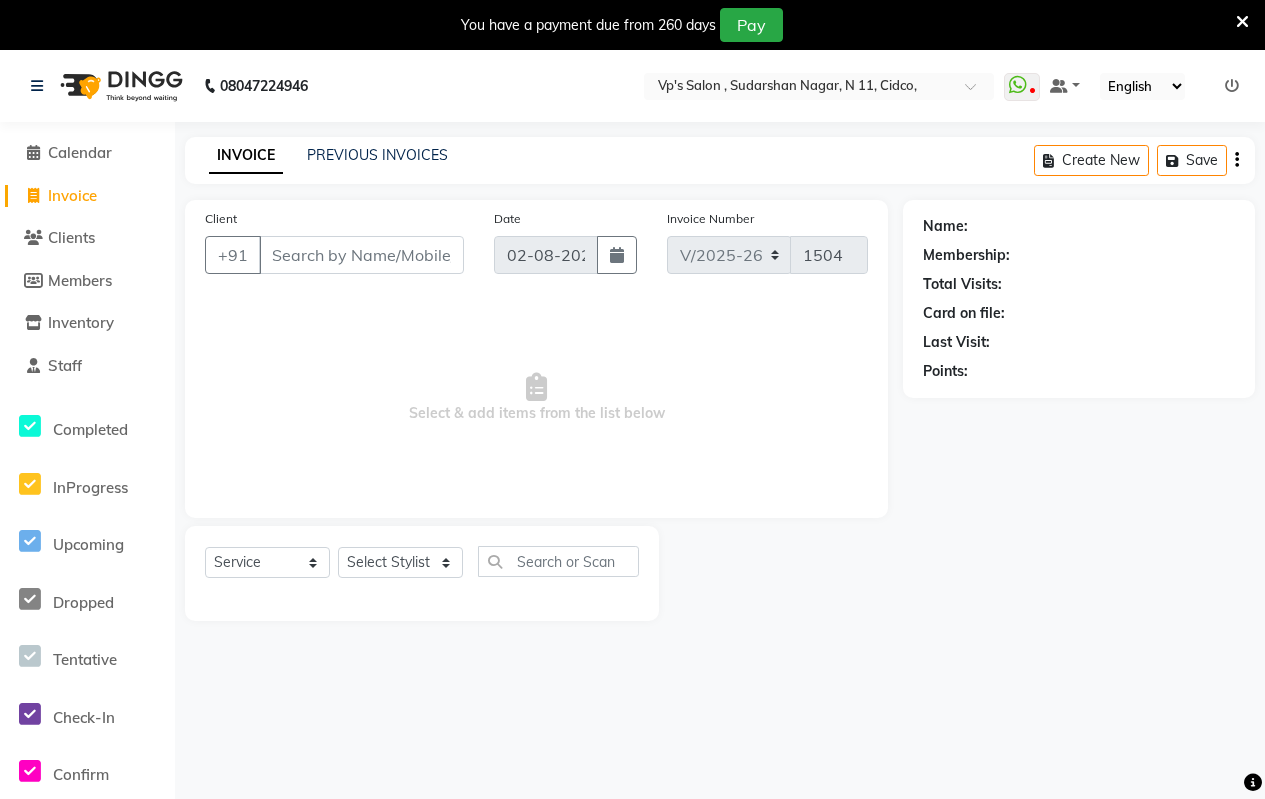 select on "4917" 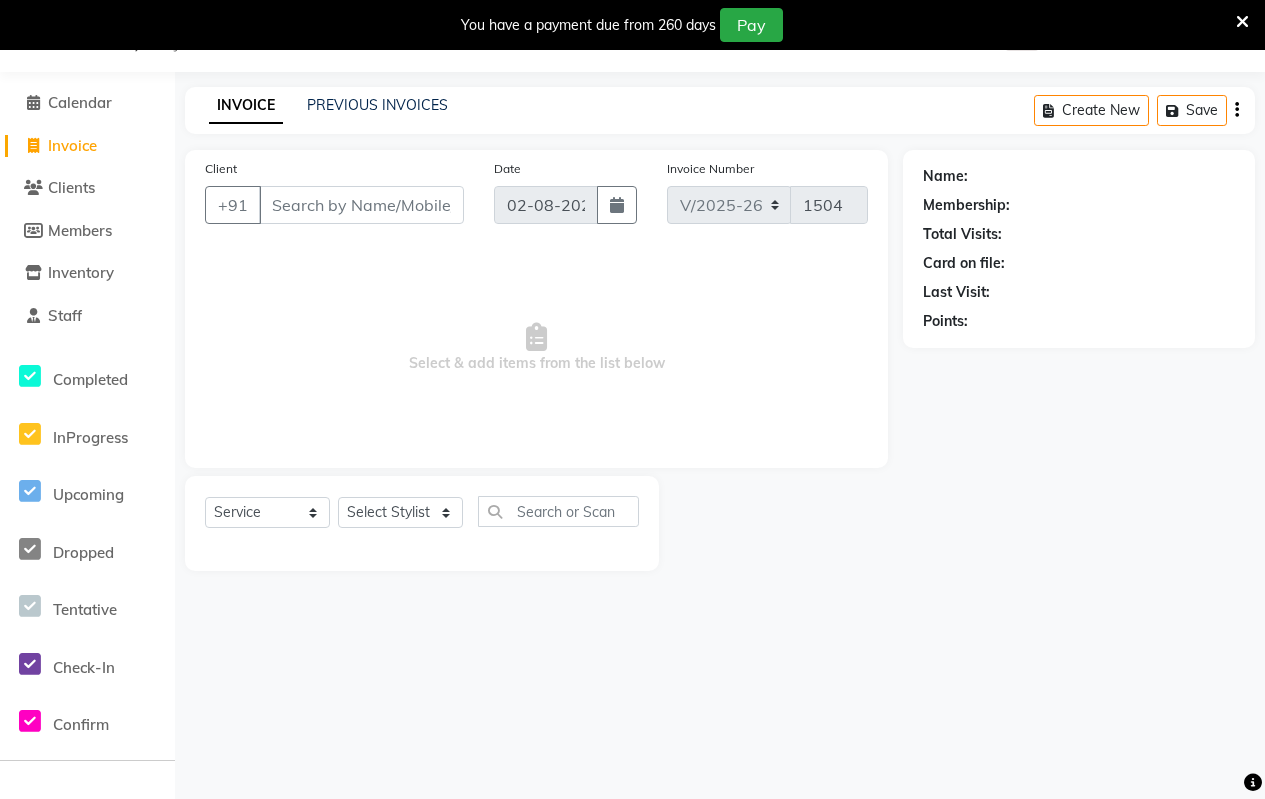 scroll, scrollTop: 0, scrollLeft: 0, axis: both 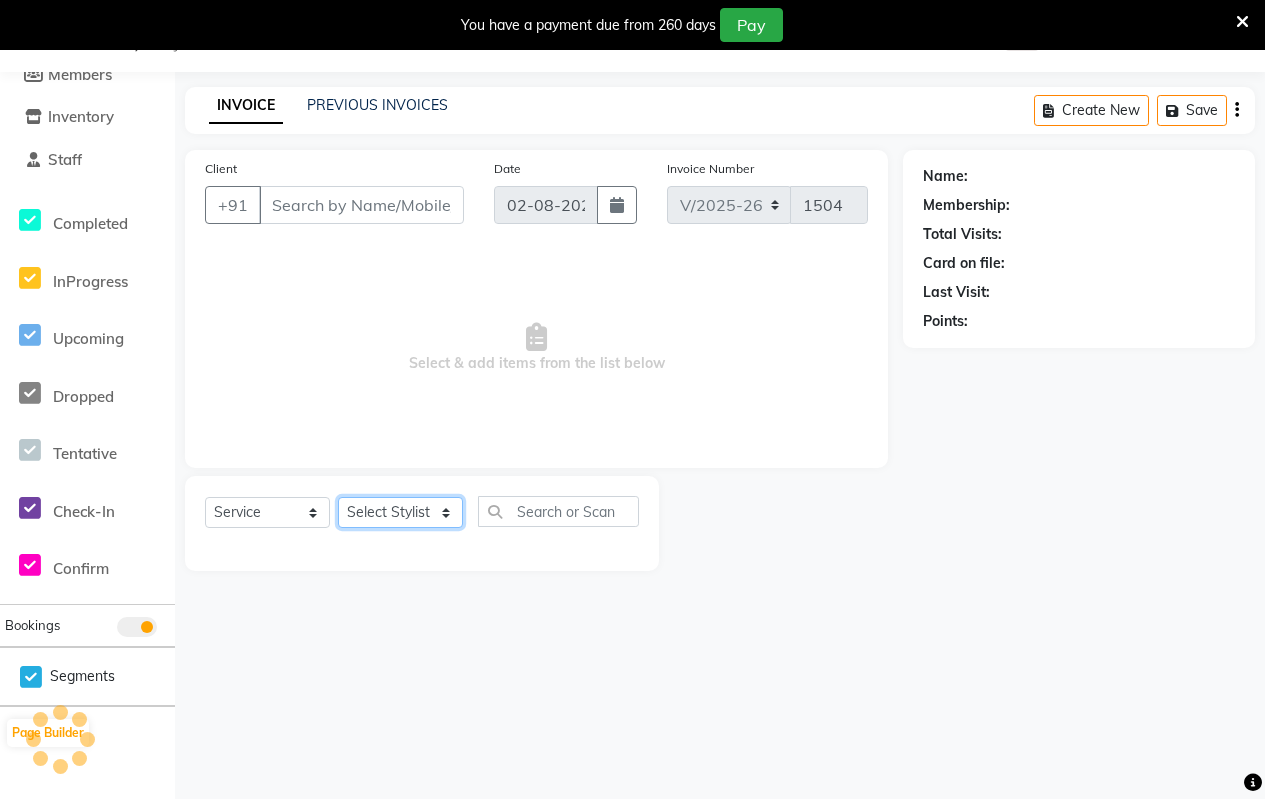 click on "Select Stylist Arati kamlesh b  karan  Krushna pramila jadhav priyanka bawaskar  rohit  rushi  Venesh" 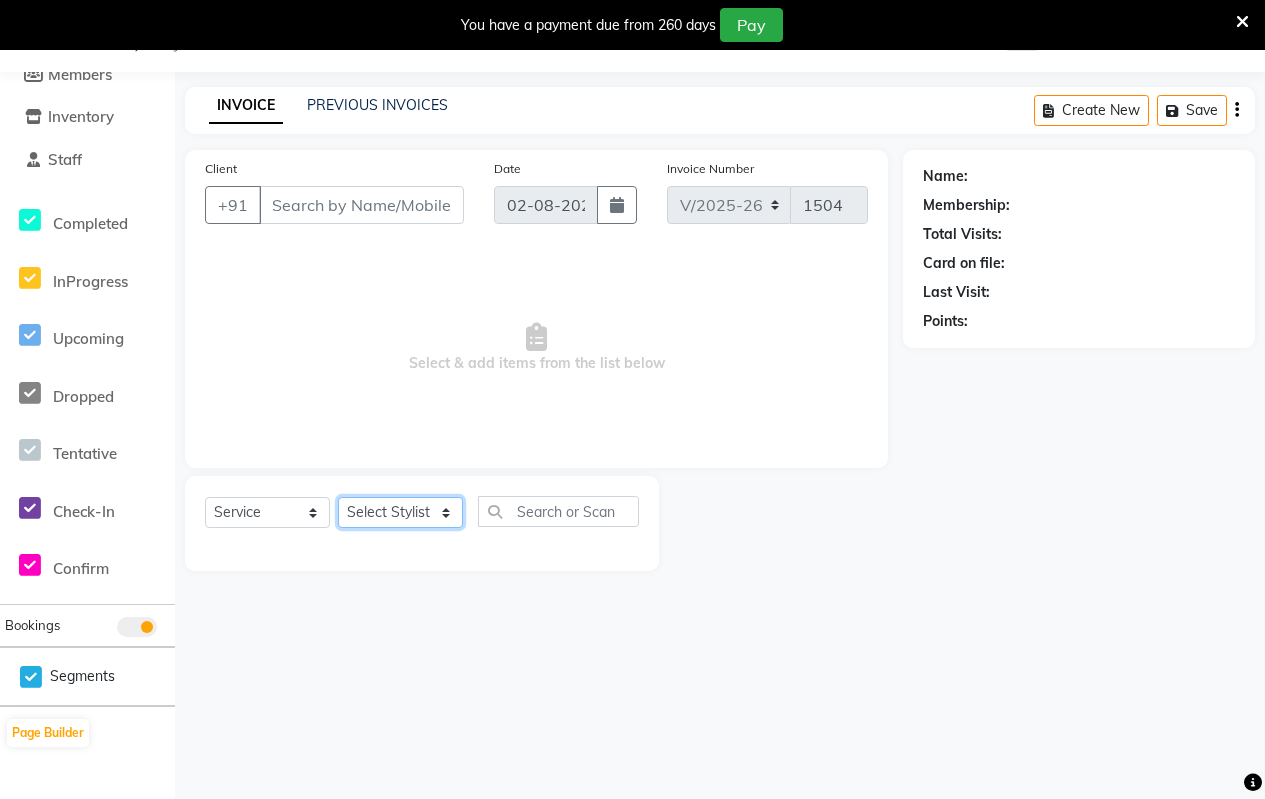 select on "59995" 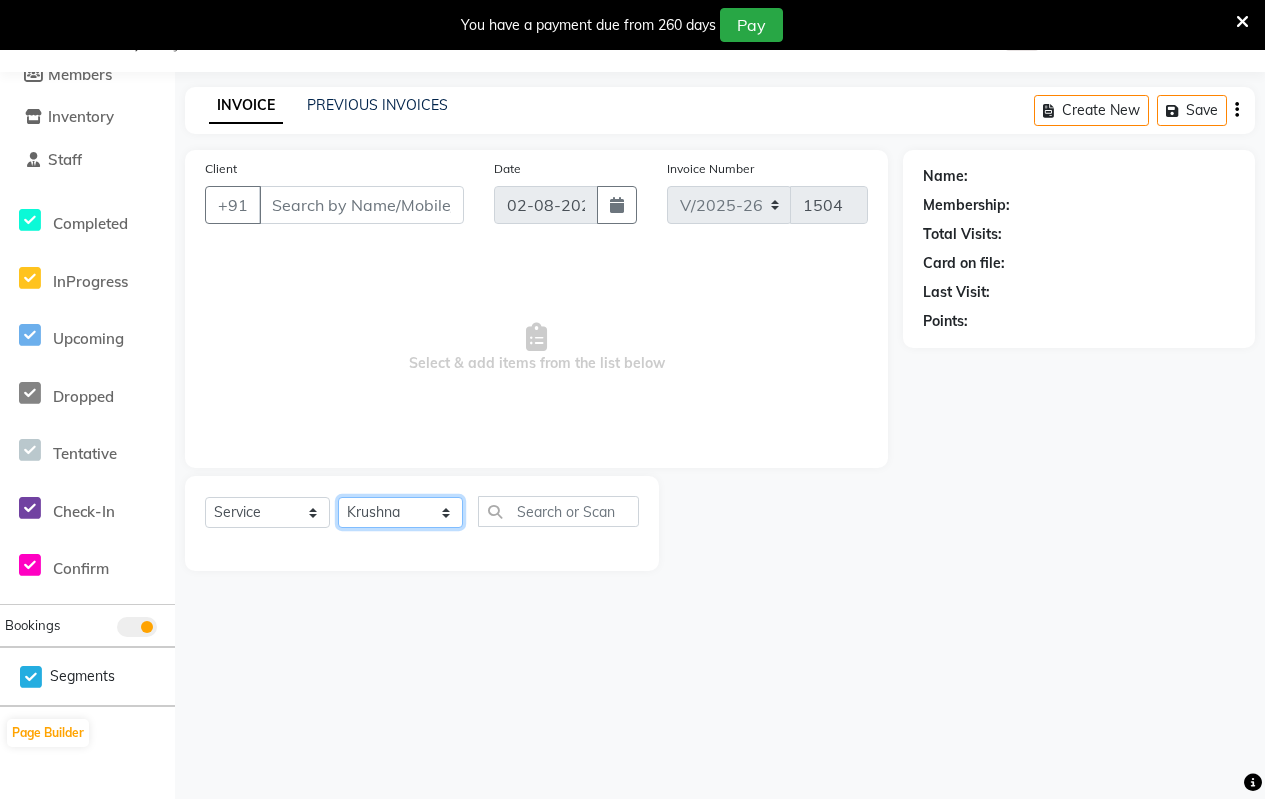 click on "Select Stylist Arati kamlesh b  karan  Krushna pramila jadhav priyanka bawaskar  rohit  rushi  Venesh" 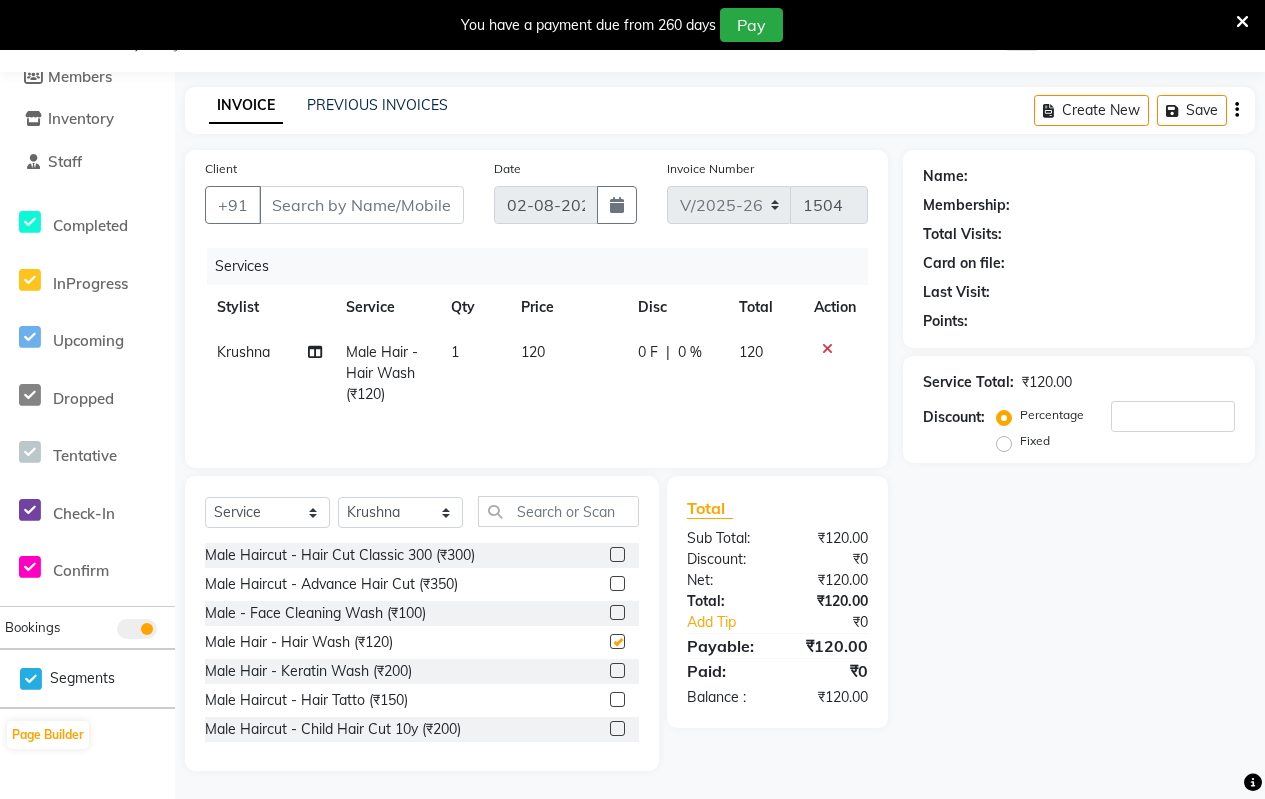 scroll, scrollTop: 154, scrollLeft: 0, axis: vertical 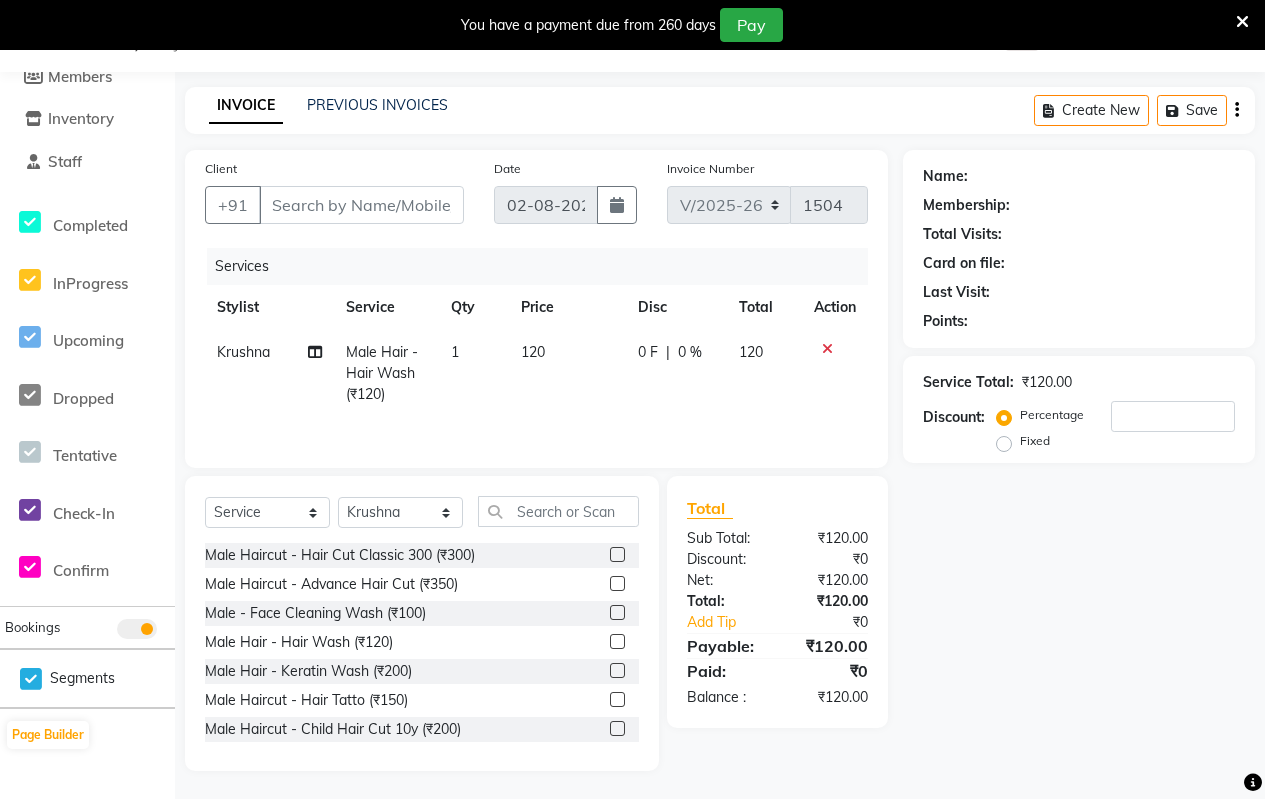 checkbox on "false" 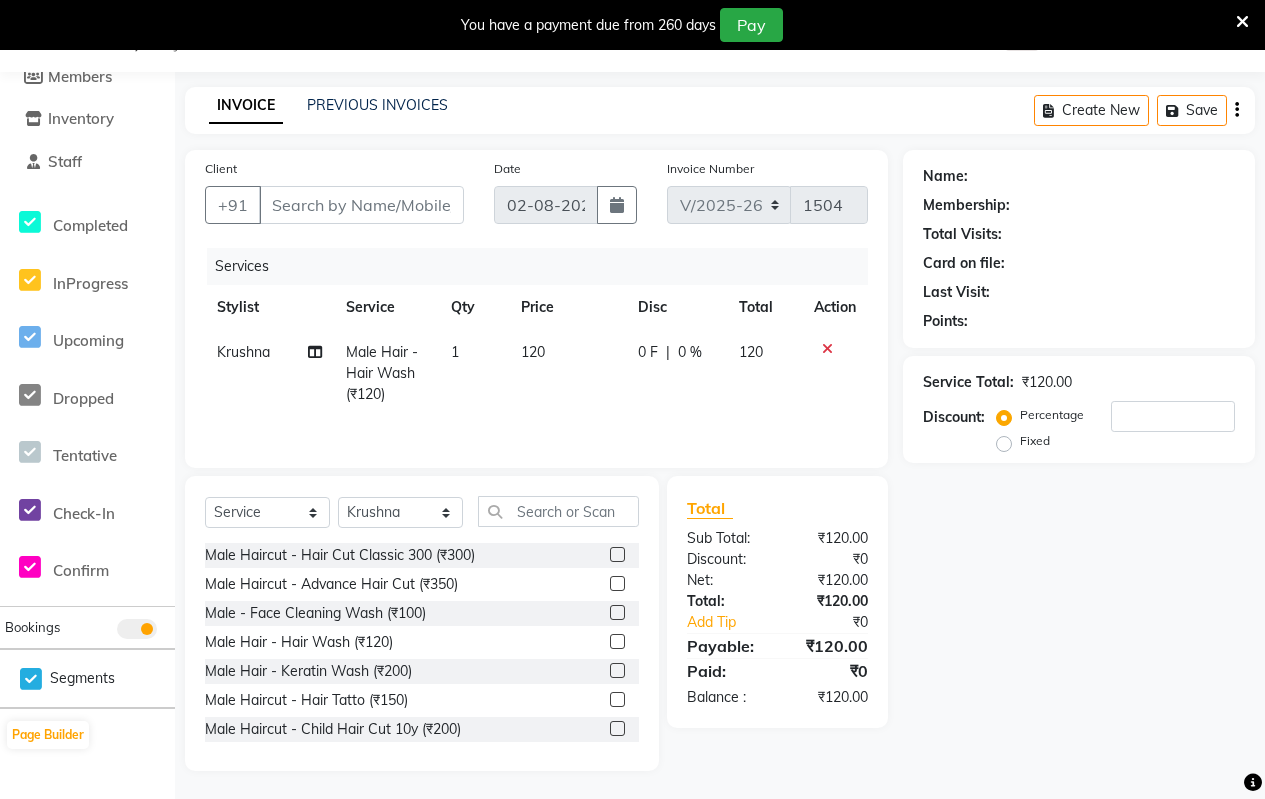 click 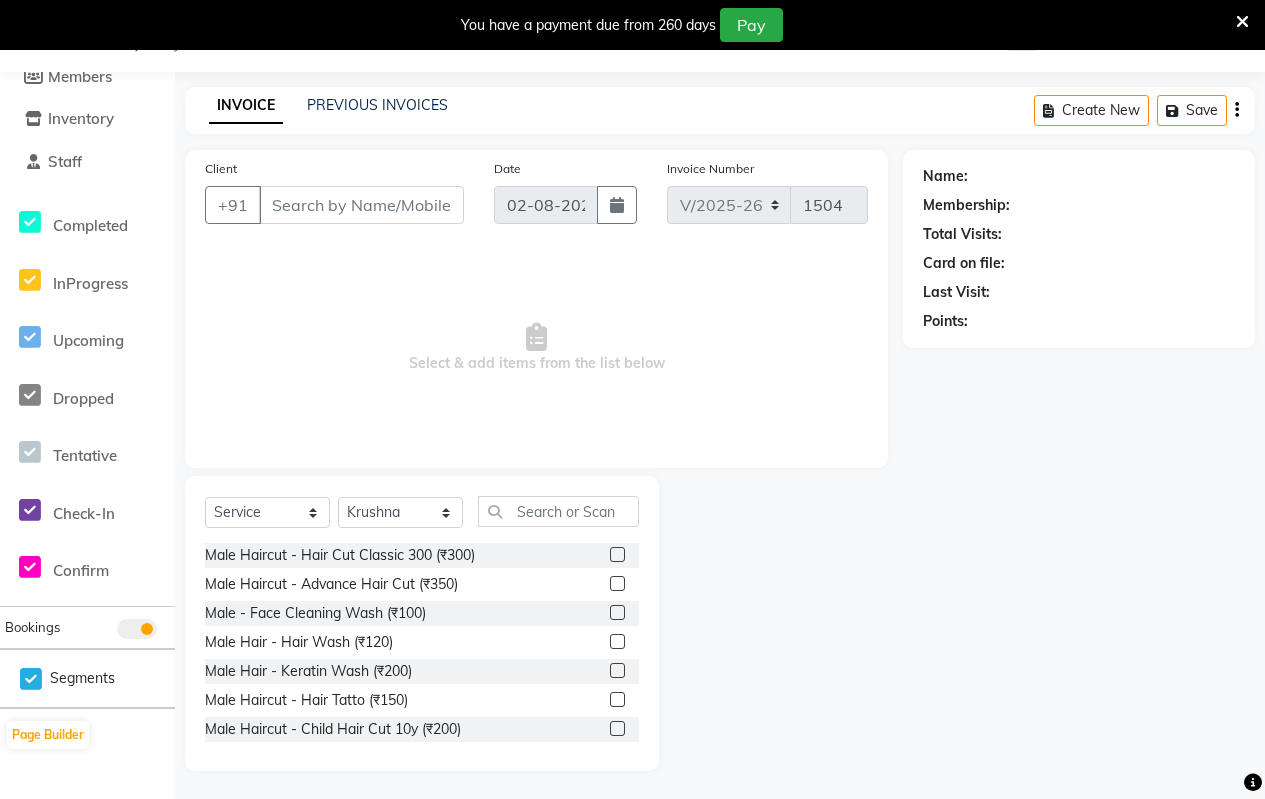 click on "Client +91 Date 02-08-2025 Invoice Number V/2025 V/2025-26 1504  Select & add items from the list below  Select  Service  Product  Membership  Package Voucher Prepaid Gift Card  Select Stylist Arati kamlesh b  karan  Krushna pramila jadhav priyanka bawaskar  rohit  rushi  Venesh Male Haircut - Hair Cut Classic 300 (₹300)  Male Haircut - Advance Hair Cut (₹350)  Male - Face Cleaning Wash (₹100)  Male Hair - Hair Wash (₹120)  Male Hair  -  Keratin Wash (₹200)  Male Haircut - Hair Tatto (₹150)  Male Haircut - Child Hair Cut 10y (₹200)  Hair Colour - Hair Colour Global (Socolor)400 (₹450)  Hair Colour - Ammonia Free (Wonder    Colour)450 (₹550)  Hair Colour - Side Lotus (₹100)  Hair Colour - Highlight Per Stricks (₹250)  Hair Colour - Global Highlight (Socolour) (₹750)  Hair Colour - Global Highlight (Wonder Colour) (₹850)  Hair Spa - Chami Massage (Head Massage) (₹200)  Hair Spa - Smooth Proof (Frizzy & Unruly Hair) (₹750)  Hair Spa -  Oil Therapie (Nourishment & Shine (₹750)" 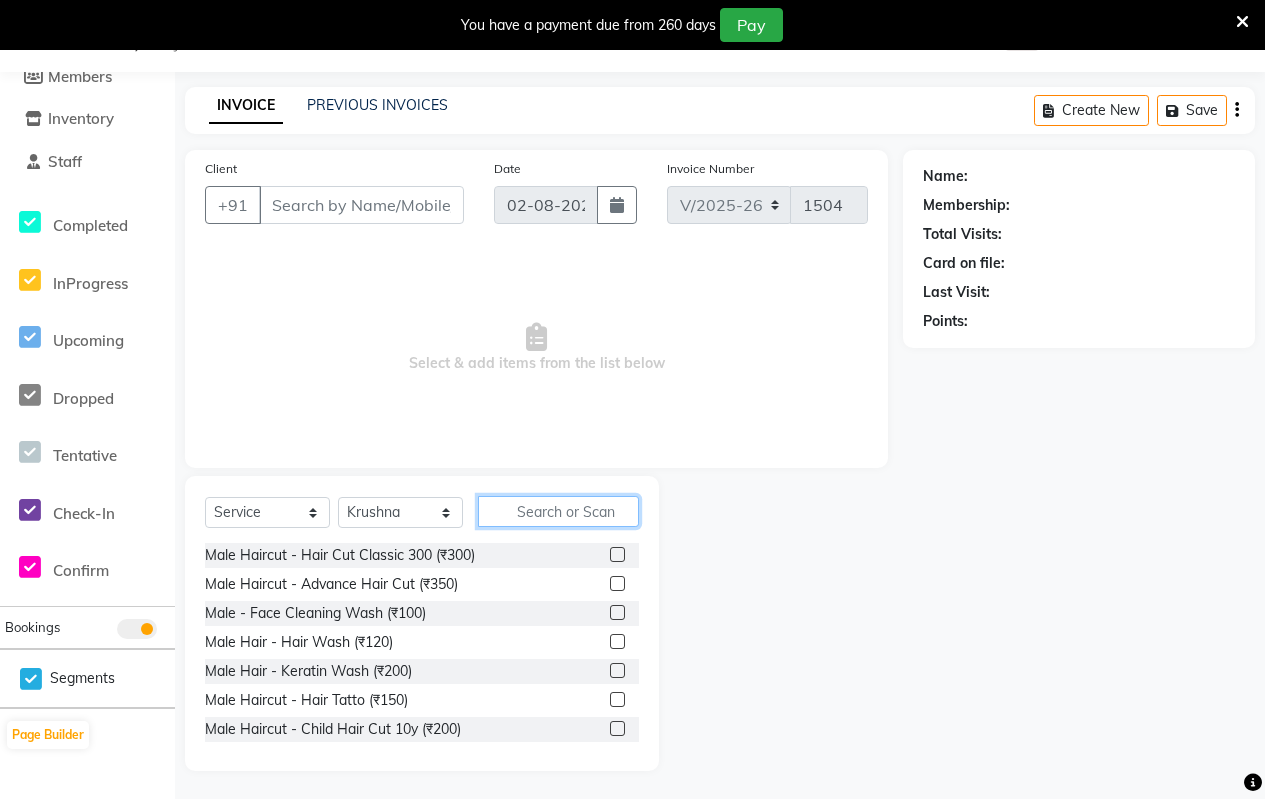 click 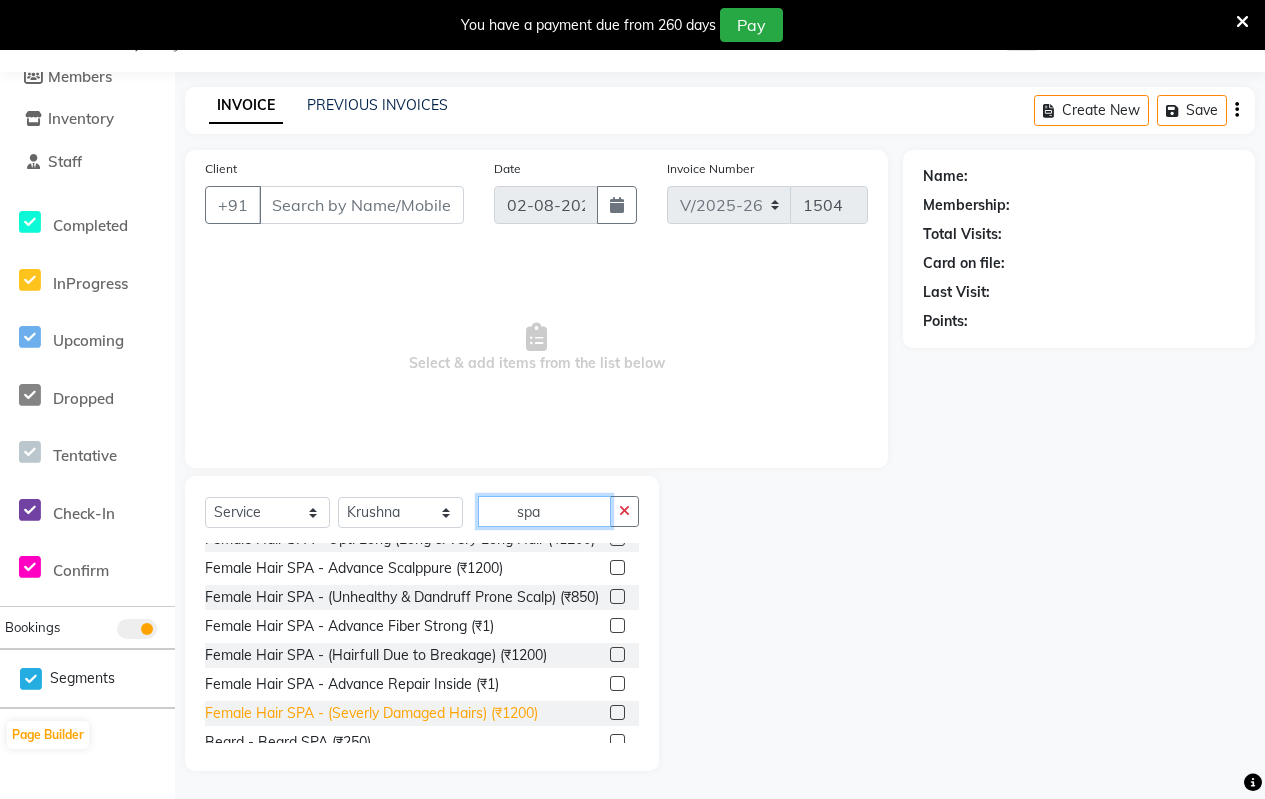 scroll, scrollTop: 499, scrollLeft: 0, axis: vertical 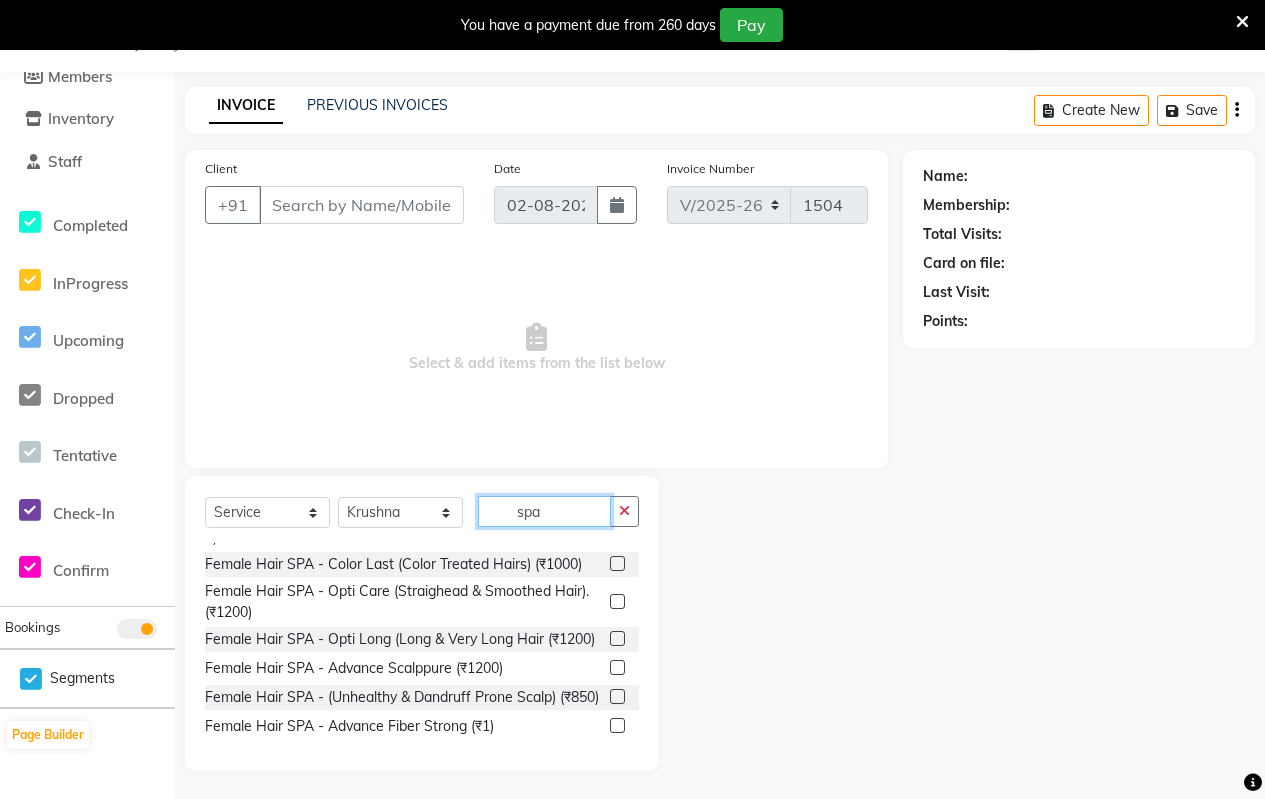 type on "spa" 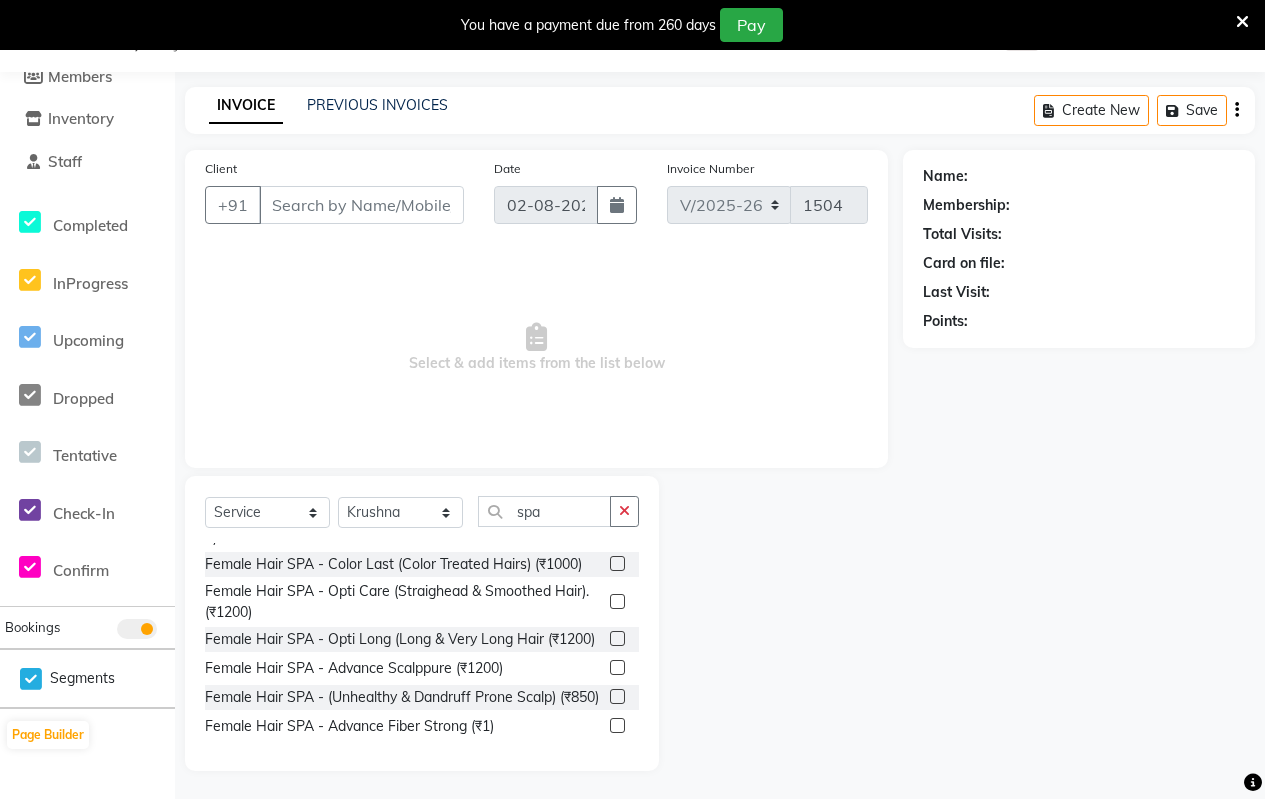 click 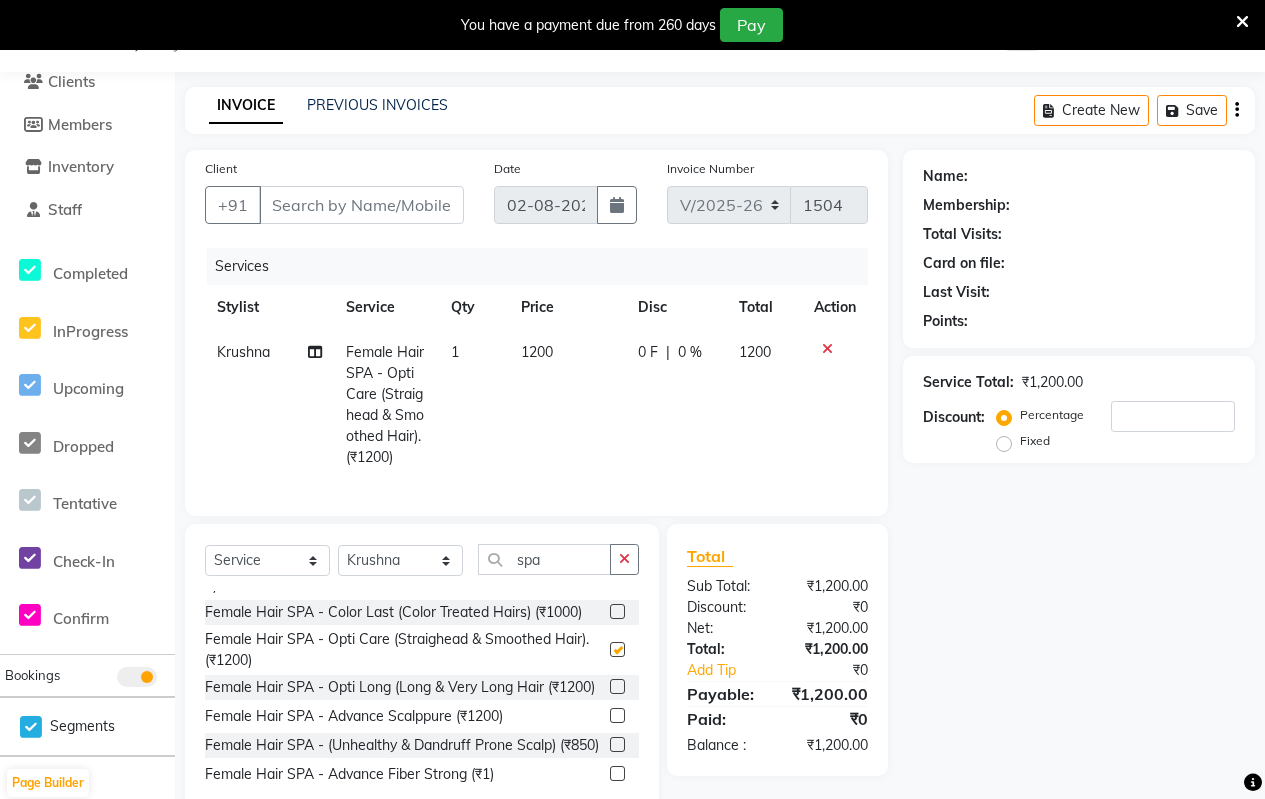 scroll, scrollTop: 91, scrollLeft: 0, axis: vertical 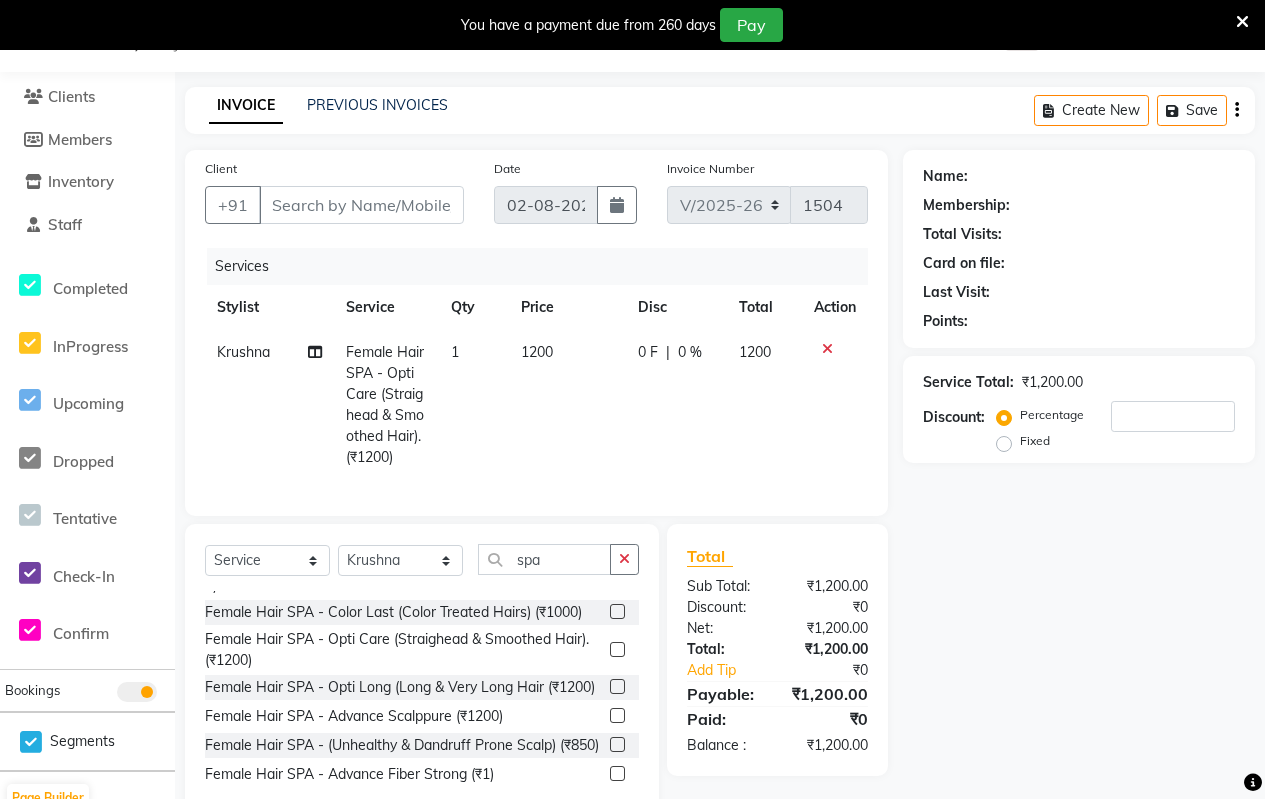 checkbox on "false" 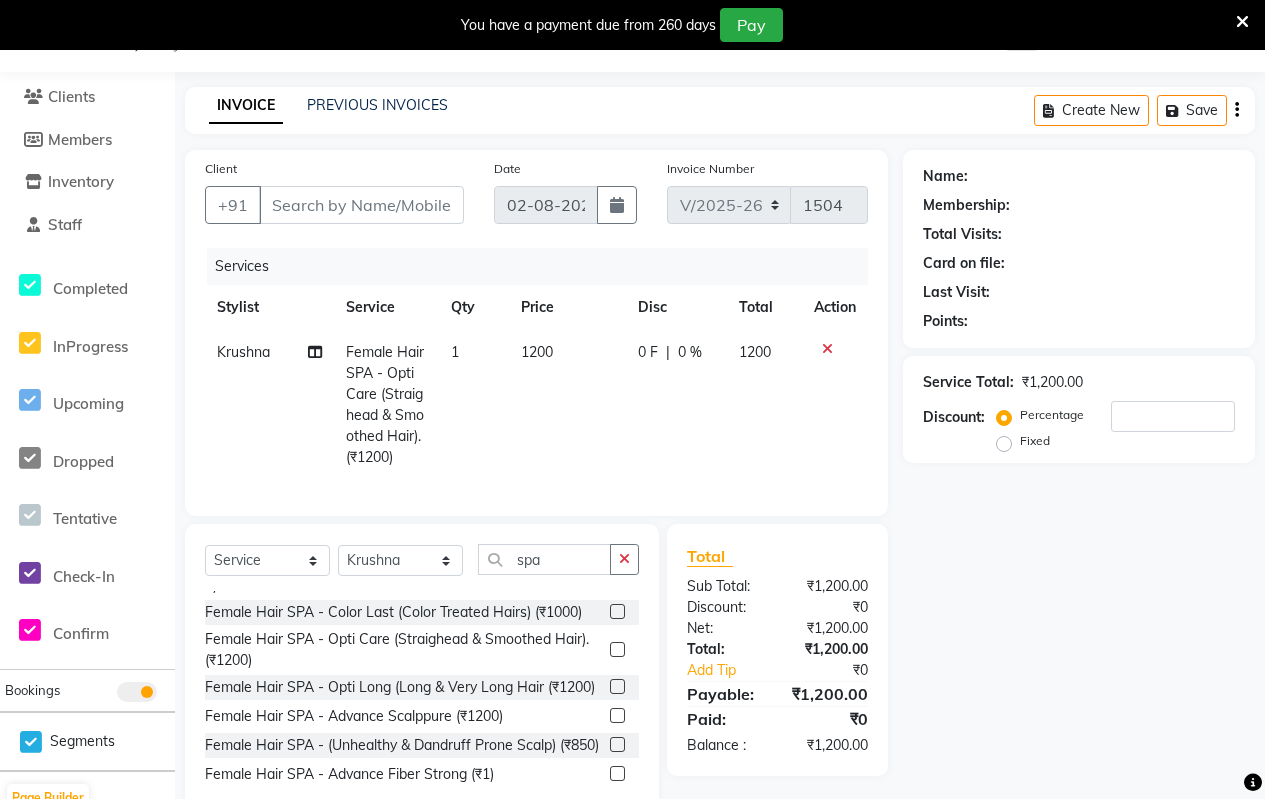 click on "1200" 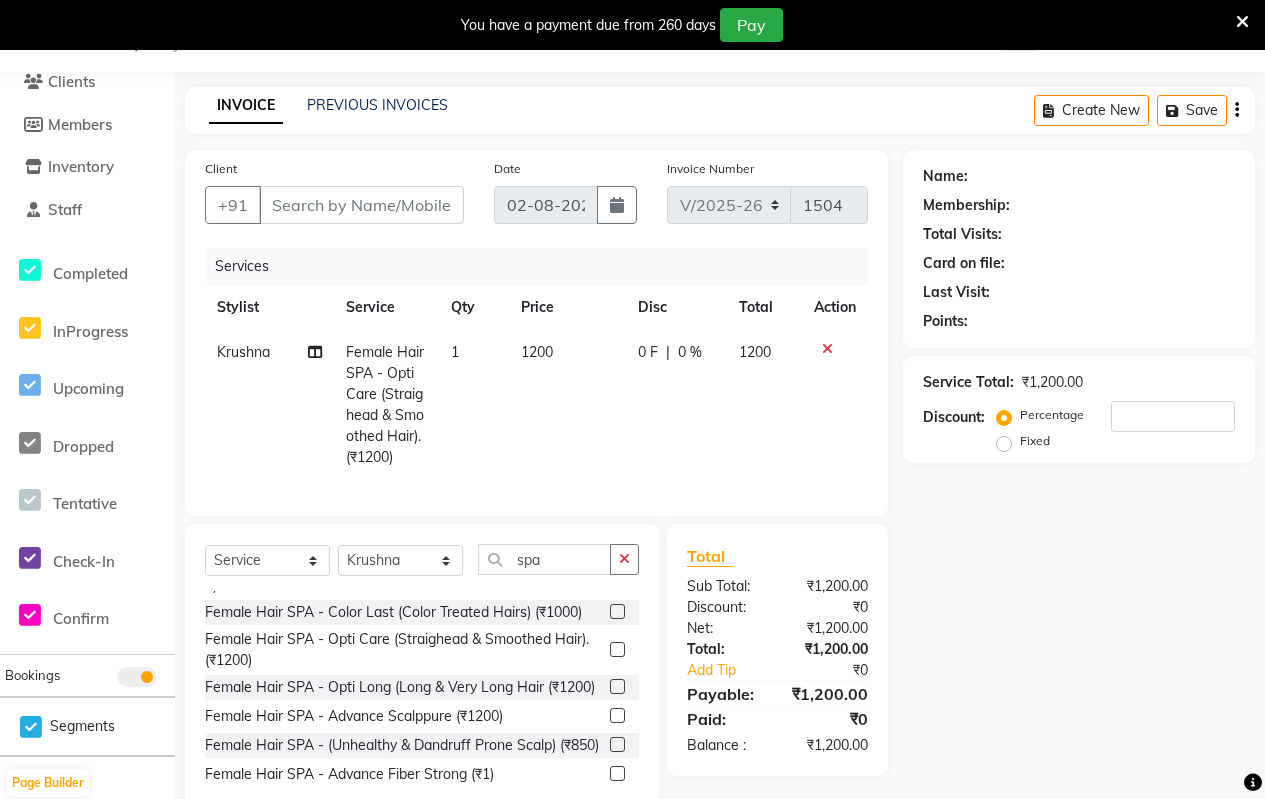 select on "59995" 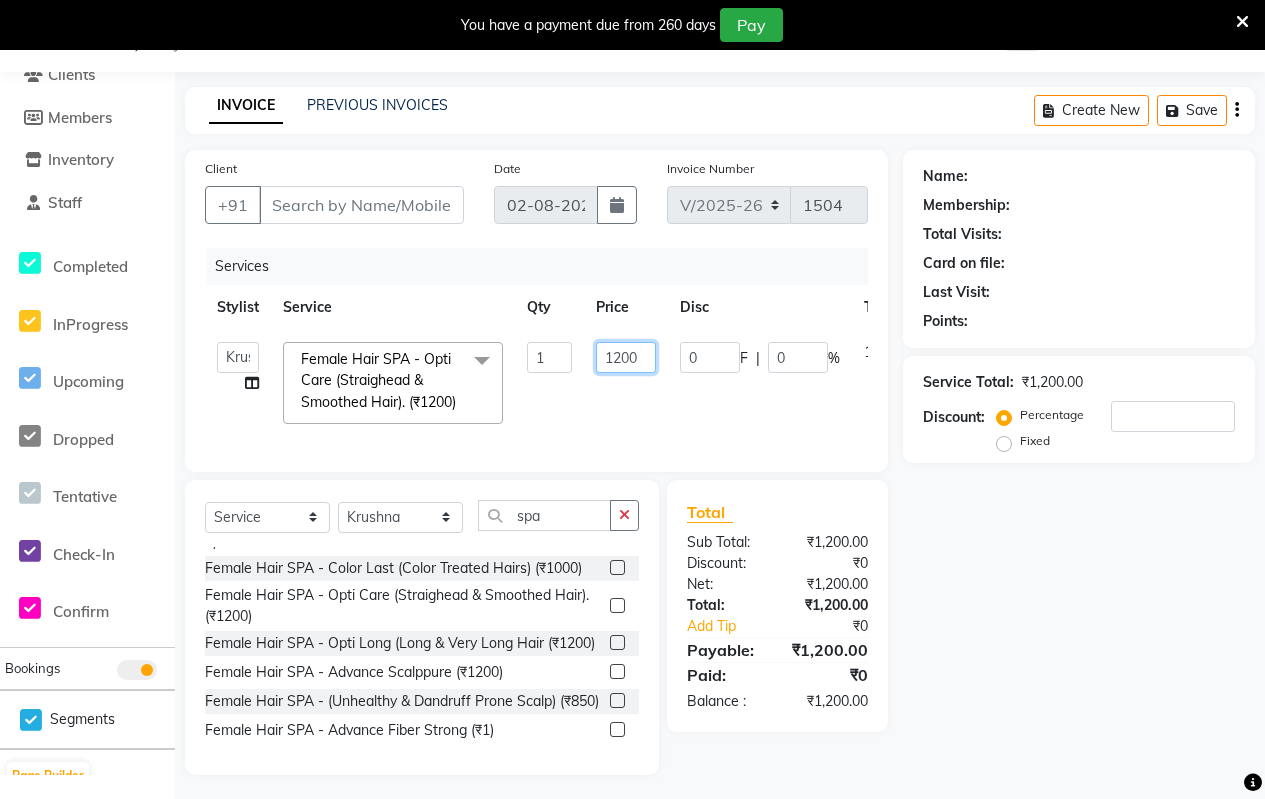 click on "1200" 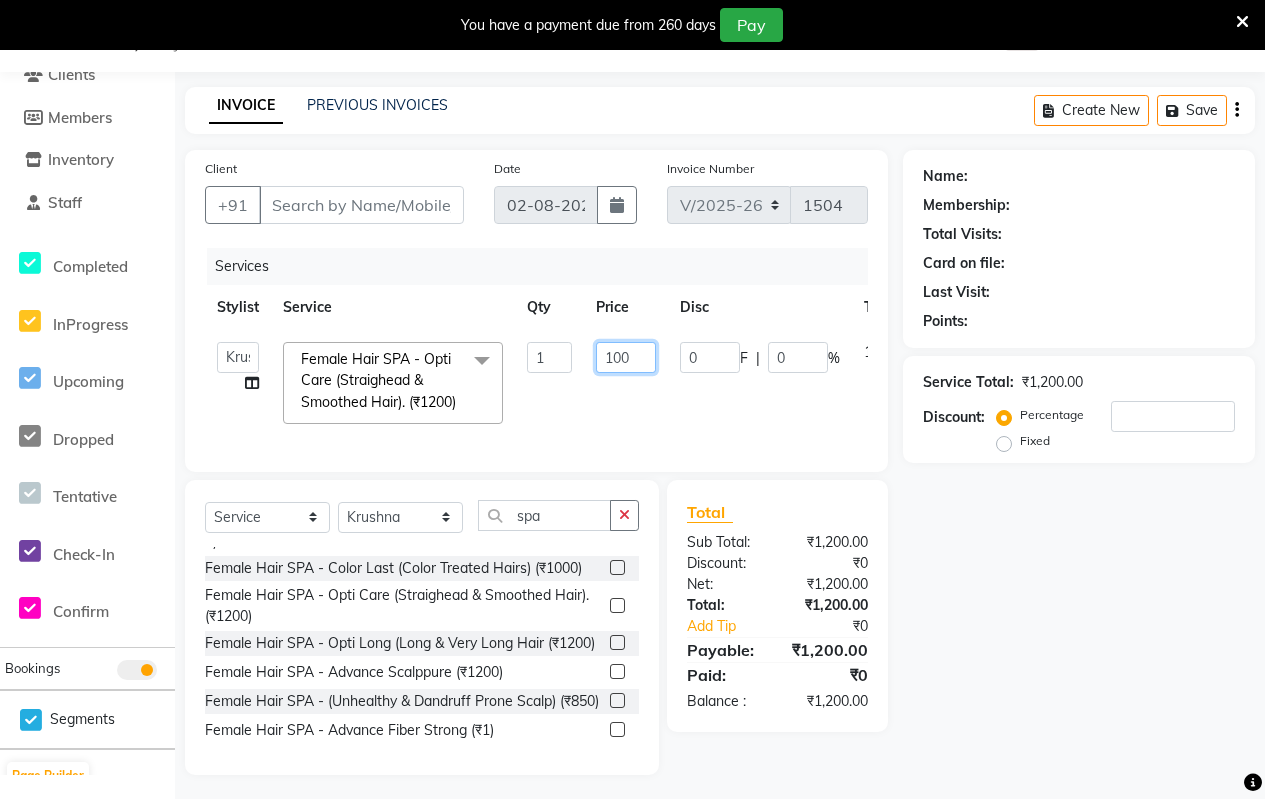 type on "1800" 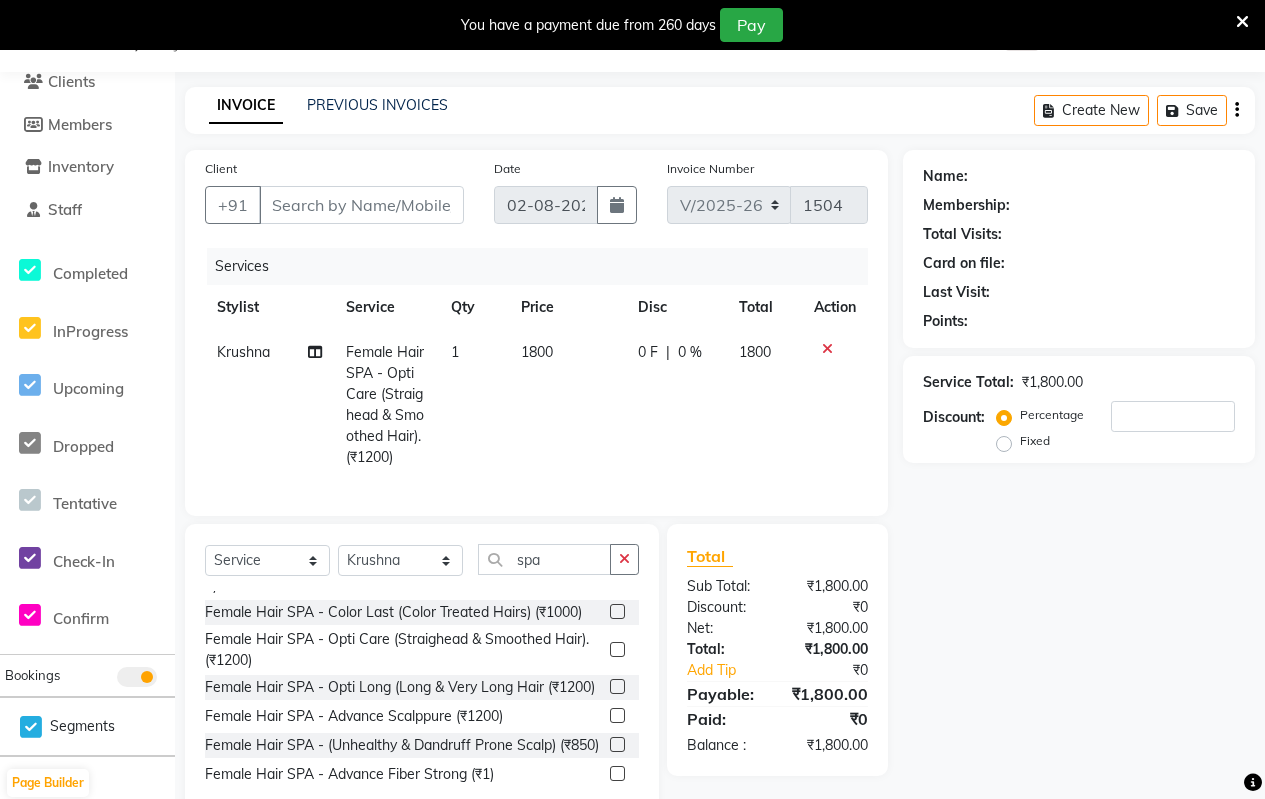 scroll, scrollTop: 91, scrollLeft: 0, axis: vertical 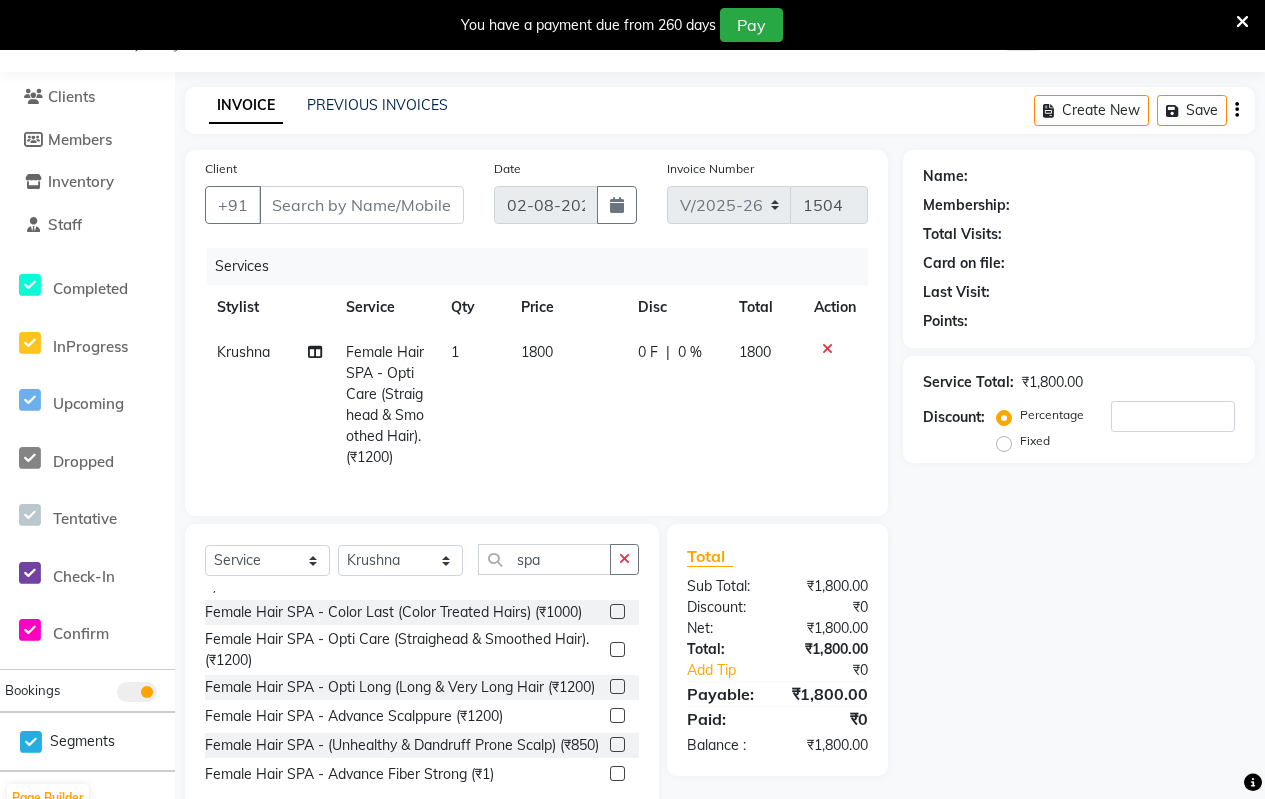 click on "Krushna Female Hair SPA - Opti Care (Straighead & Smoothed Hair). (₹1200) 1 1800 0 F | 0 % 1800" 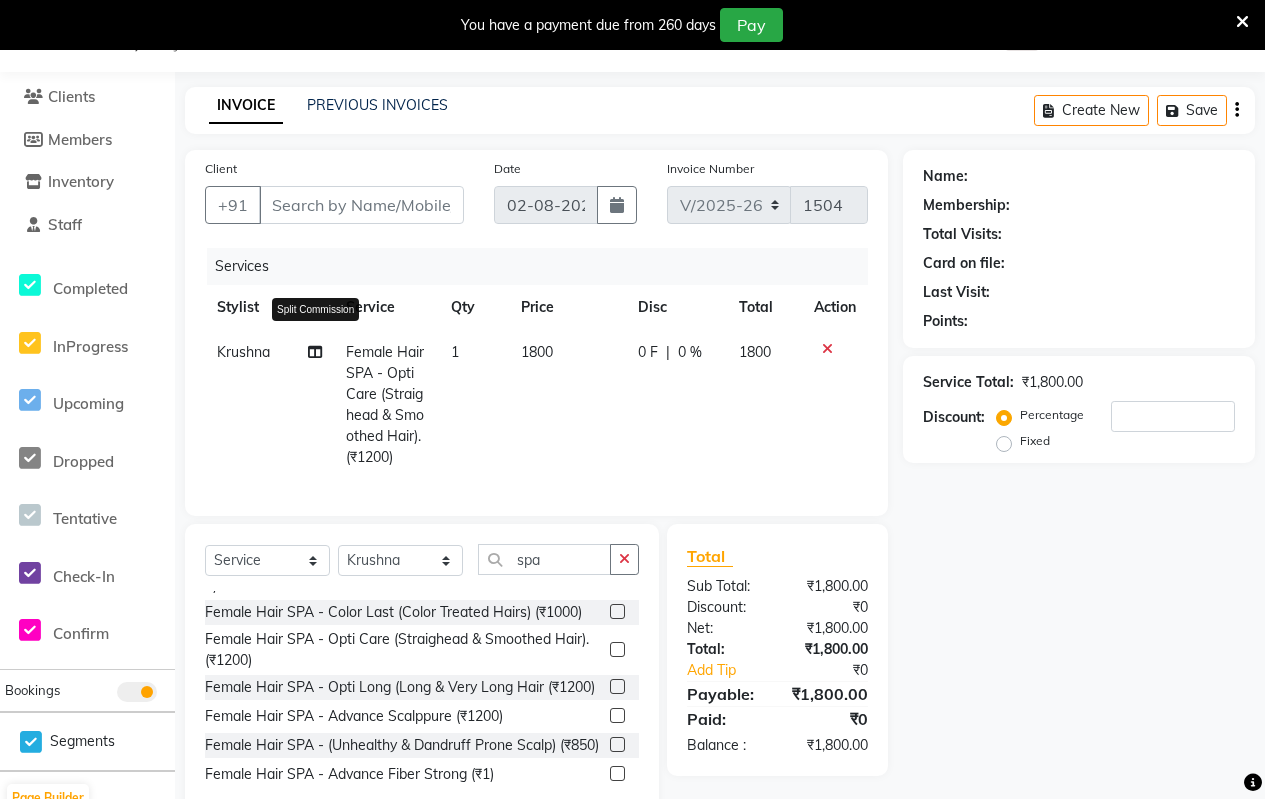 click 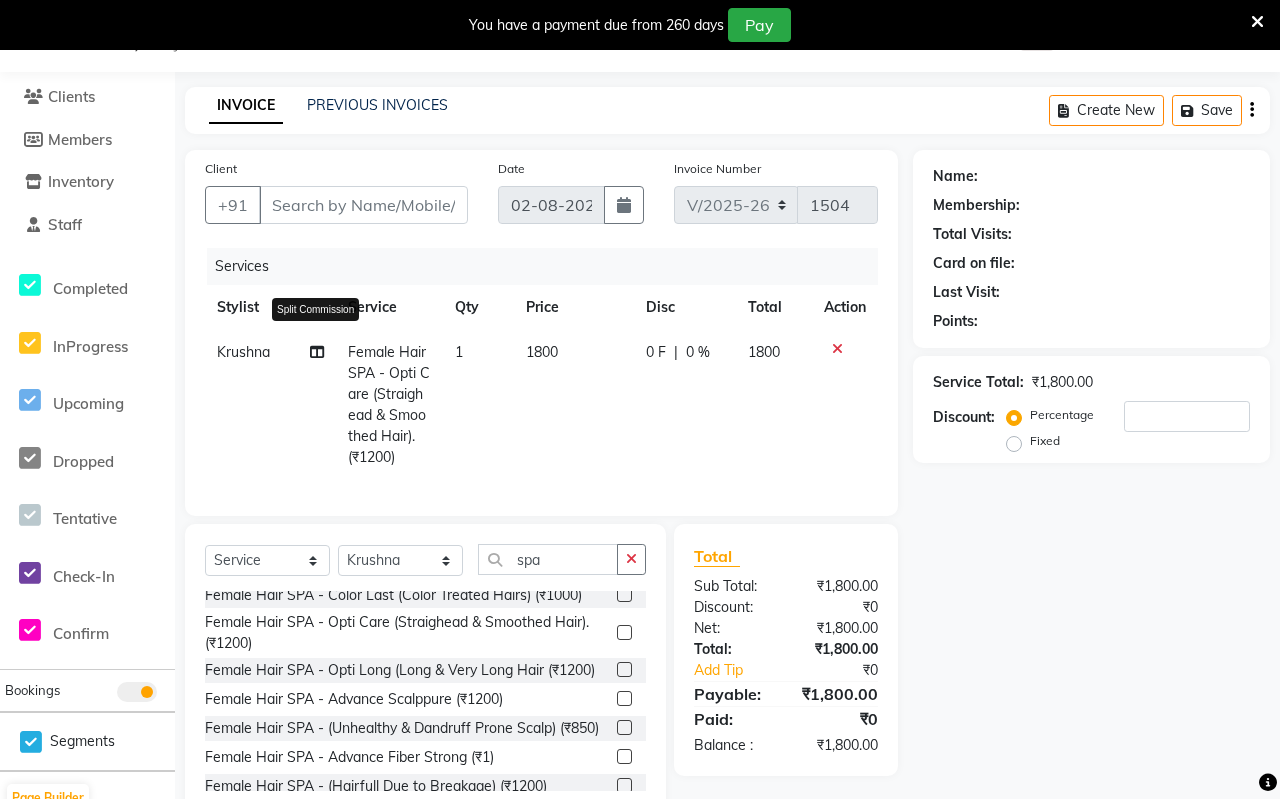 select on "59995" 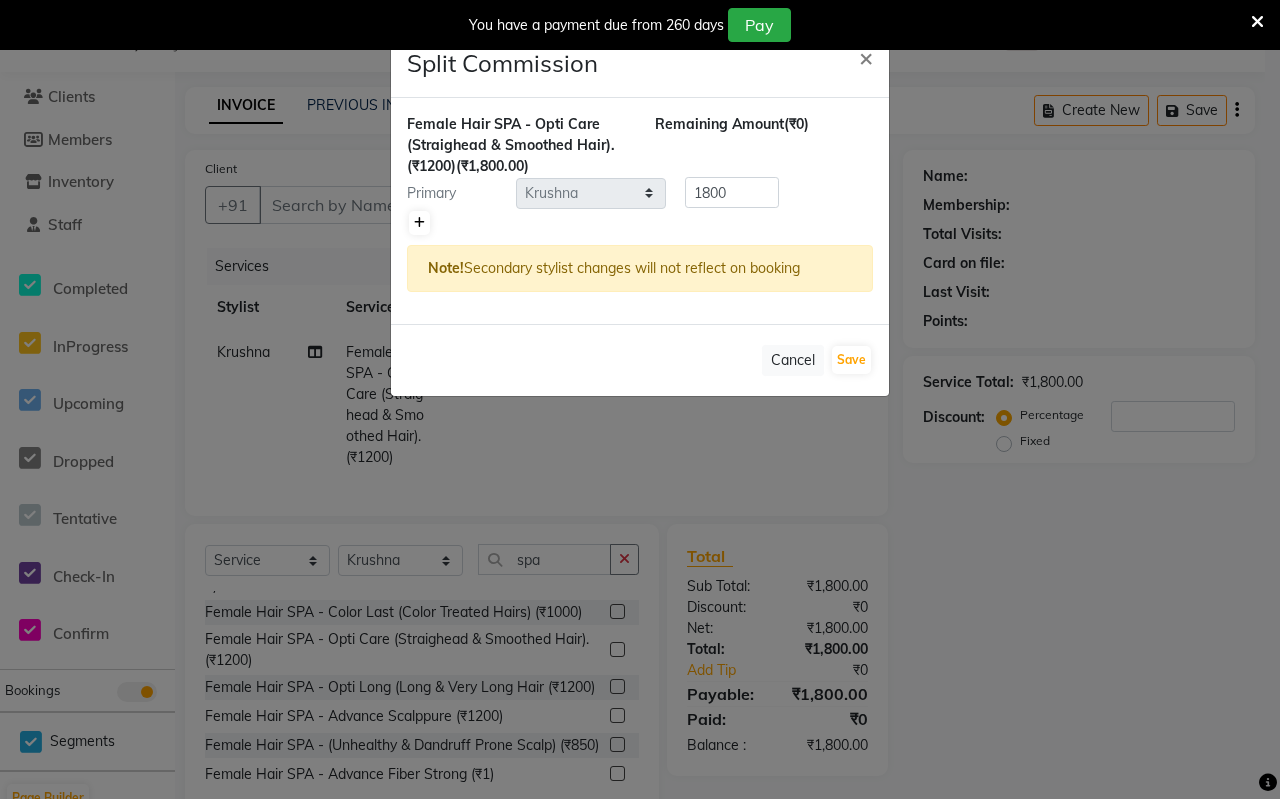 click 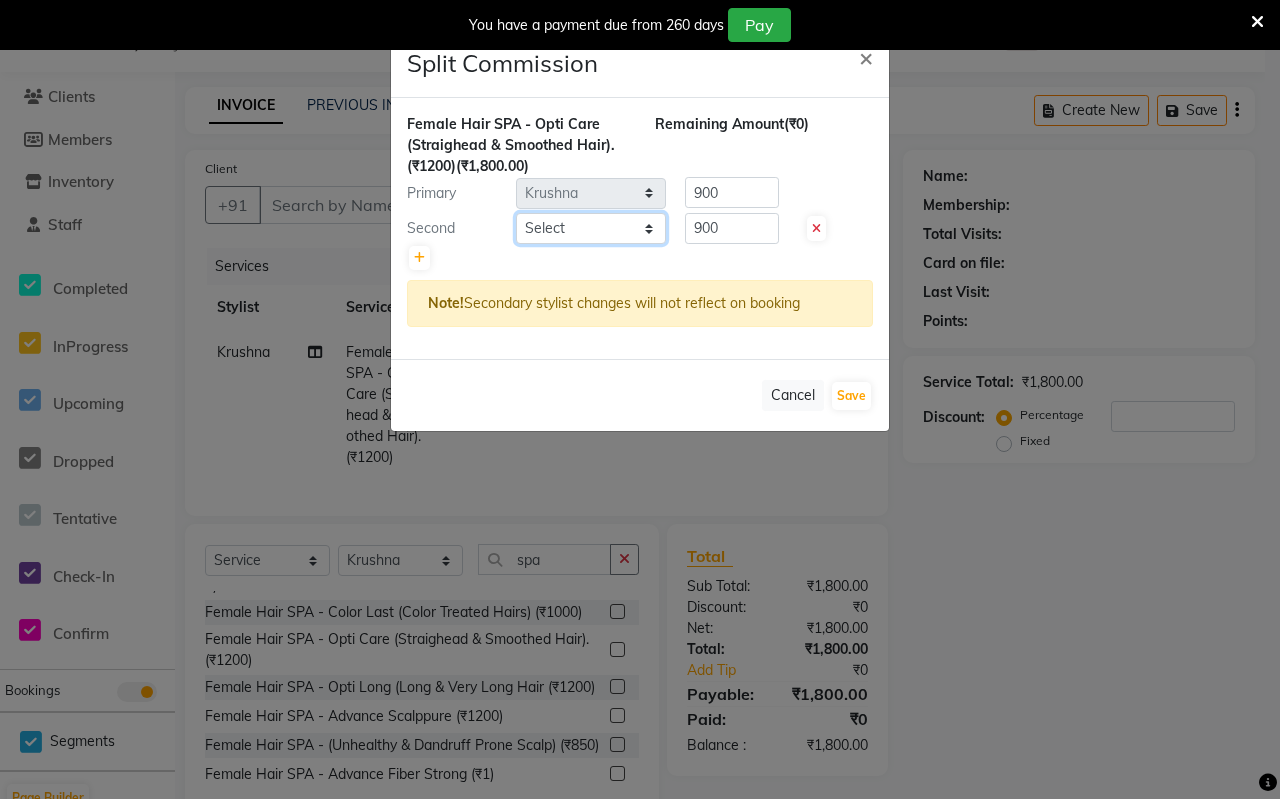 click on "Select  Arati   kamlesh b    karan    Krushna   pramila jadhav   priyanka bawaskar    rohit    rushi    Venesh" 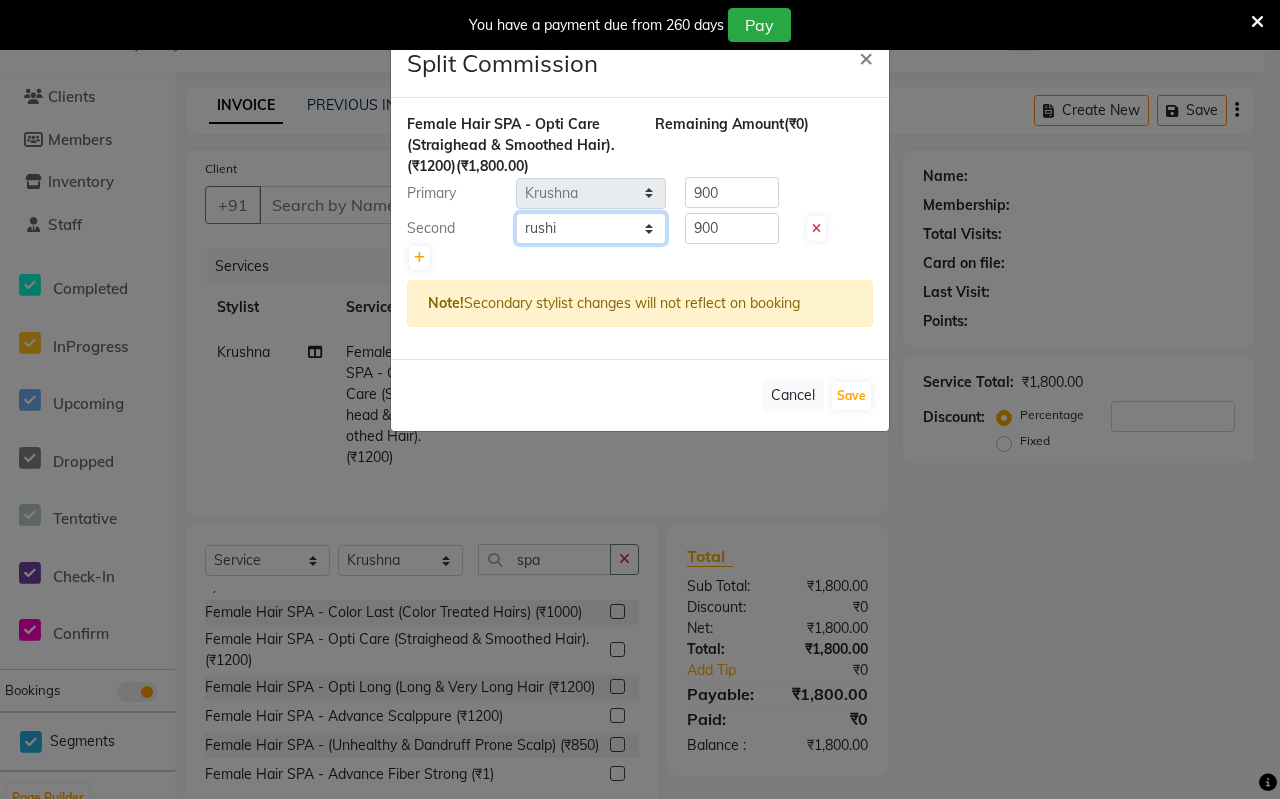 click on "Select  Arati   kamlesh b    karan    Krushna   pramila jadhav   priyanka bawaskar    rohit    rushi    Venesh" 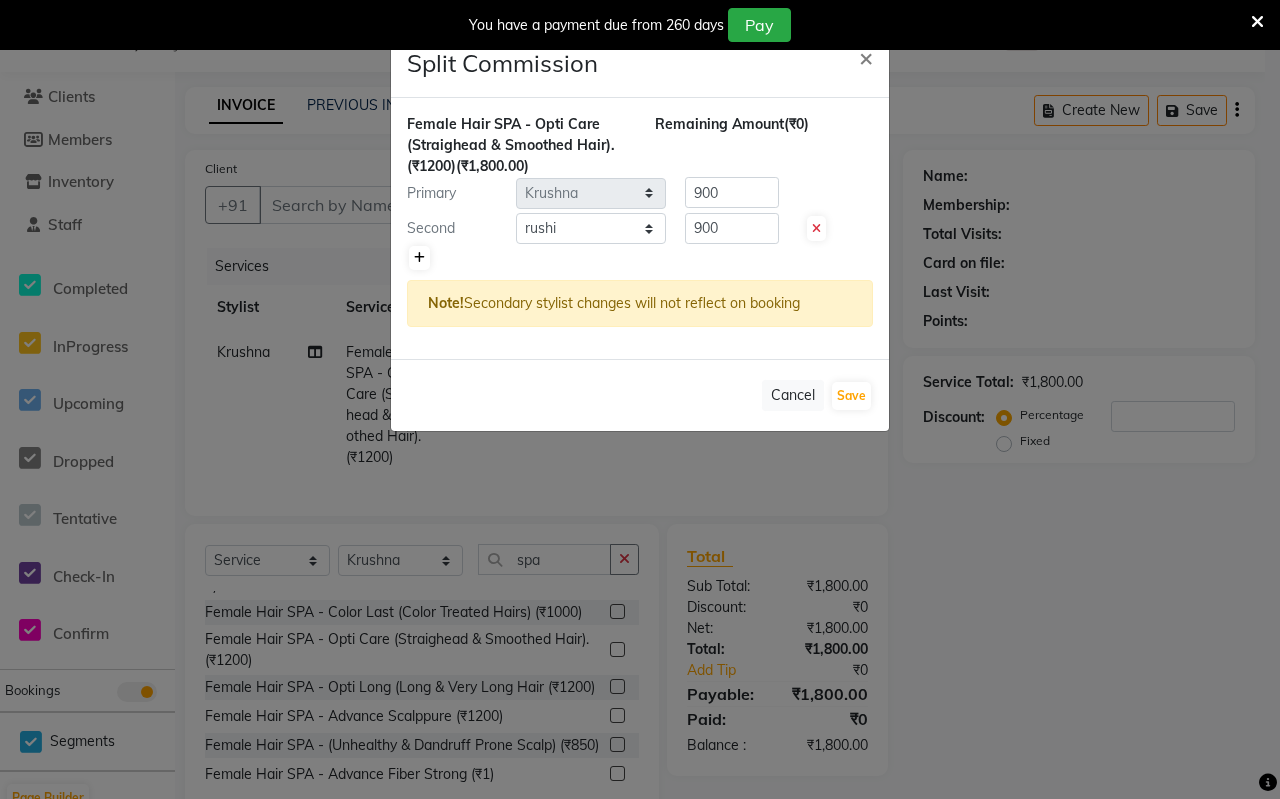 click 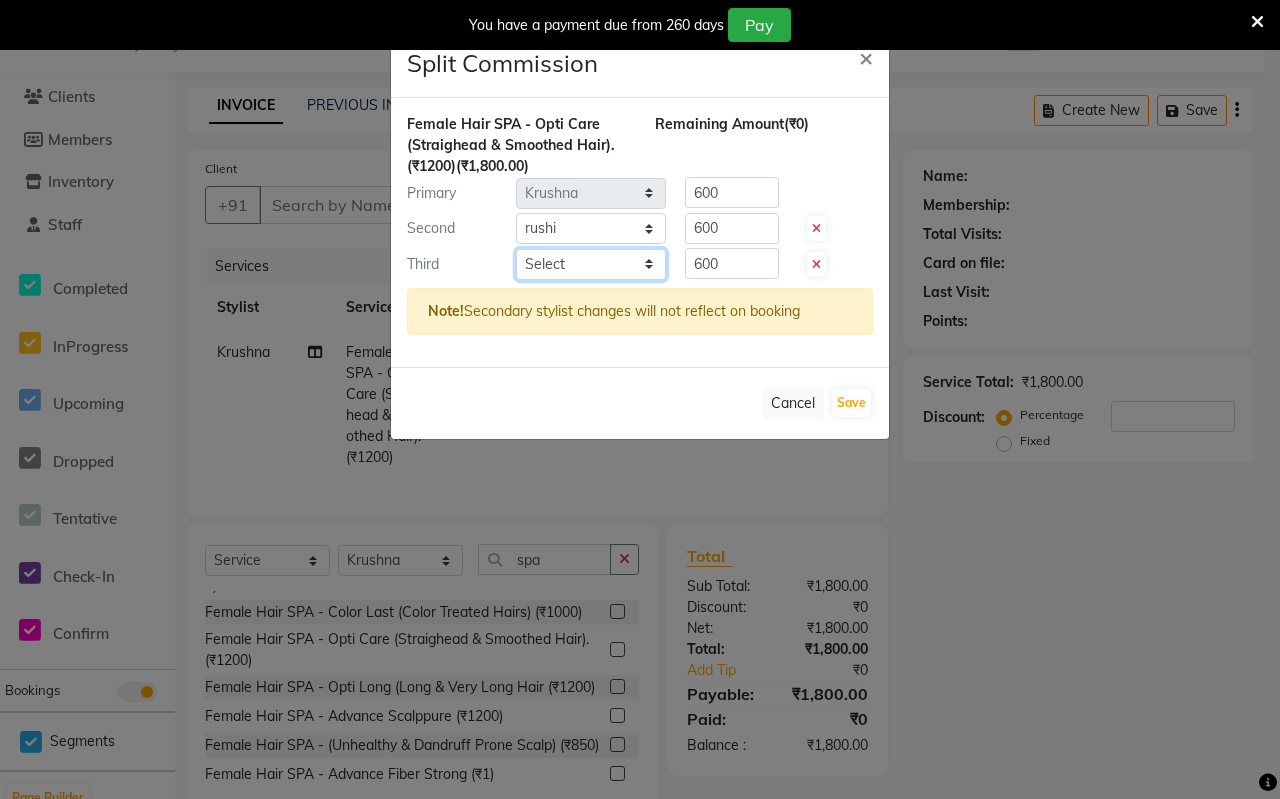 click on "Select  Arati   kamlesh b    karan    Krushna   pramila jadhav   priyanka bawaskar    rohit    rushi    Venesh" 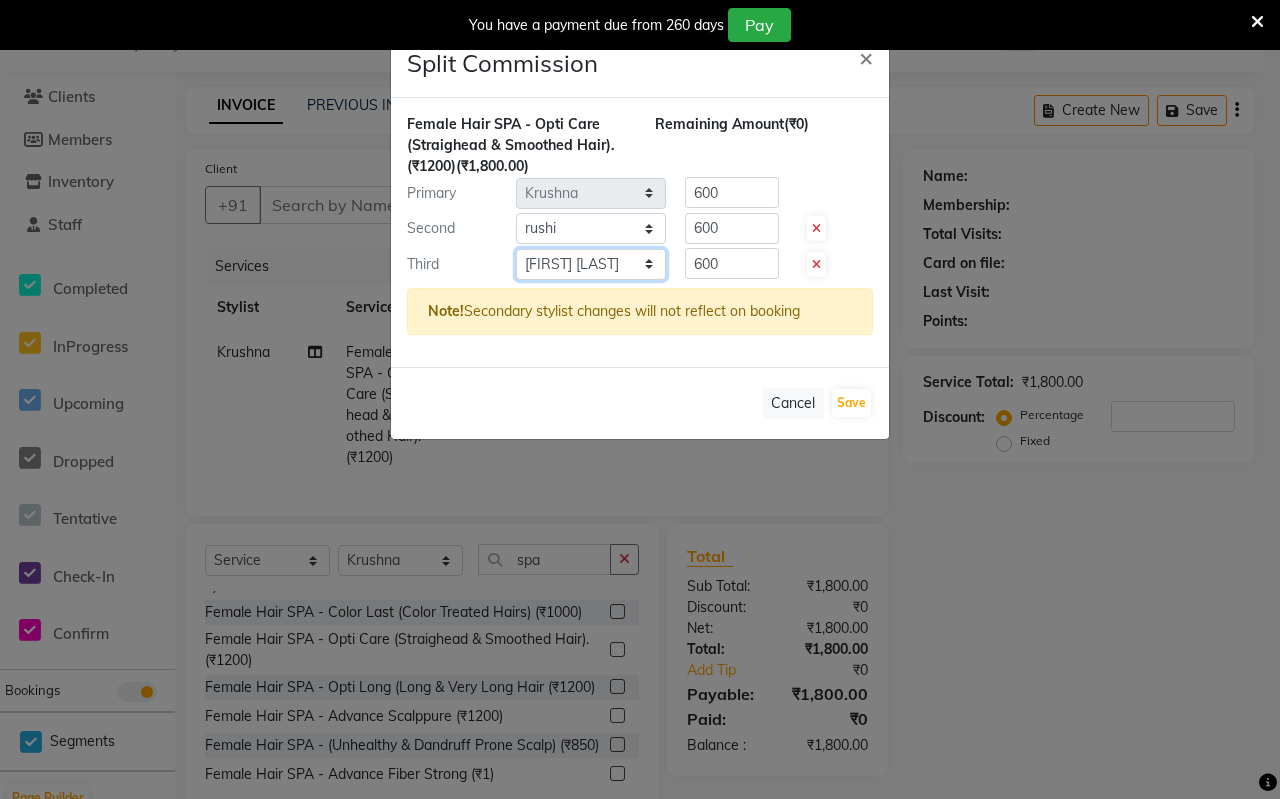 click on "Select  Arati   kamlesh b    karan    Krushna   pramila jadhav   priyanka bawaskar    rohit    rushi    Venesh" 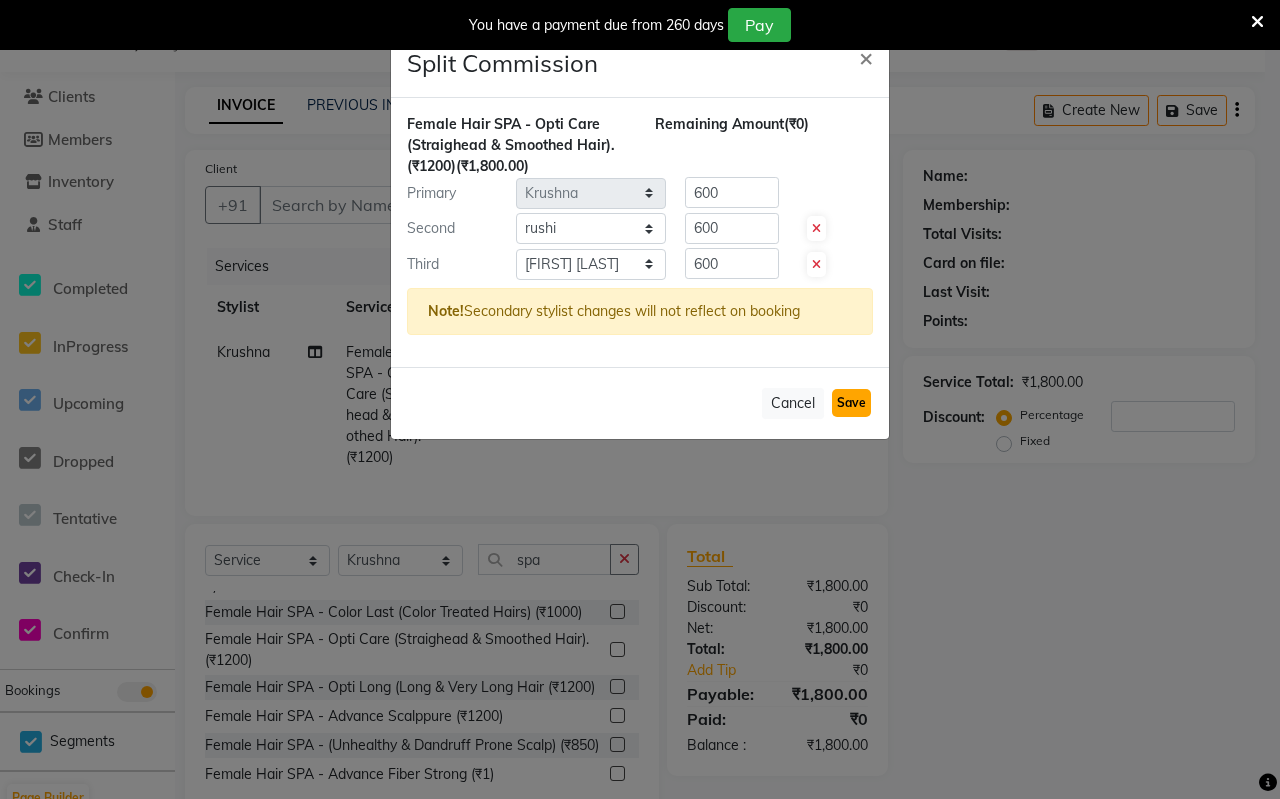 click on "Save" 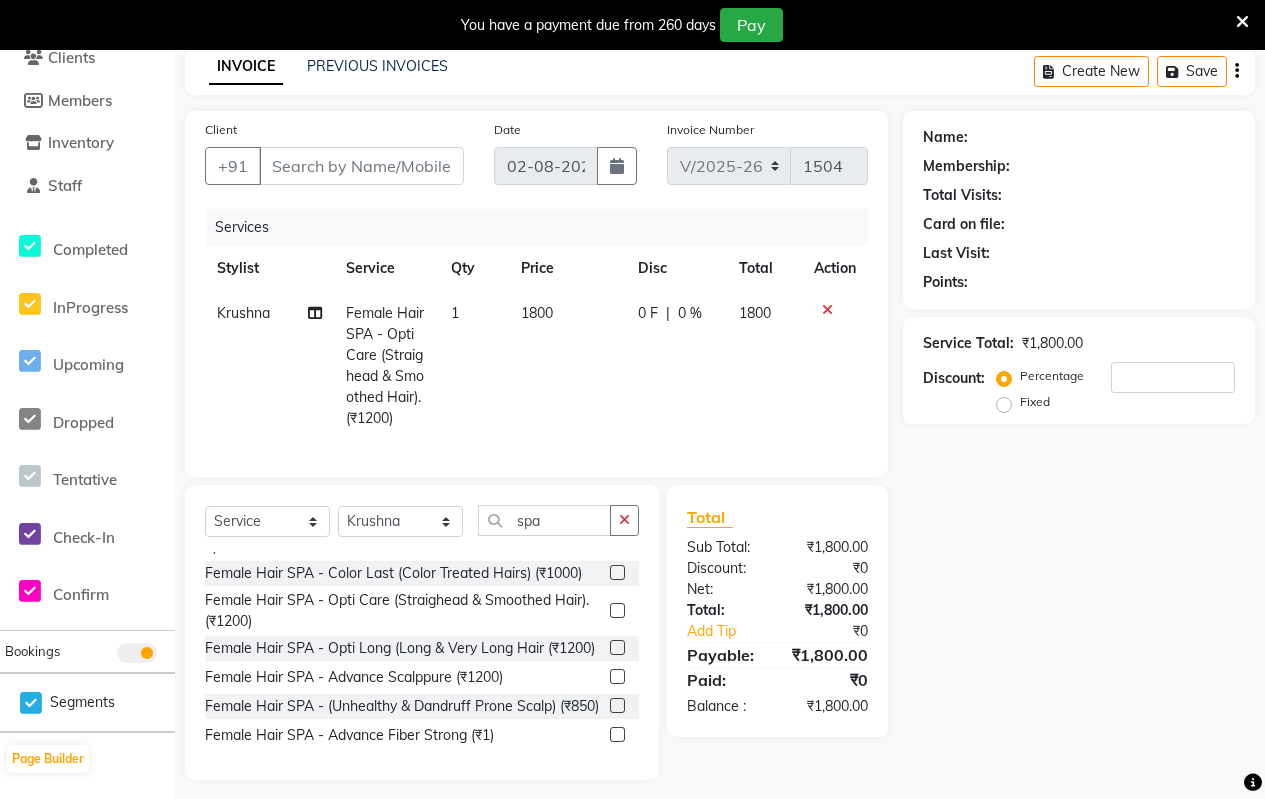 scroll, scrollTop: 15, scrollLeft: 0, axis: vertical 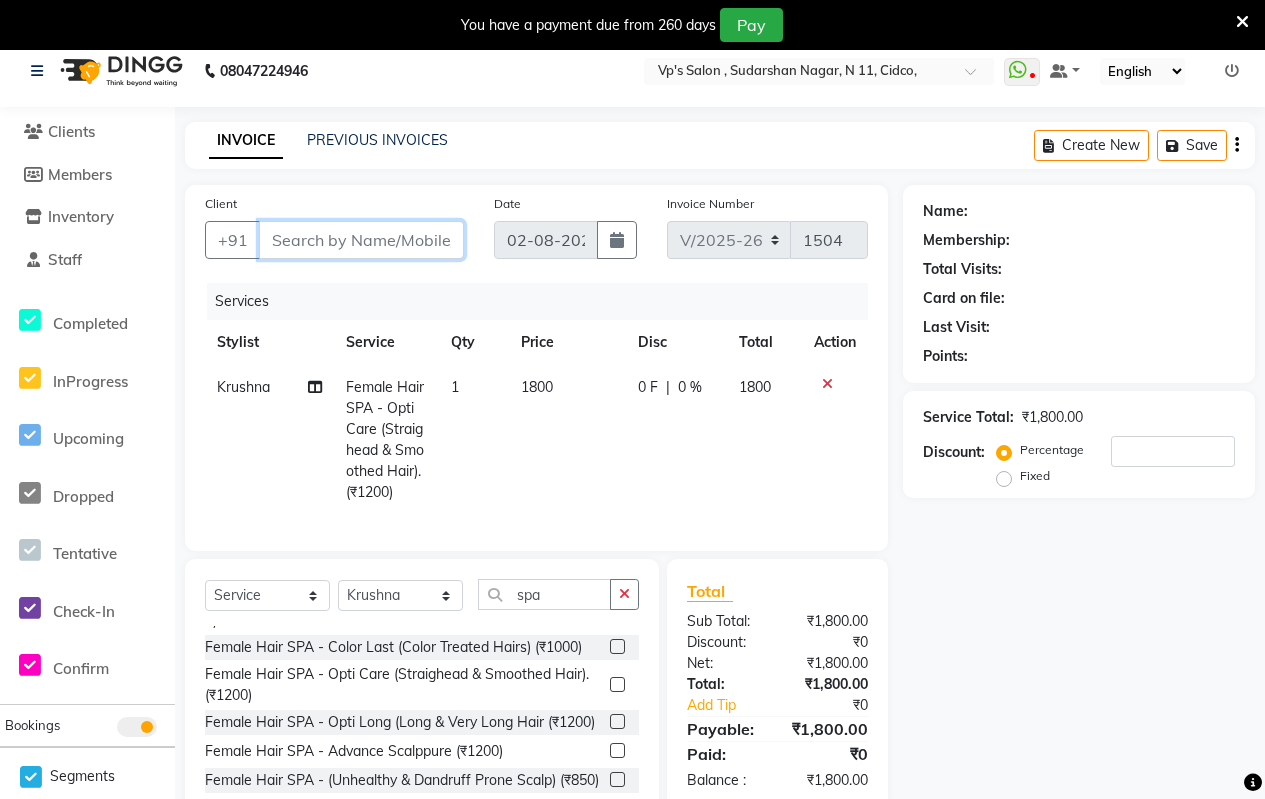 click on "Client" at bounding box center (361, 240) 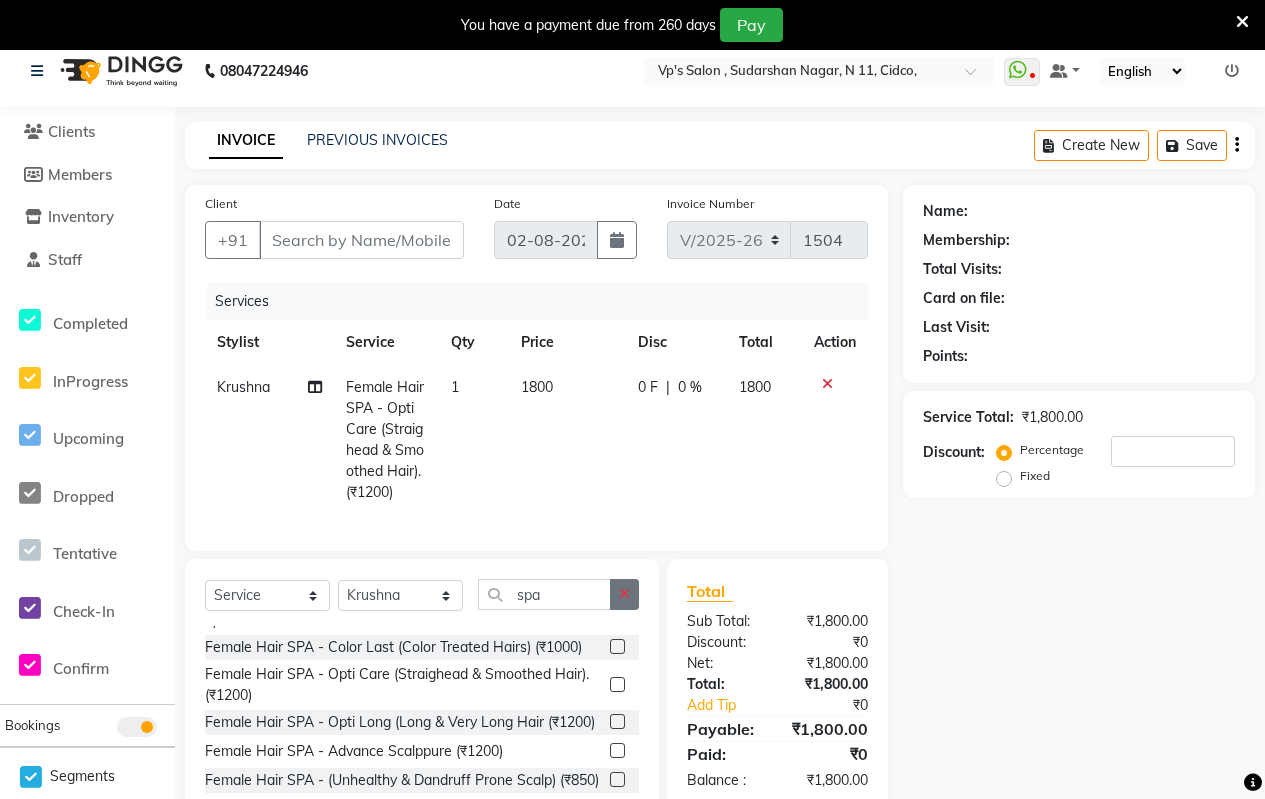 click 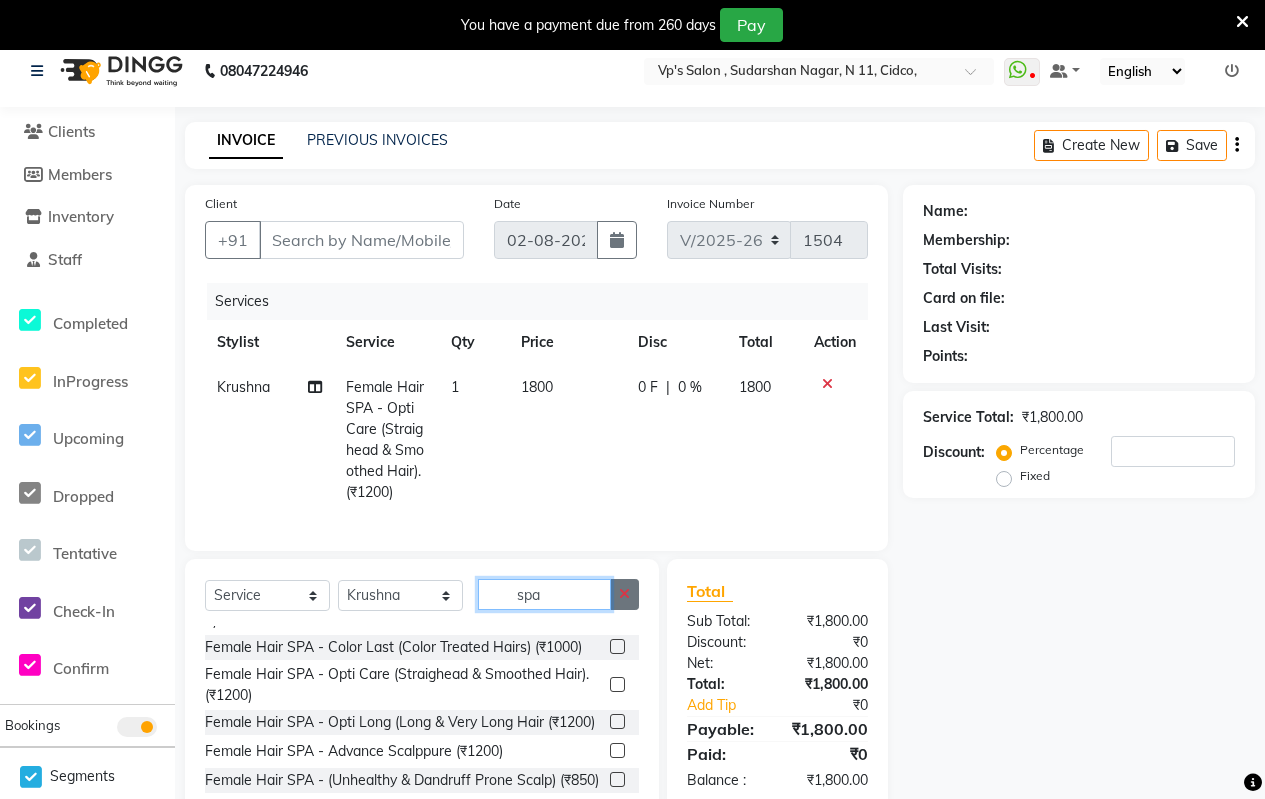 type 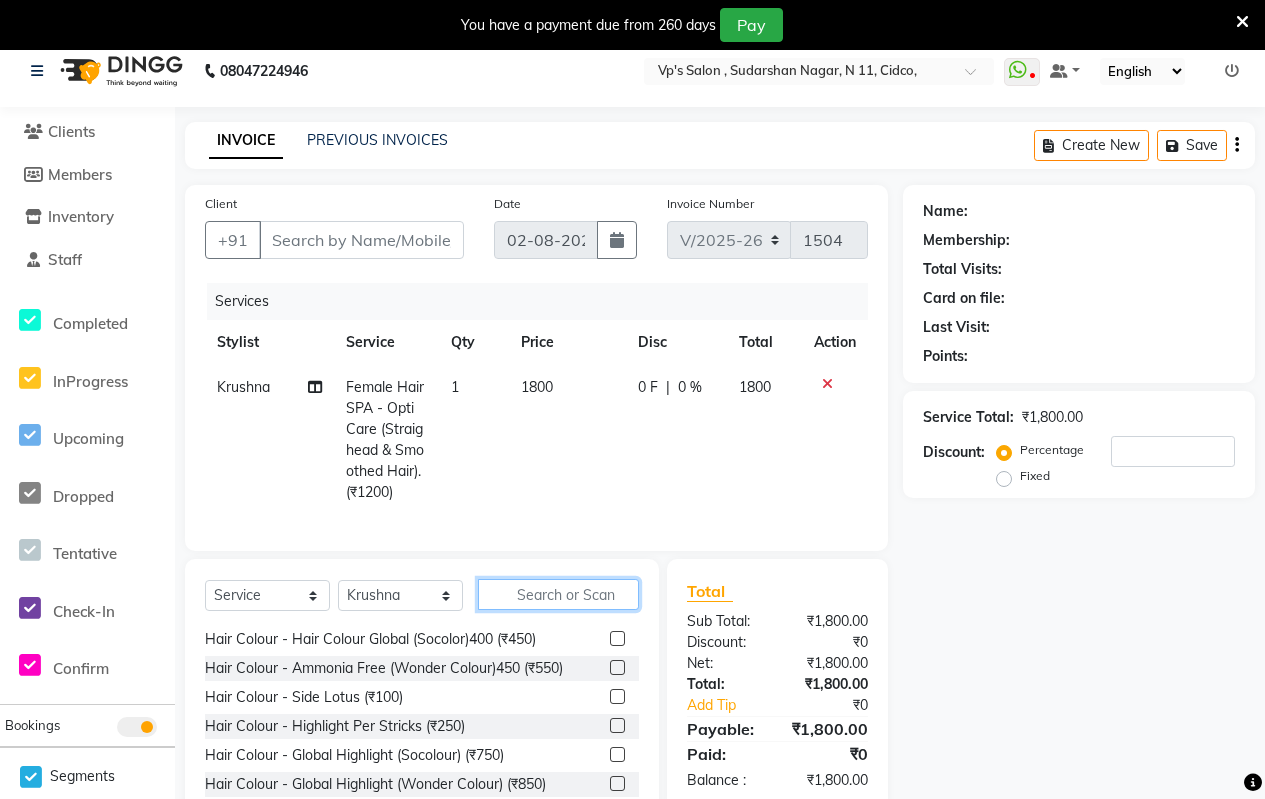 scroll, scrollTop: 0, scrollLeft: 0, axis: both 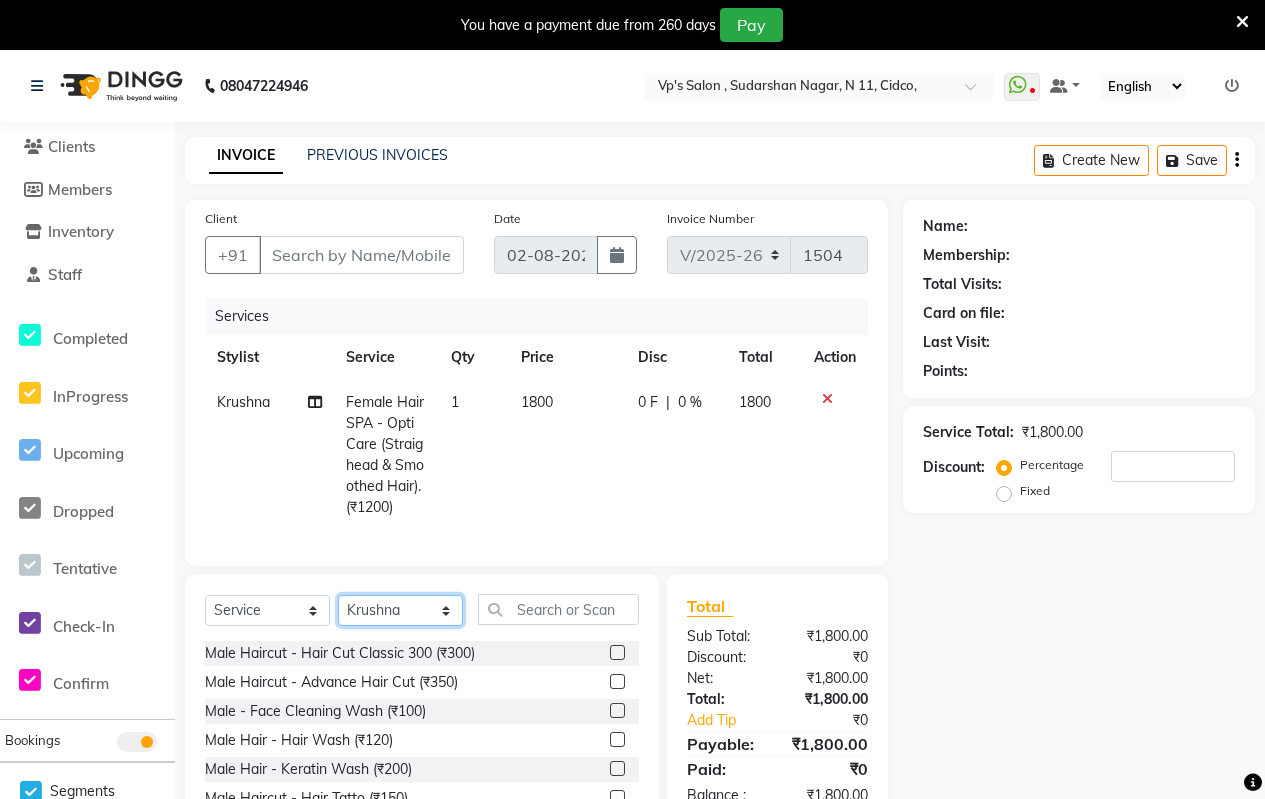 click on "Select Stylist Arati kamlesh b  karan  Krushna pramila jadhav priyanka bawaskar  rohit  rushi  Venesh" 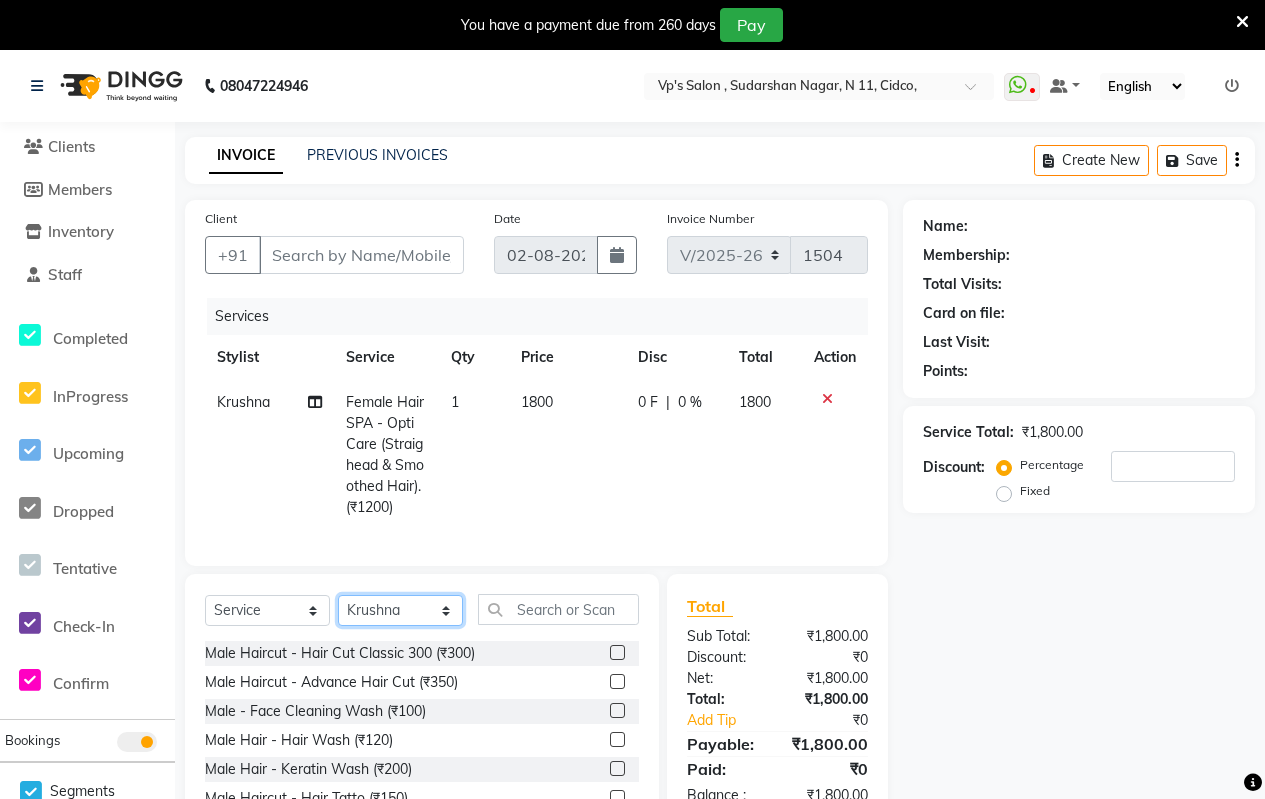 select on "67086" 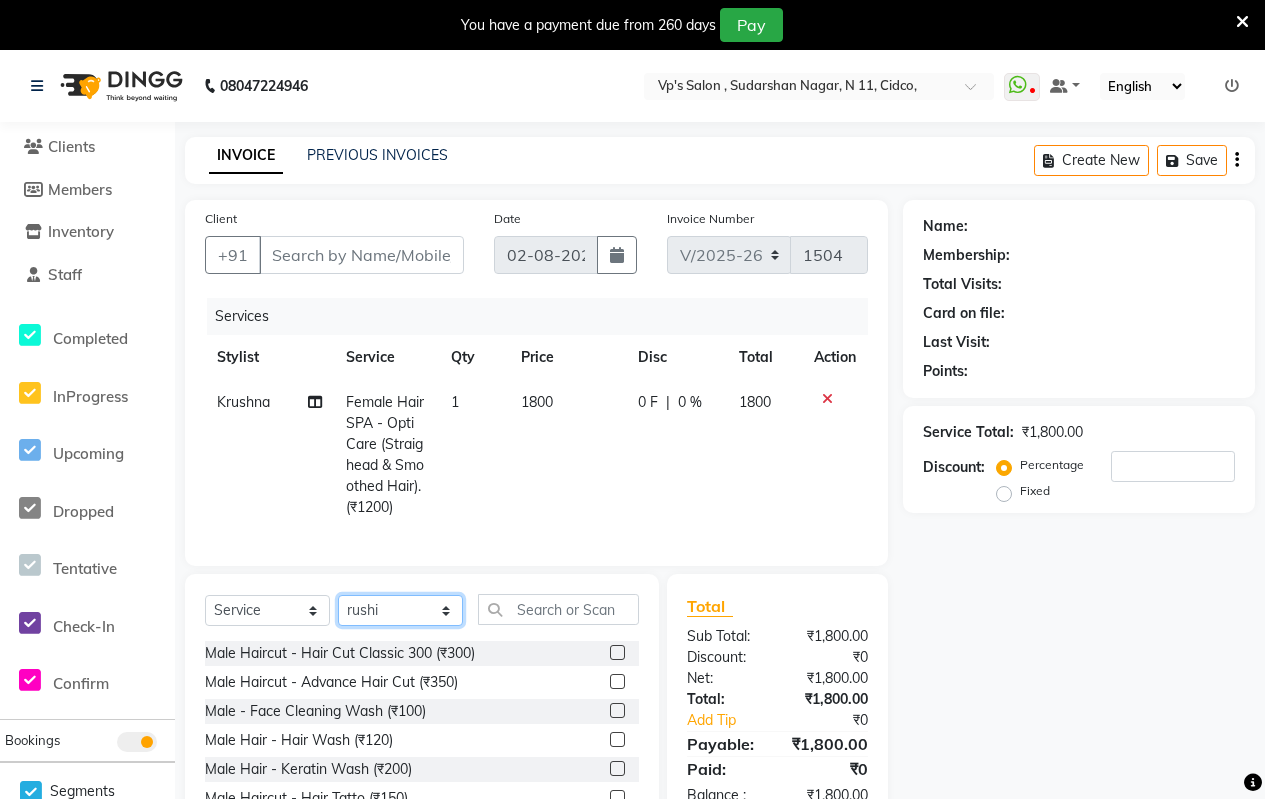 click on "Select Stylist Arati kamlesh b  karan  Krushna pramila jadhav priyanka bawaskar  rohit  rushi  Venesh" 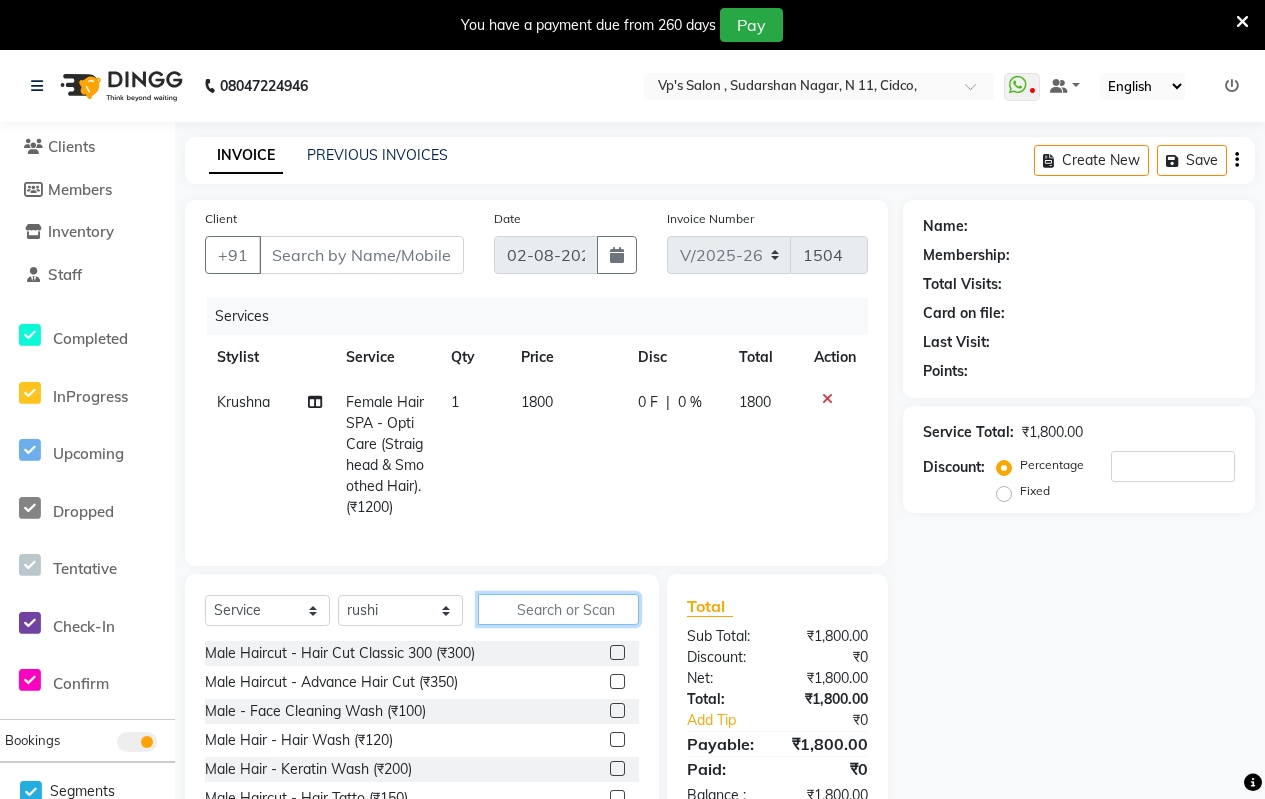click 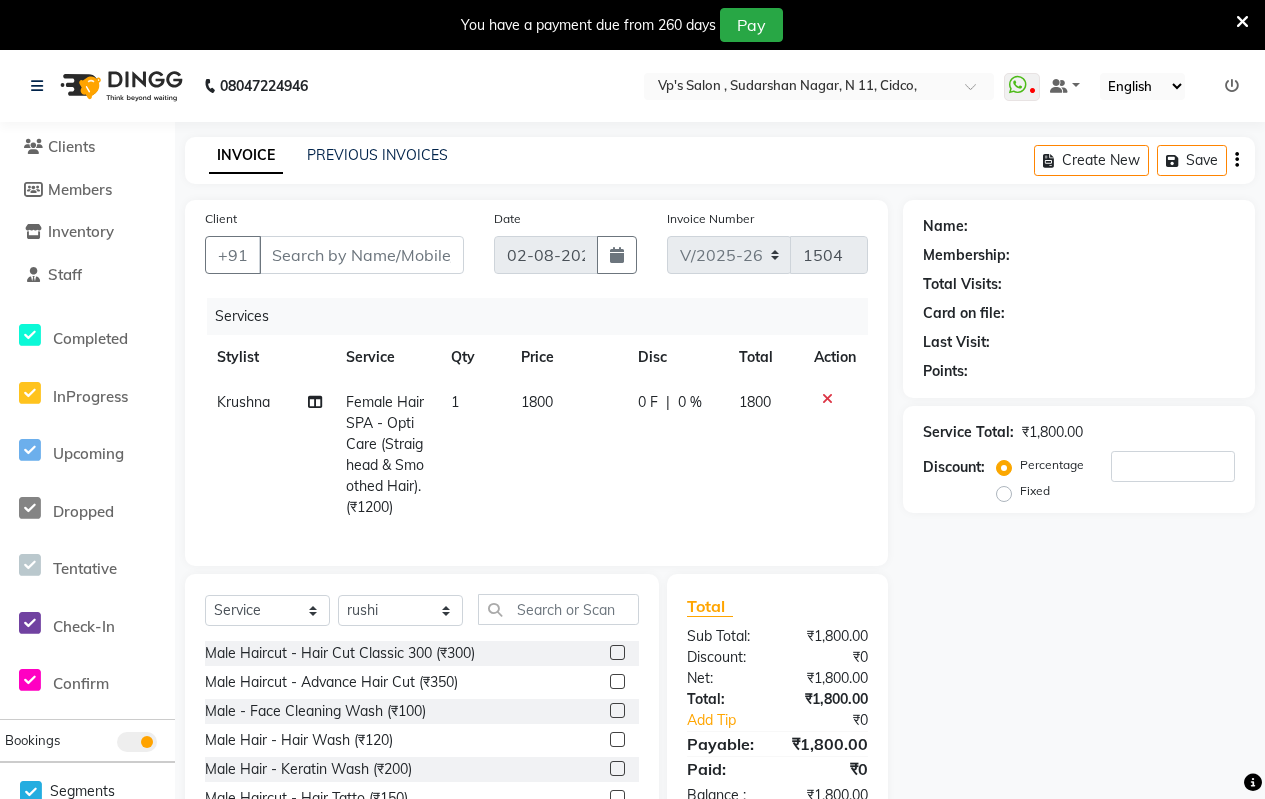 click 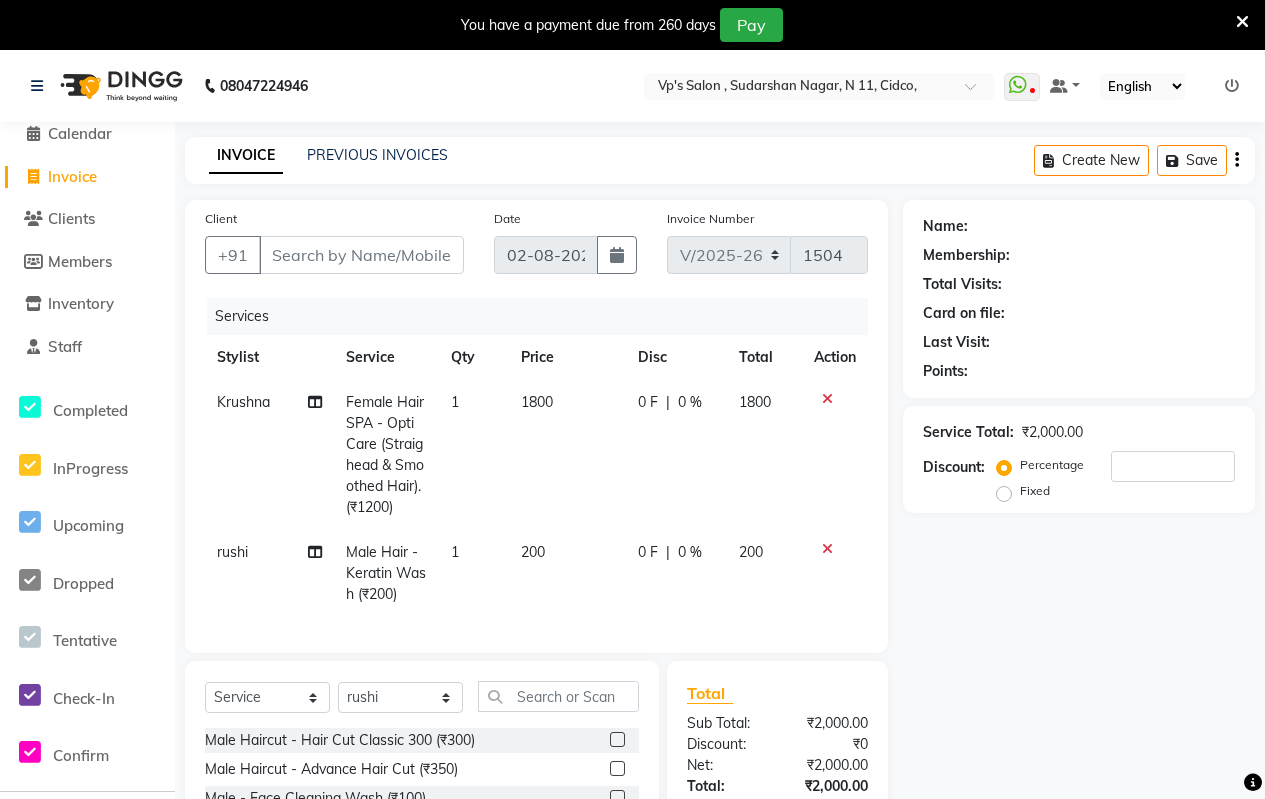 scroll, scrollTop: 4, scrollLeft: 0, axis: vertical 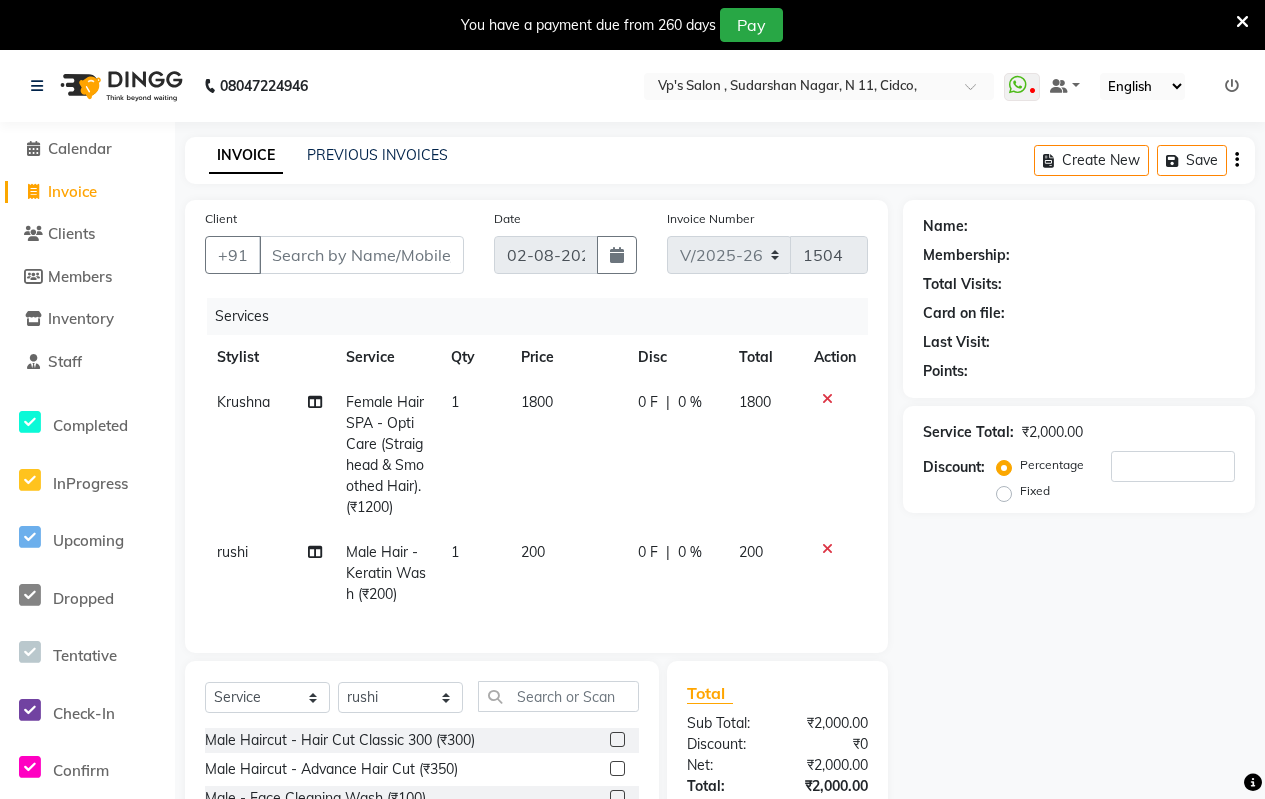 checkbox on "false" 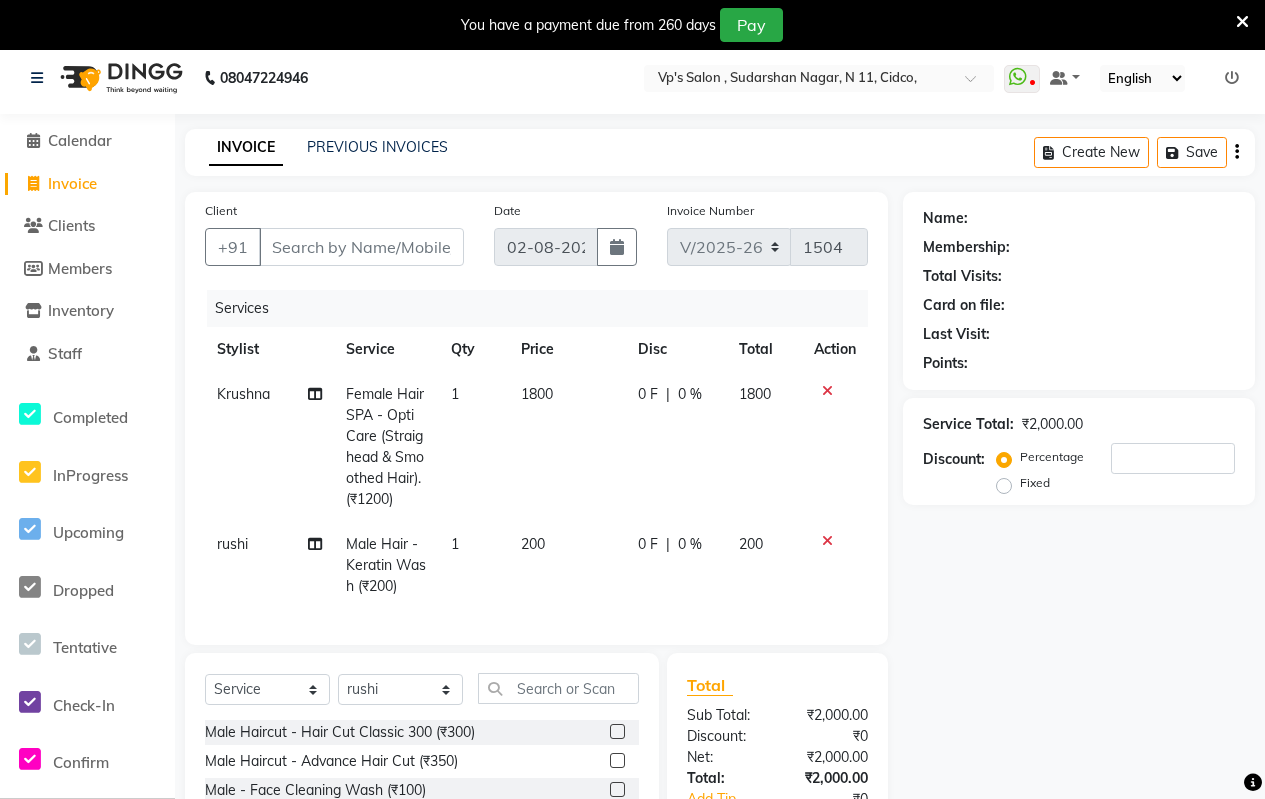 scroll, scrollTop: 0, scrollLeft: 0, axis: both 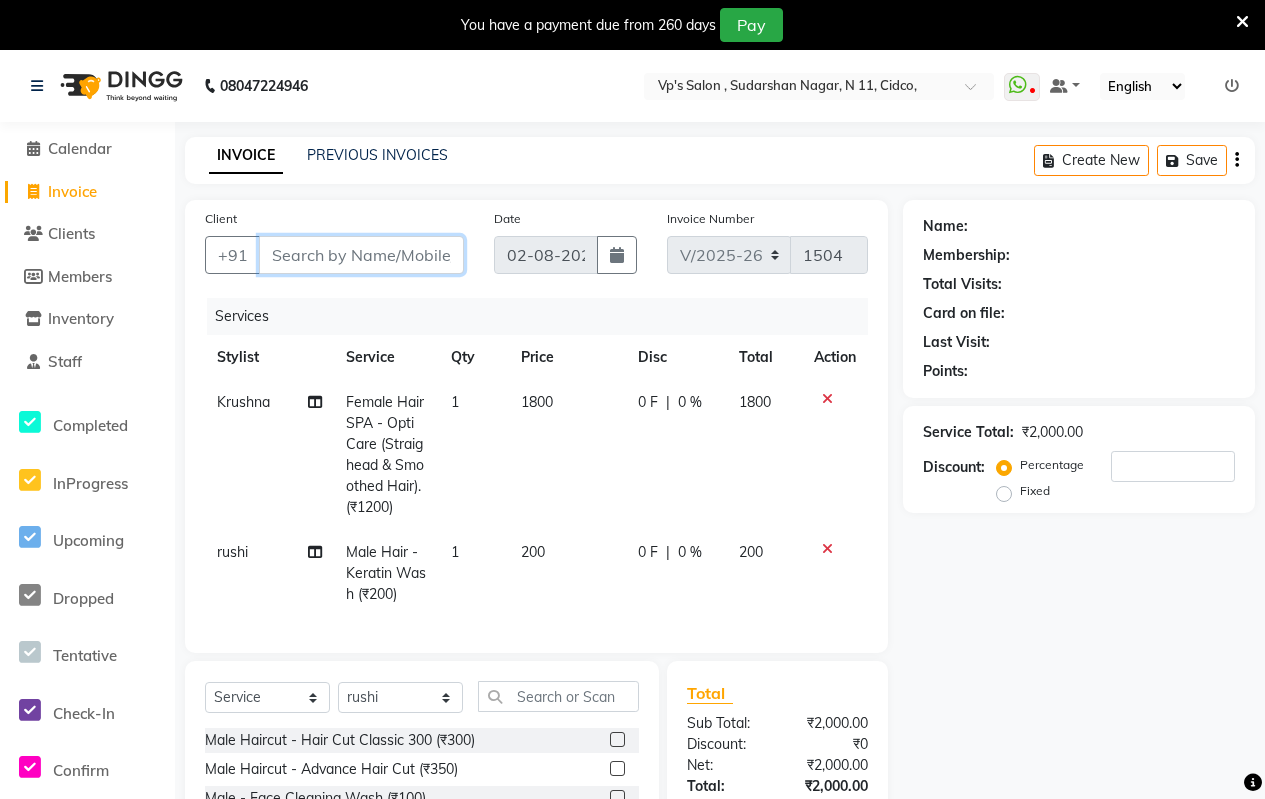 click on "Client" at bounding box center [361, 255] 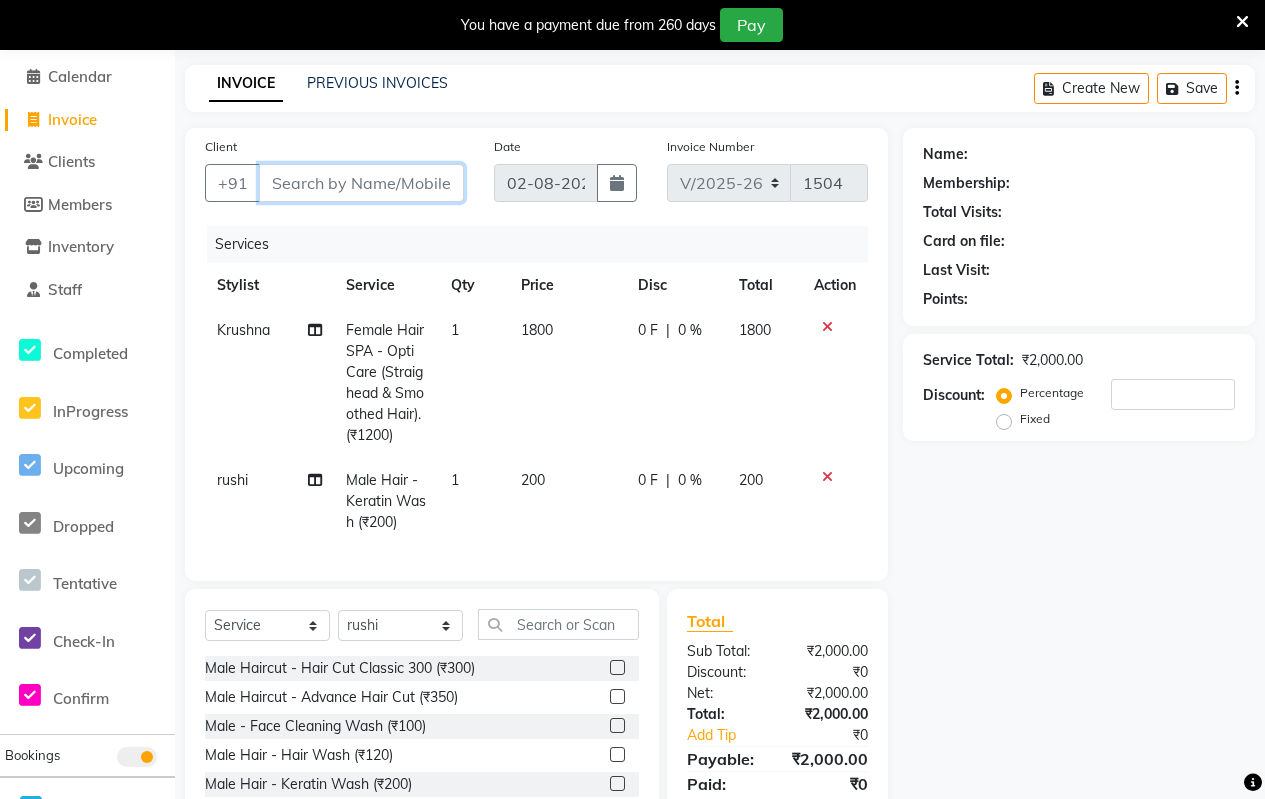 scroll, scrollTop: 202, scrollLeft: 0, axis: vertical 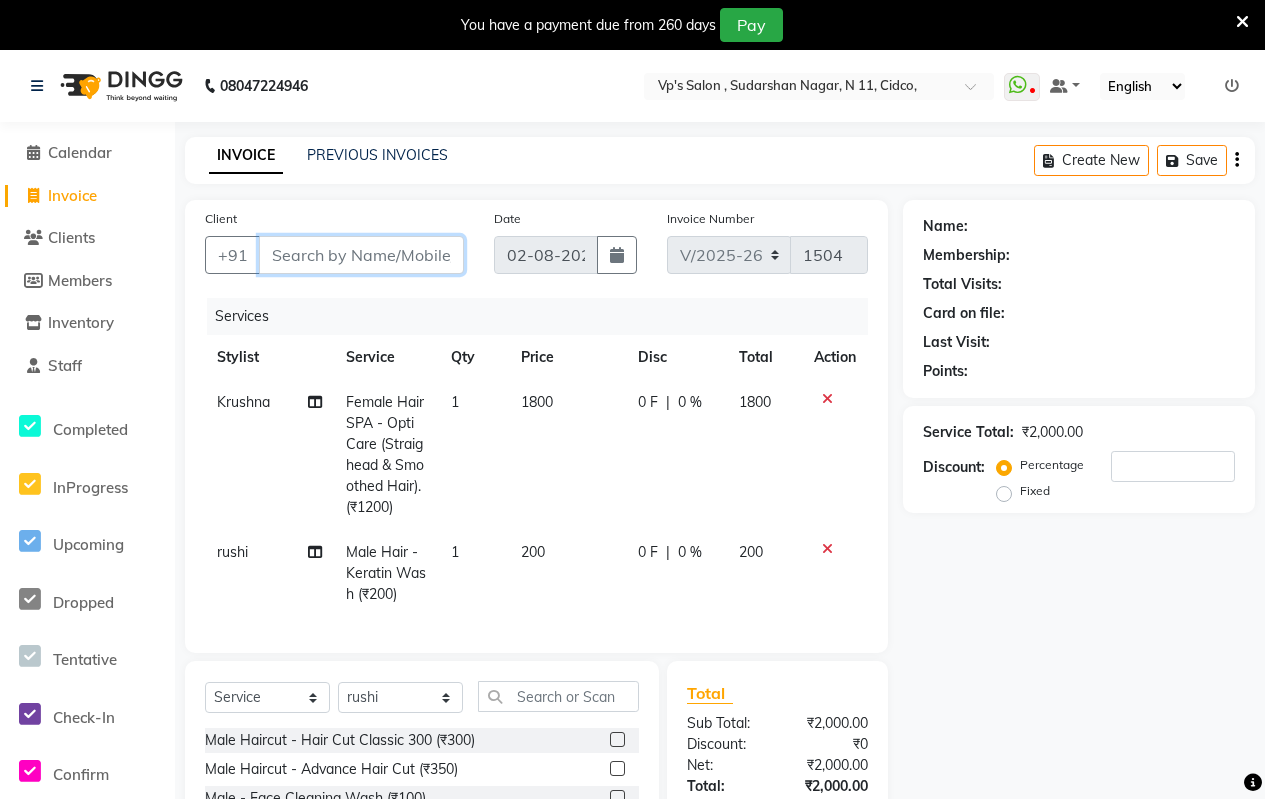click on "Client" at bounding box center [361, 255] 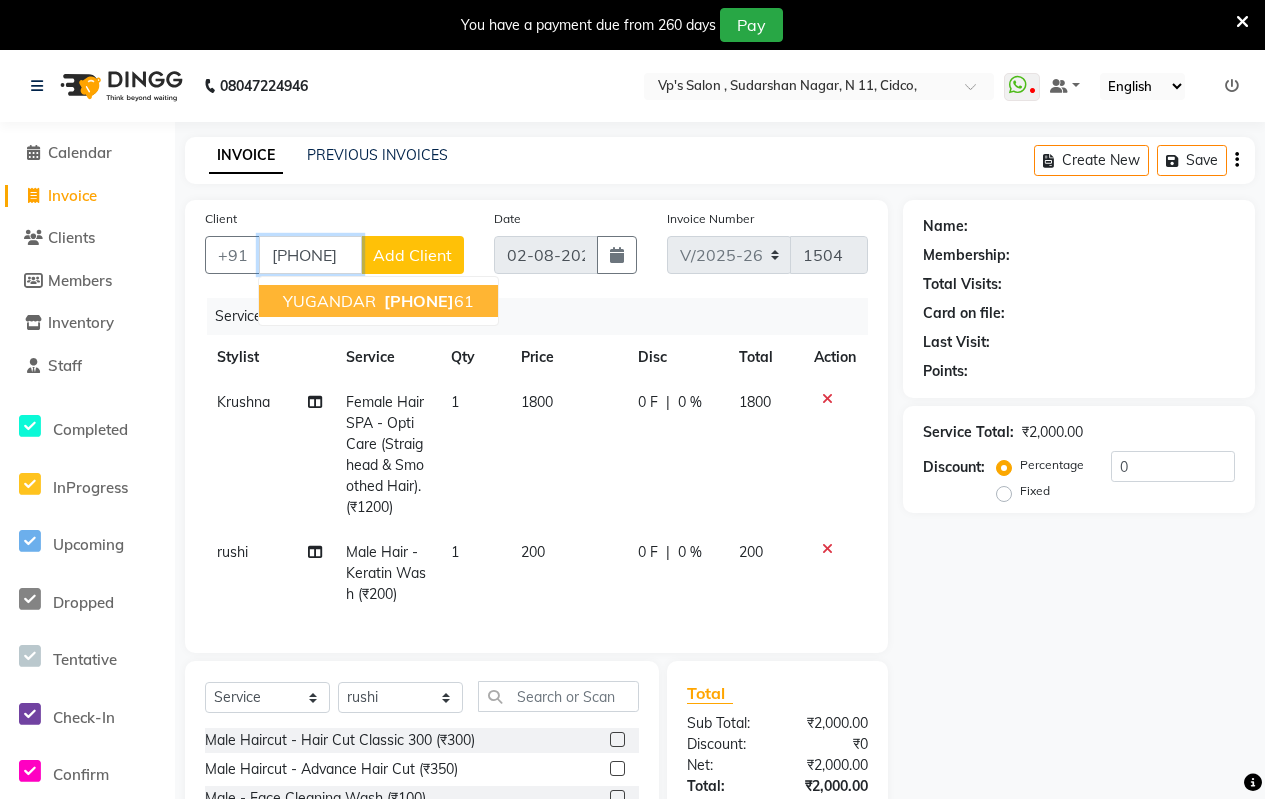 click on "YUGANDAR" at bounding box center [329, 301] 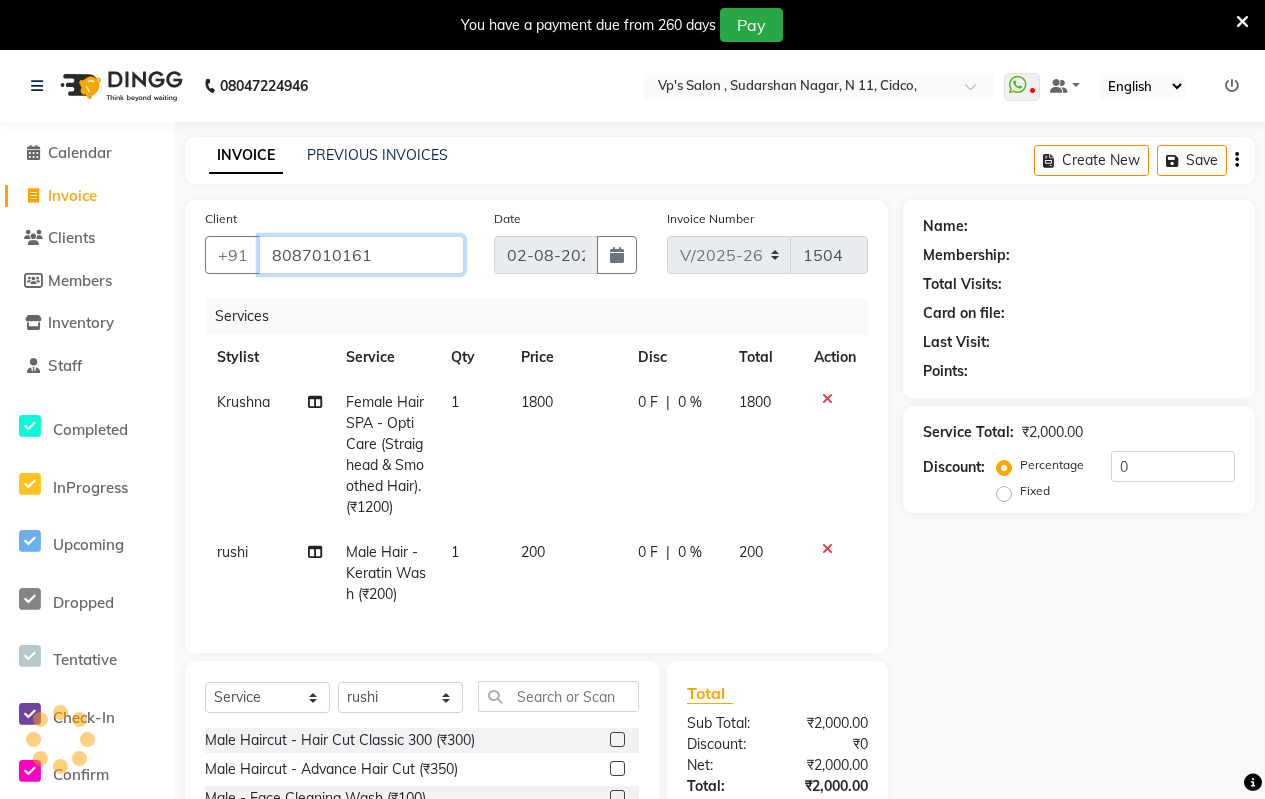 type on "8087010161" 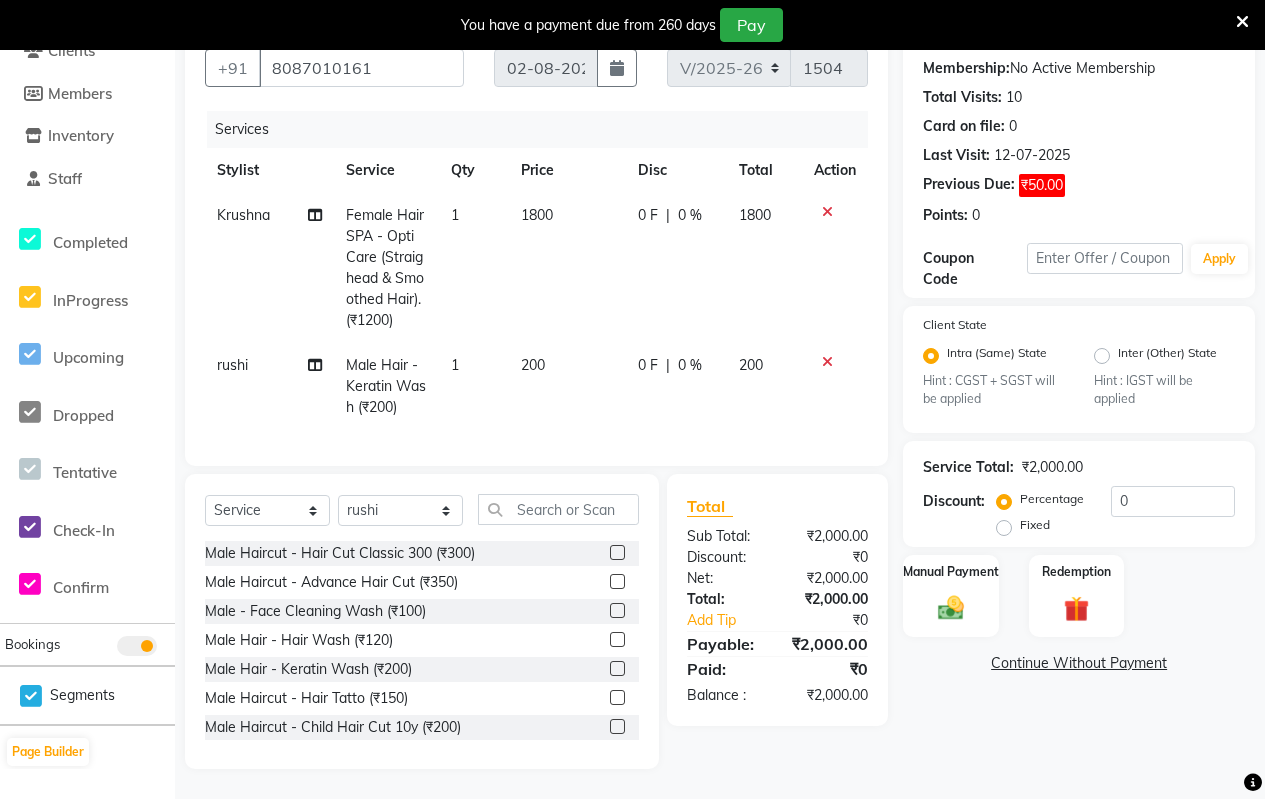 scroll, scrollTop: 202, scrollLeft: 0, axis: vertical 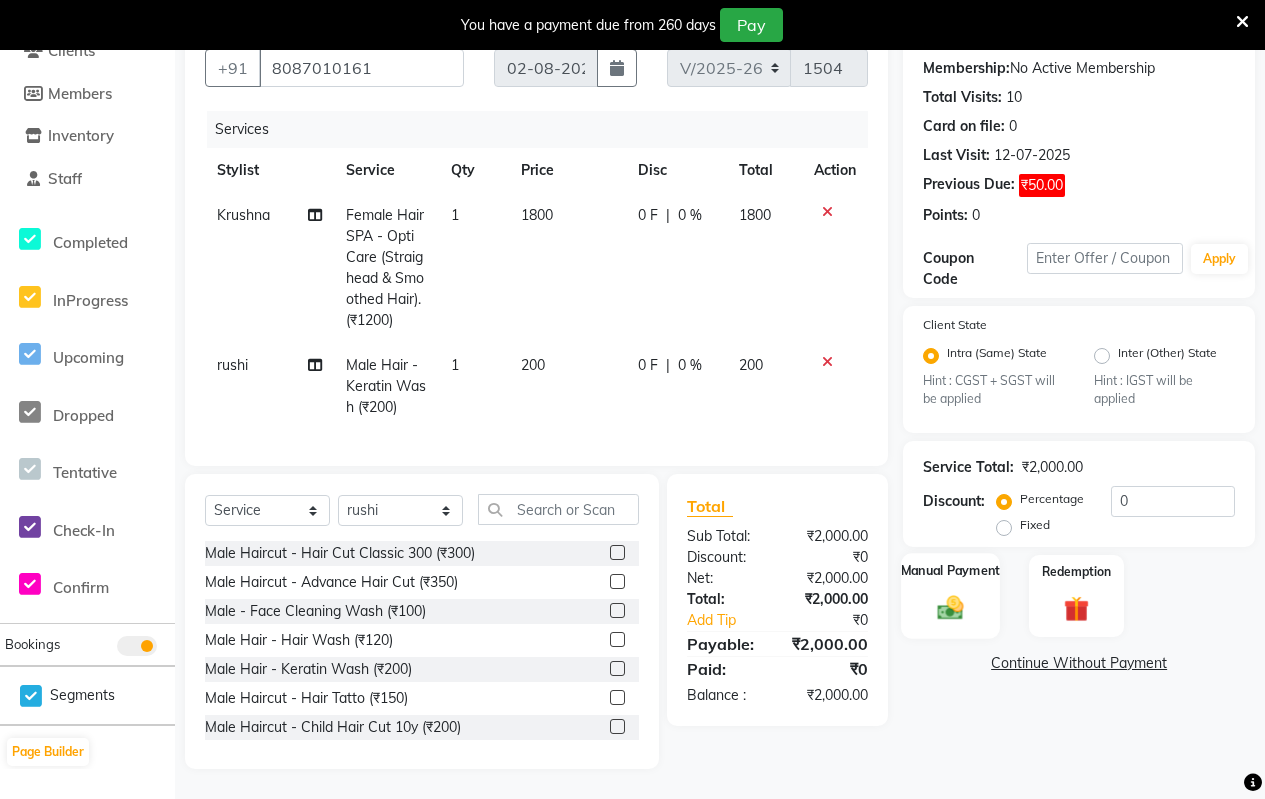 click 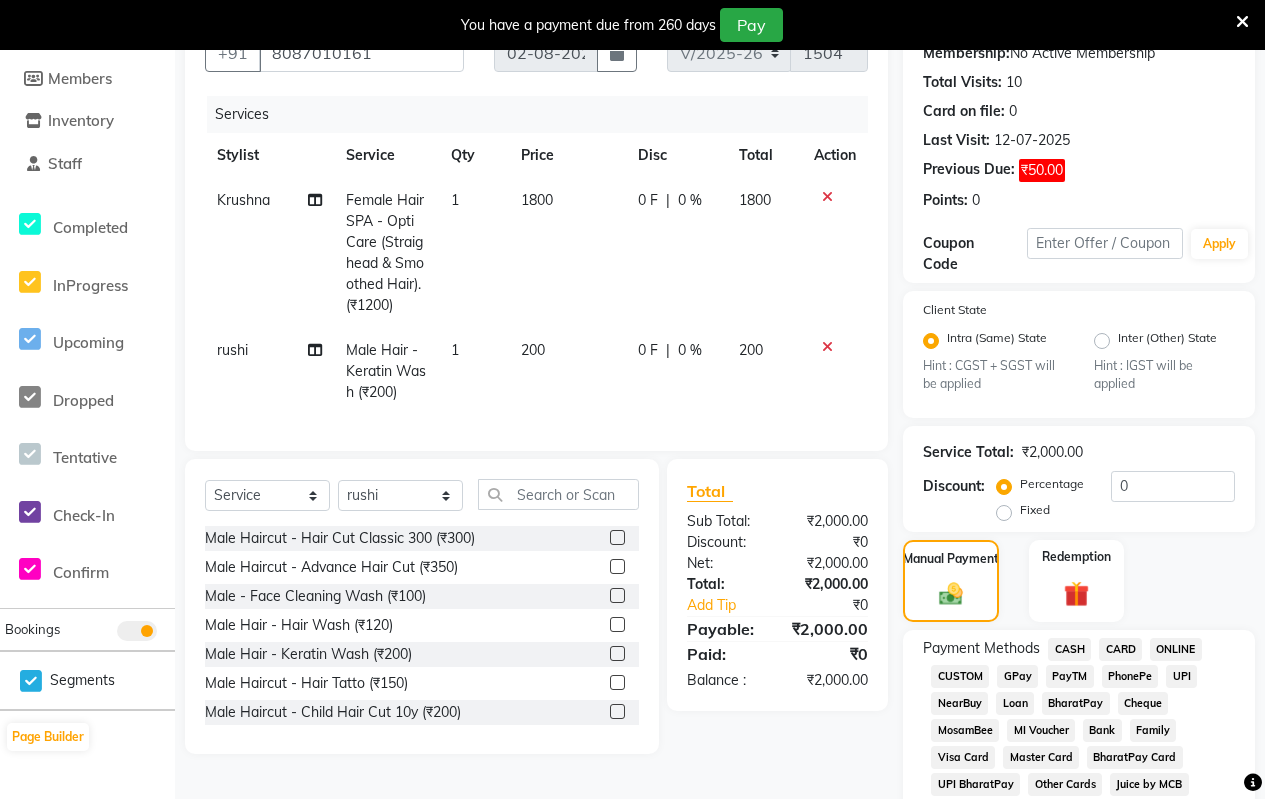 click on "ONLINE" 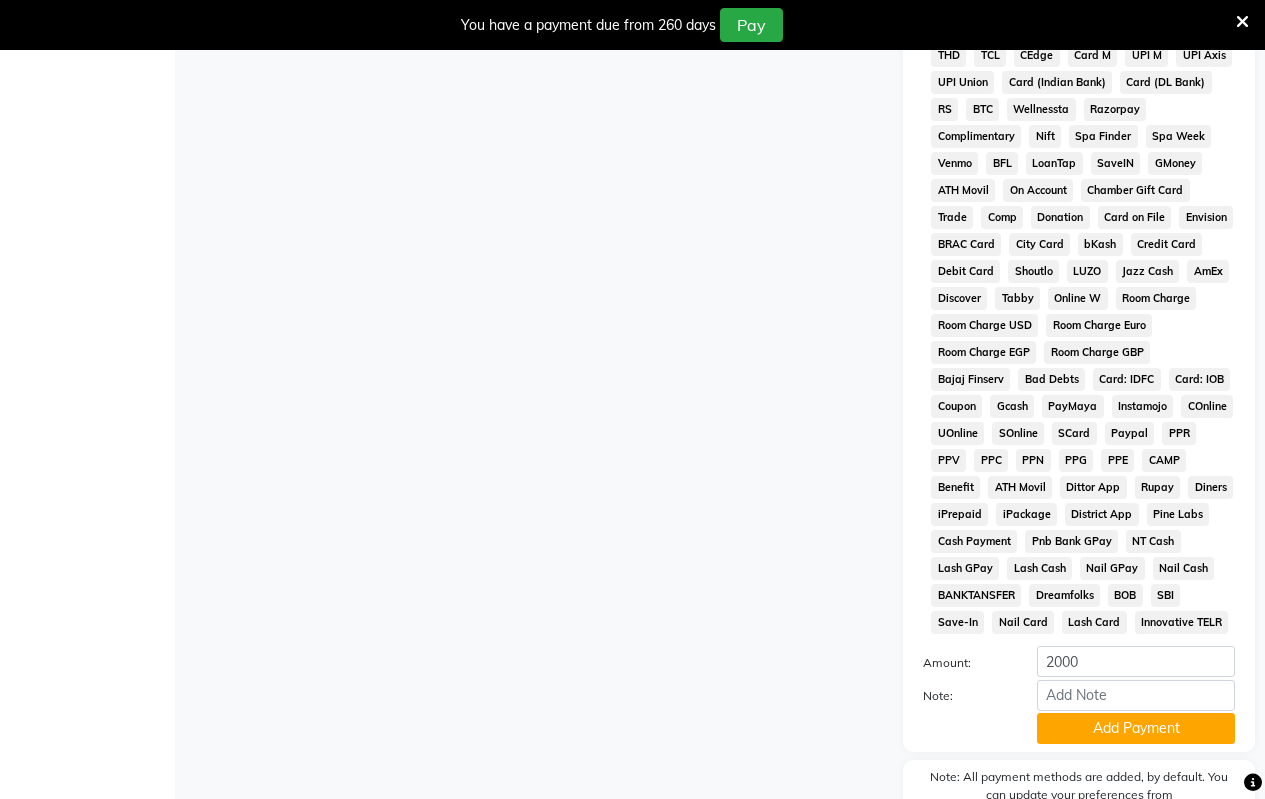 scroll, scrollTop: 1115, scrollLeft: 0, axis: vertical 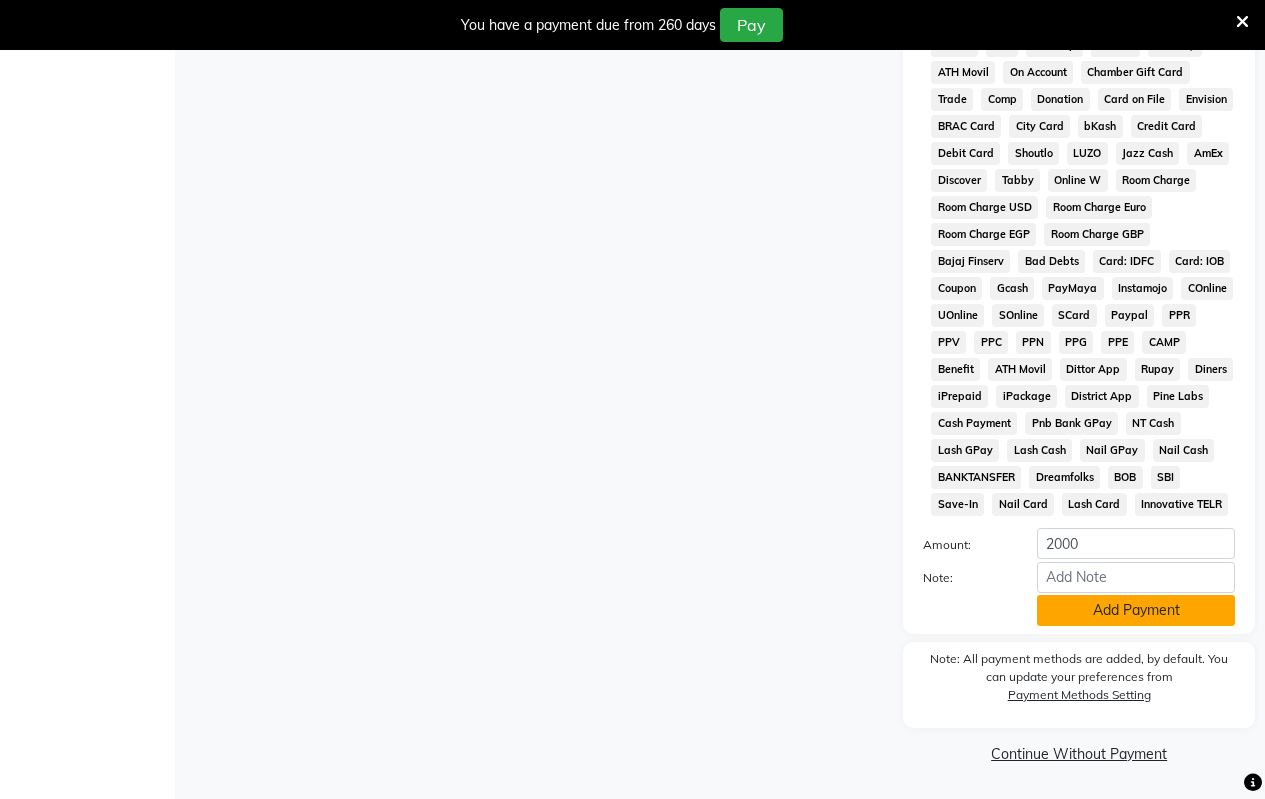 click on "Add Payment" 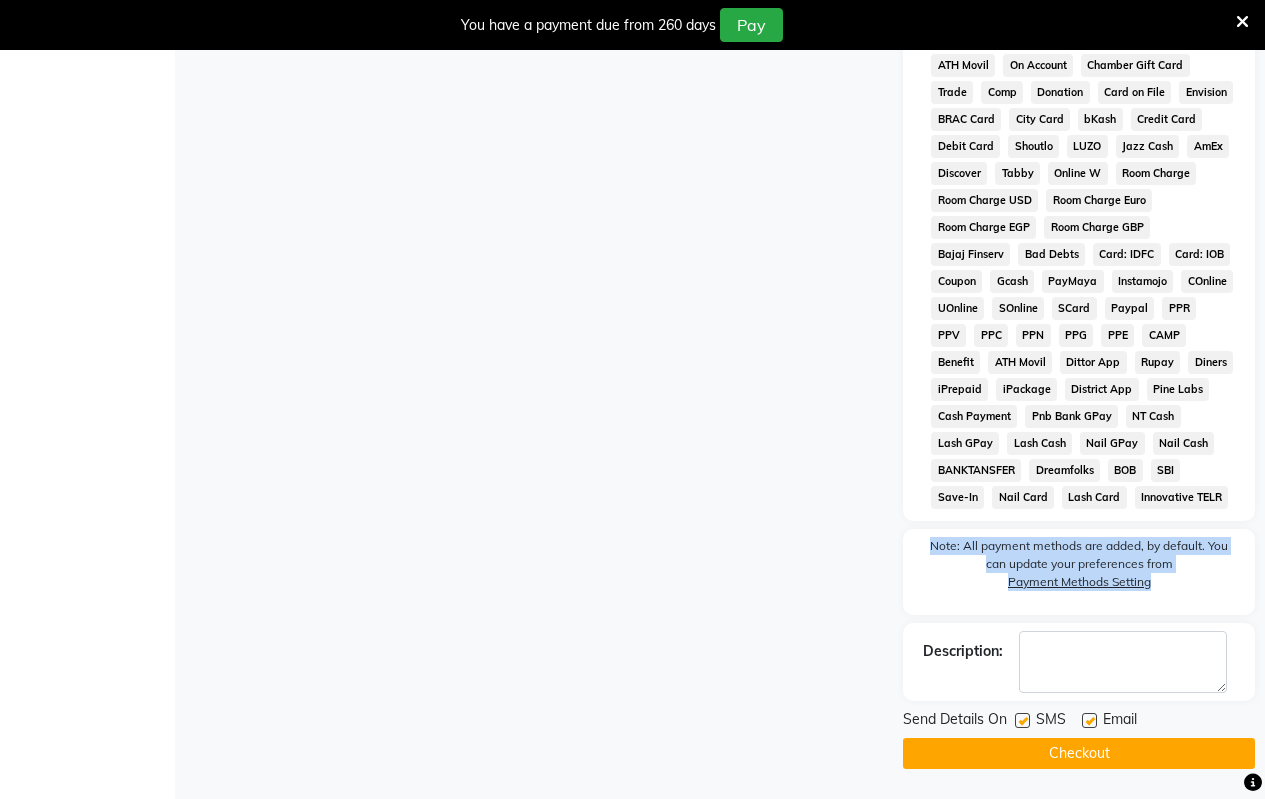 click on "Checkout" 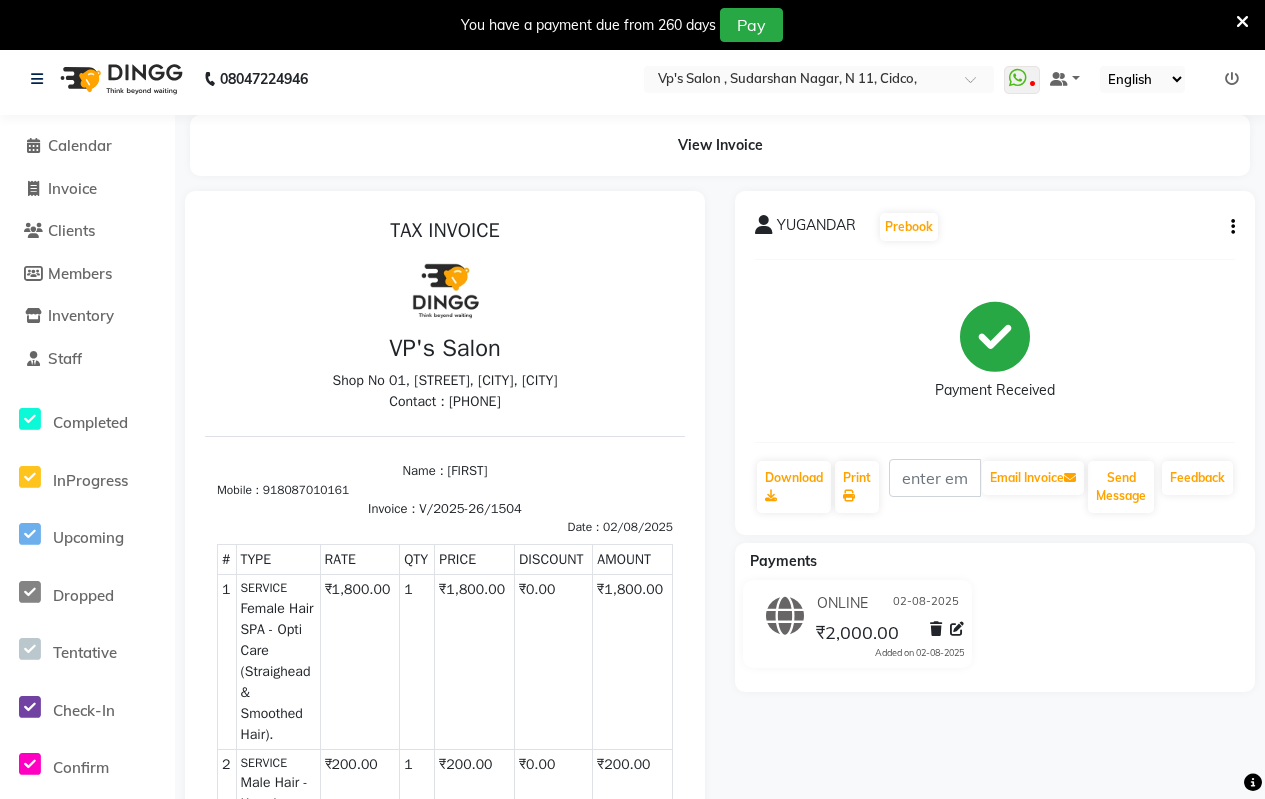 scroll, scrollTop: 0, scrollLeft: 0, axis: both 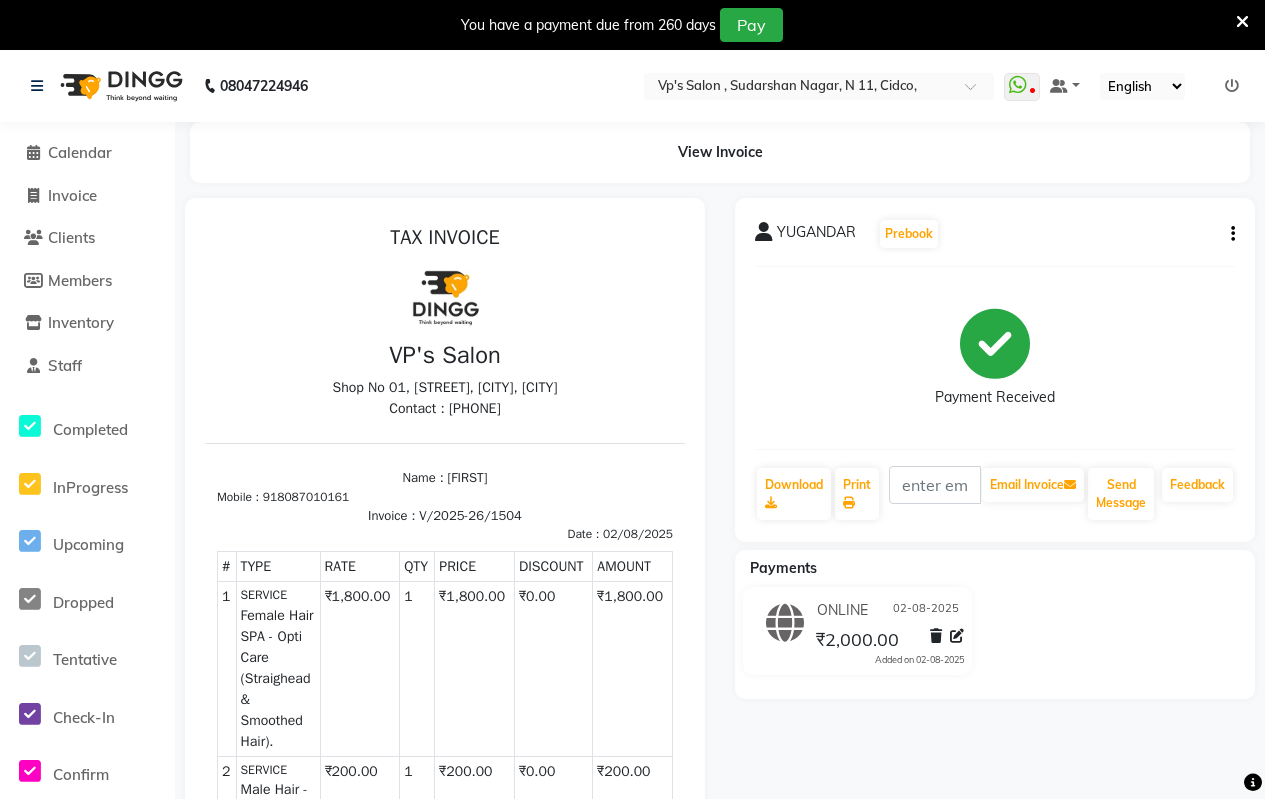 click on "Shop No 01, [CITY] Rd, T.V. Center,  [CITY]" at bounding box center [445, 387] 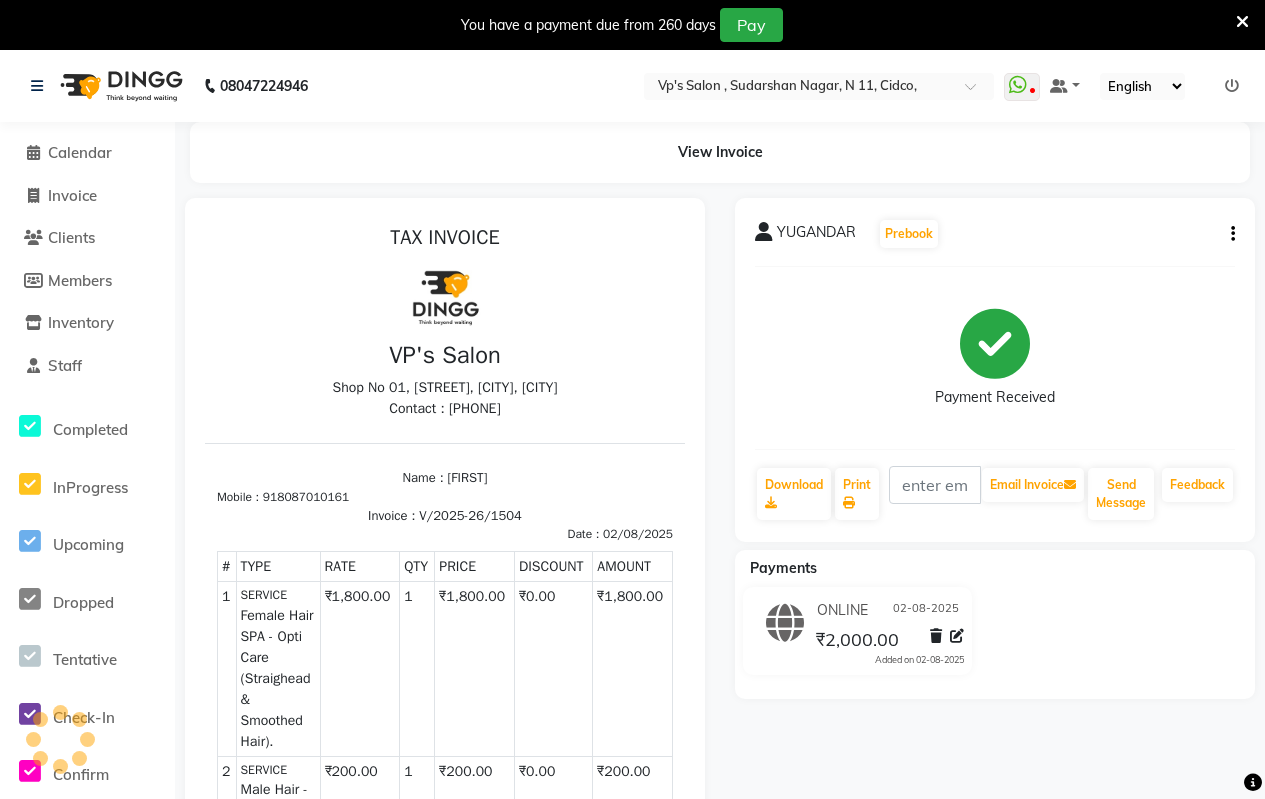 click on "Shop No 01, [CITY] Rd, T.V. Center,  [CITY]" at bounding box center [445, 387] 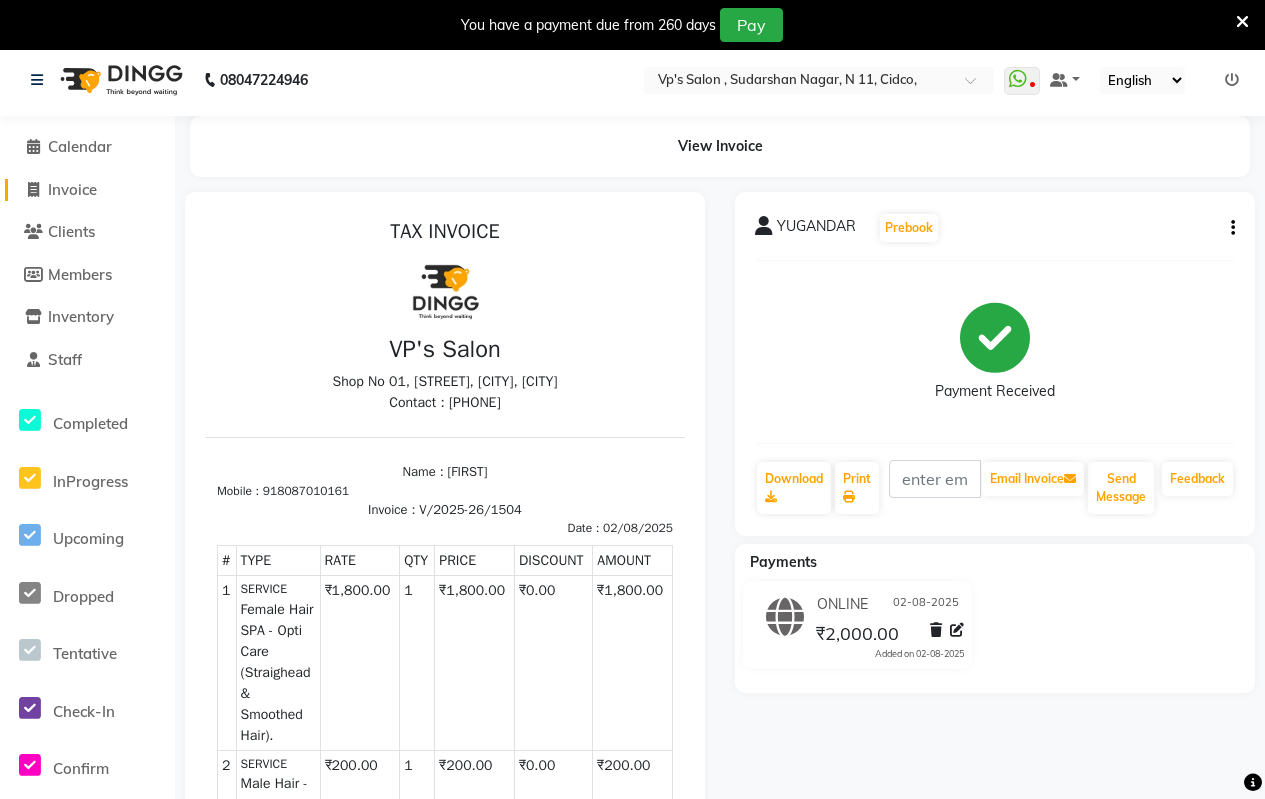 scroll, scrollTop: 0, scrollLeft: 0, axis: both 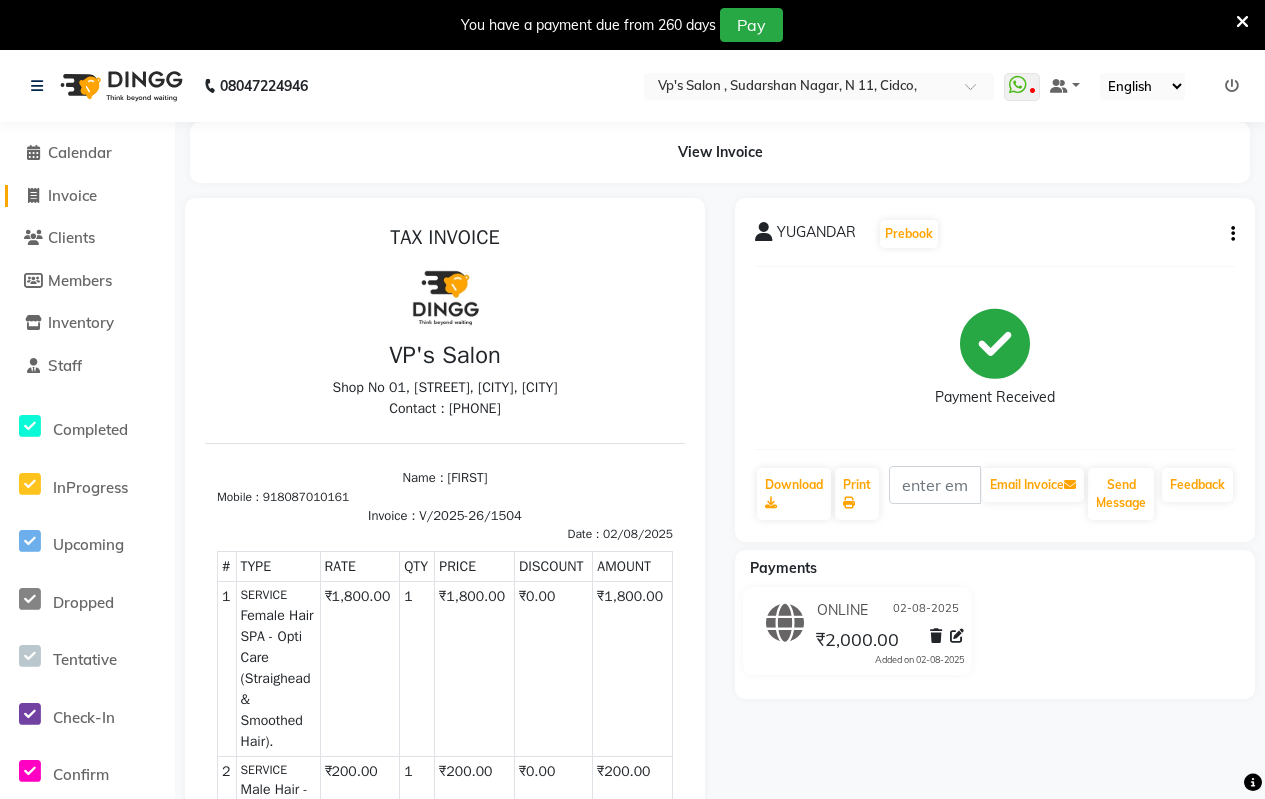 click 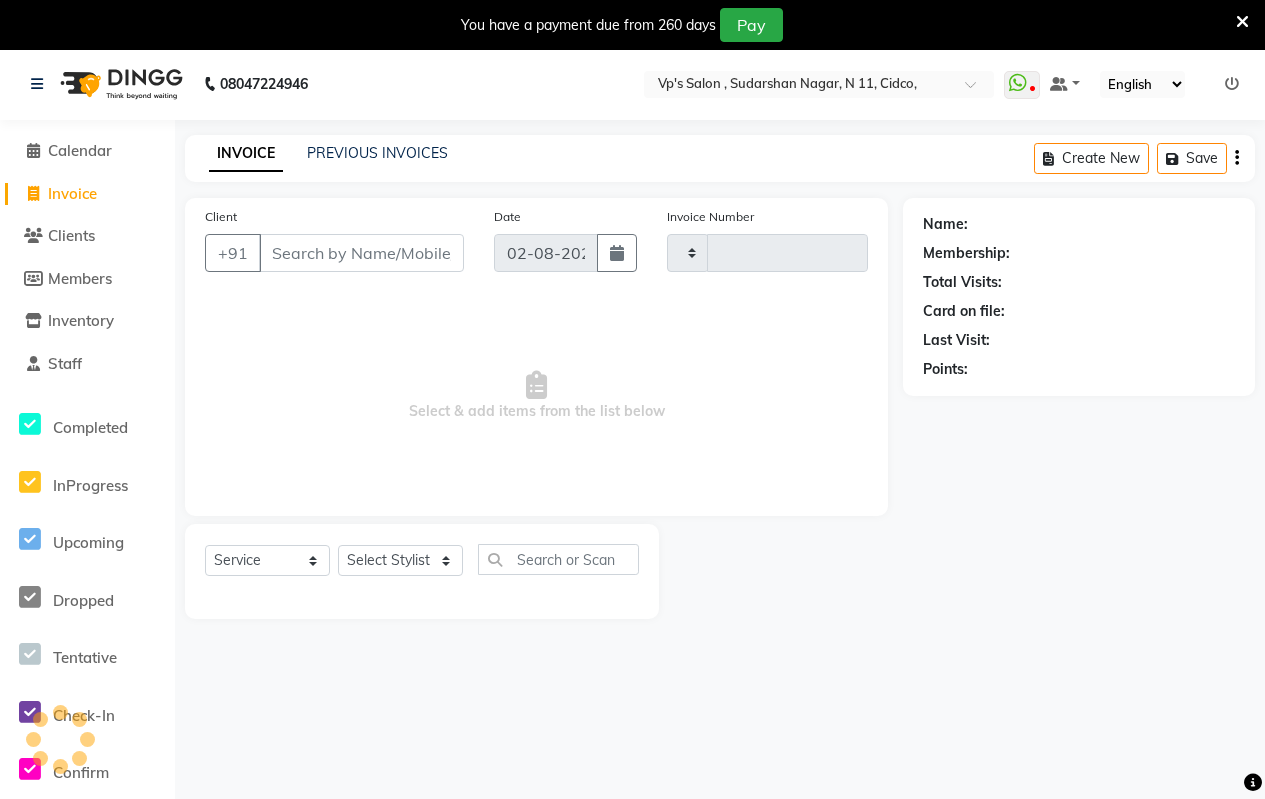 scroll, scrollTop: 50, scrollLeft: 0, axis: vertical 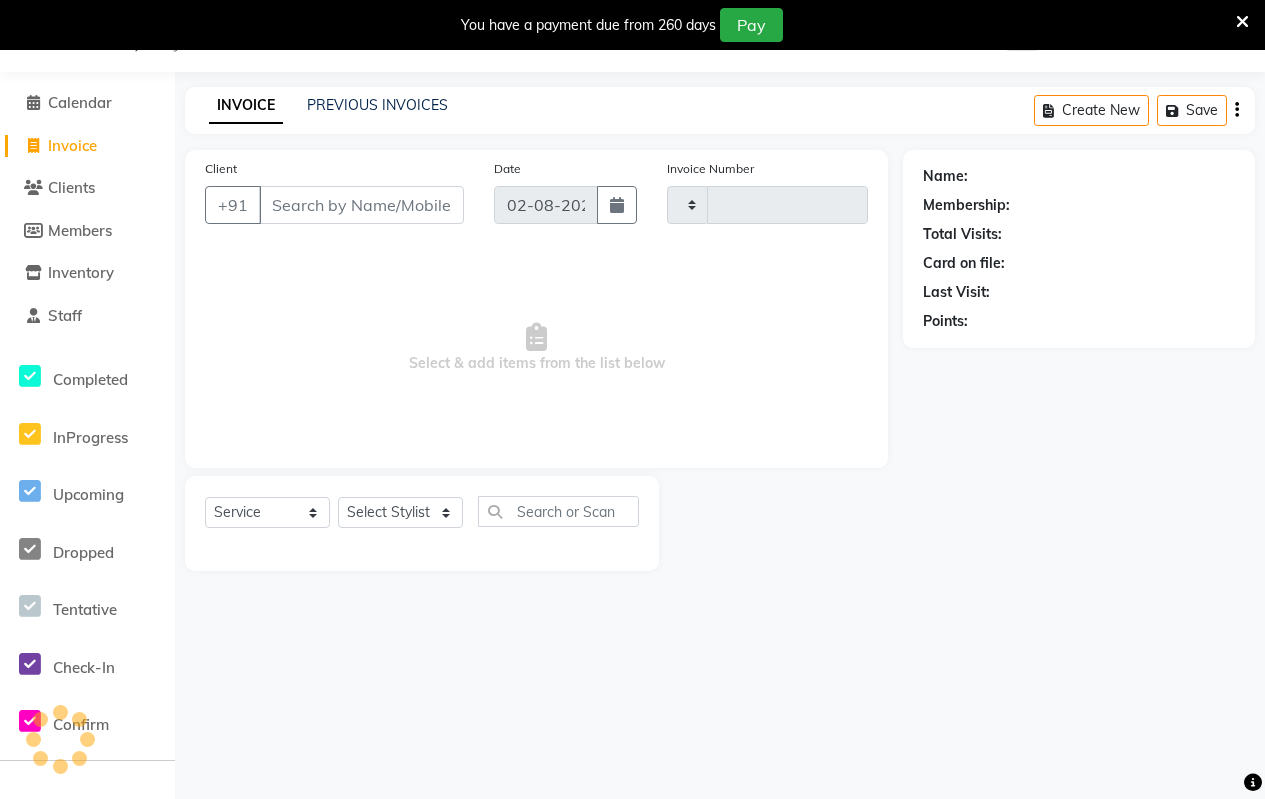 type on "1505" 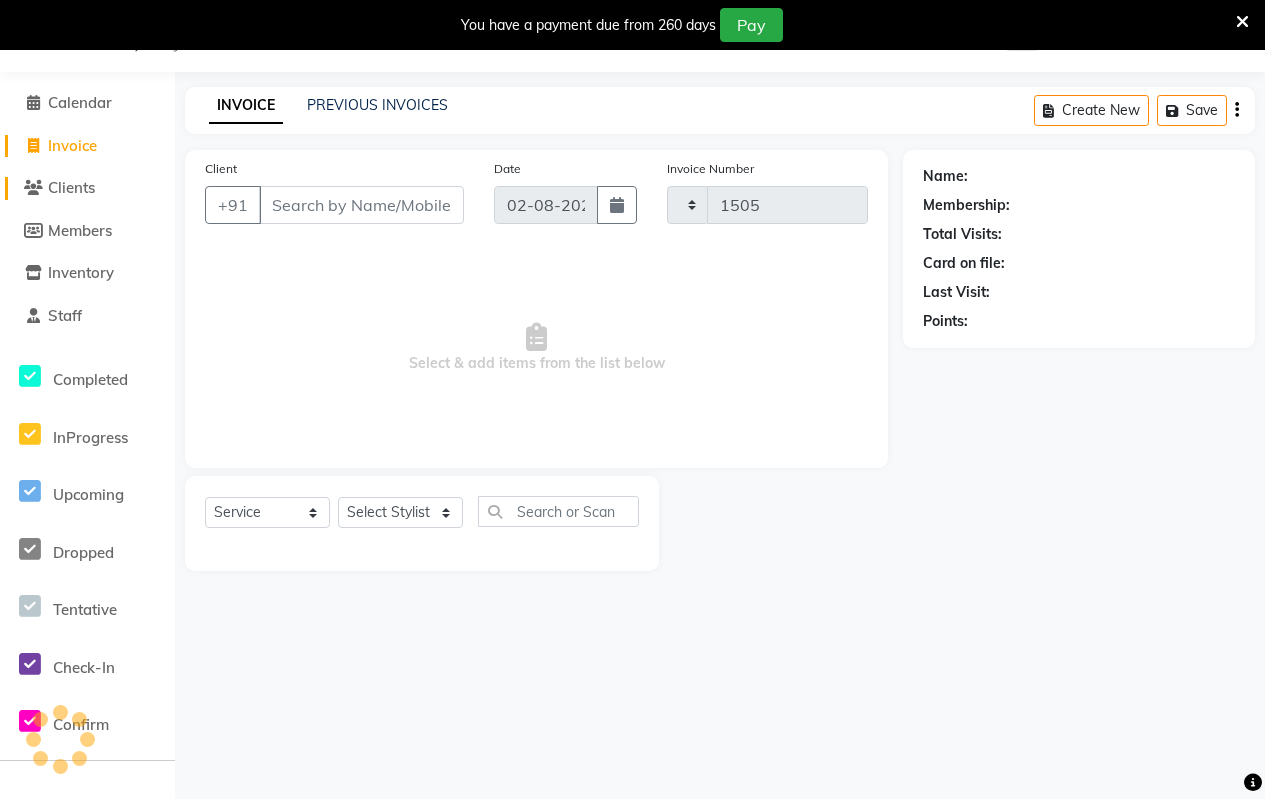 select on "4917" 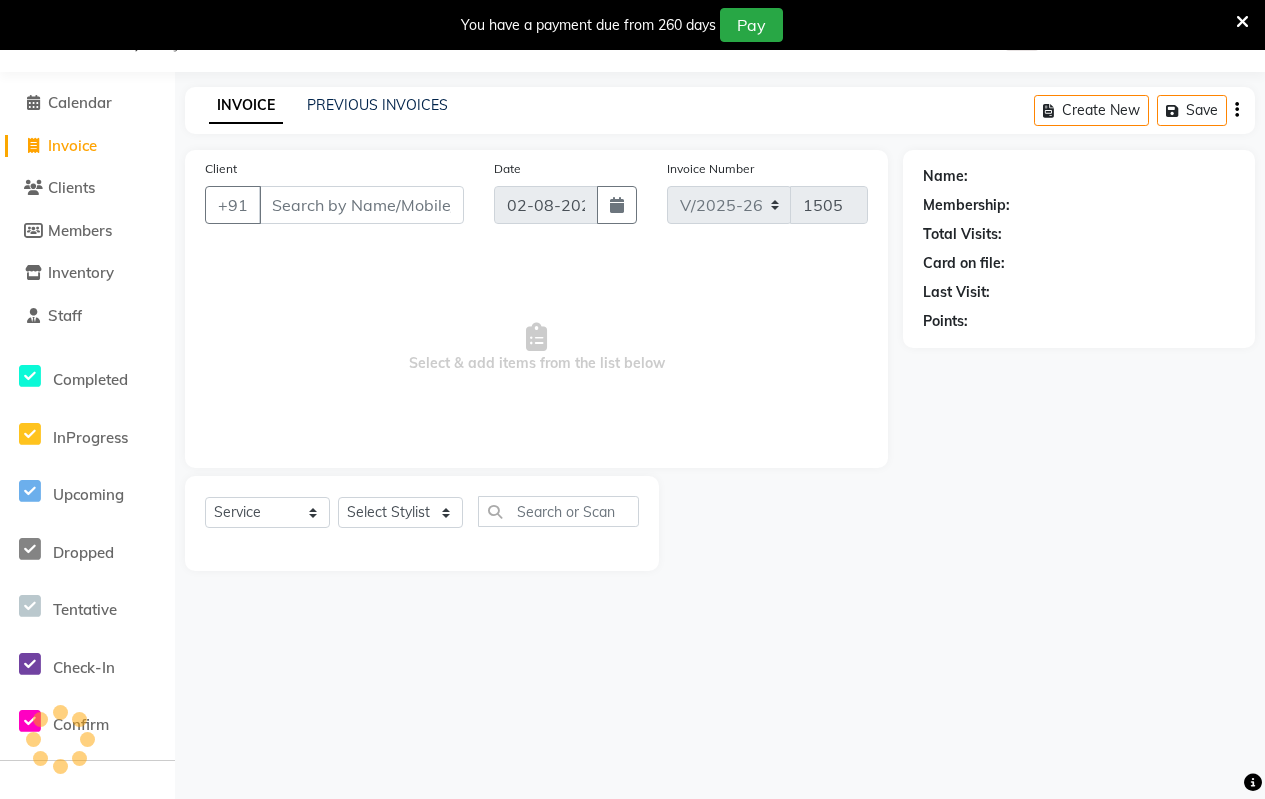 click on "Client" at bounding box center [361, 205] 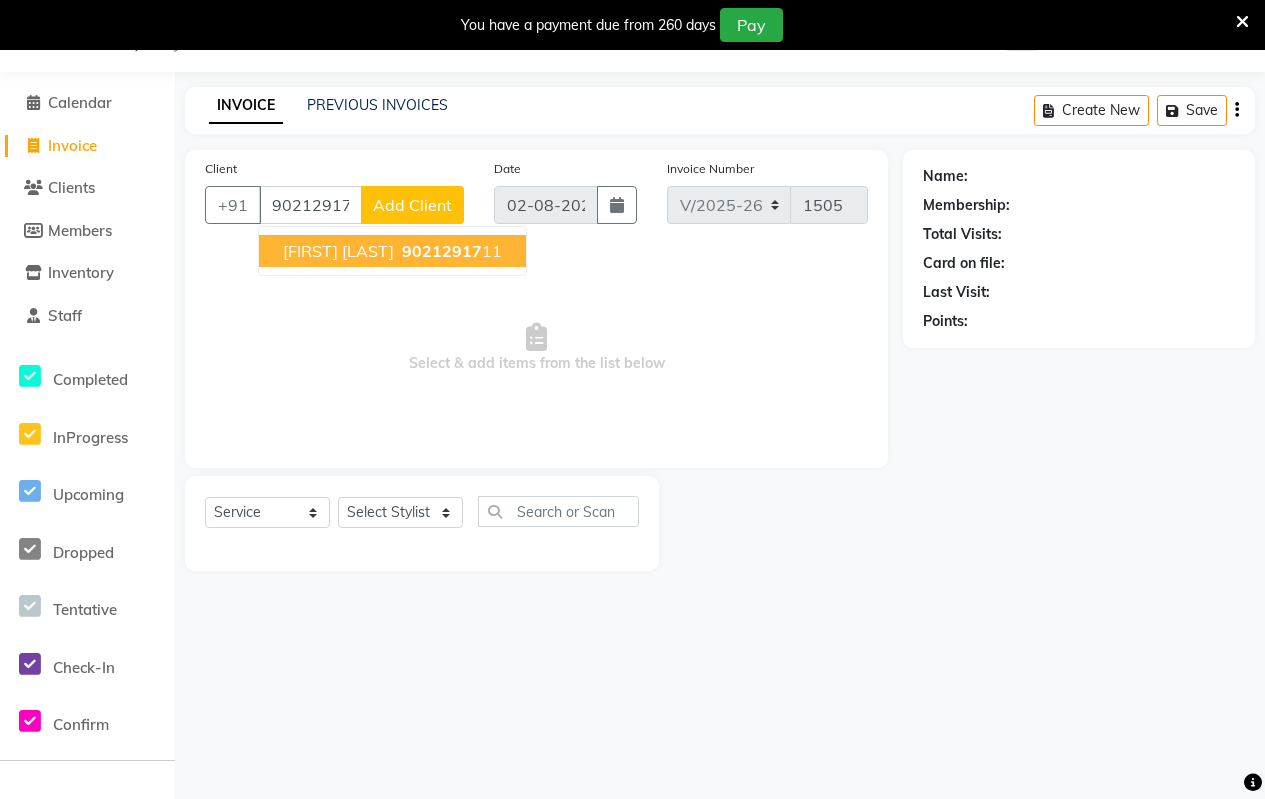 click on "[FIRST] [LAST]" at bounding box center (338, 251) 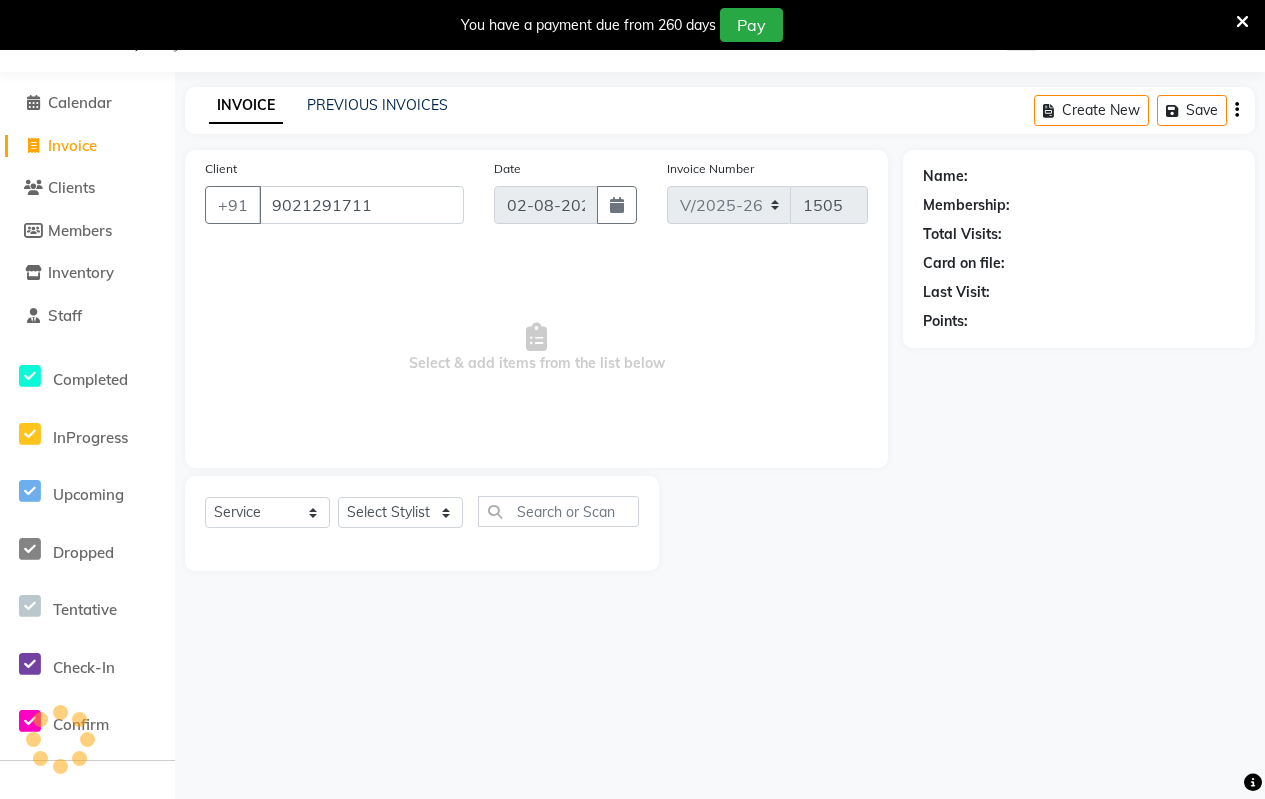 type on "9021291711" 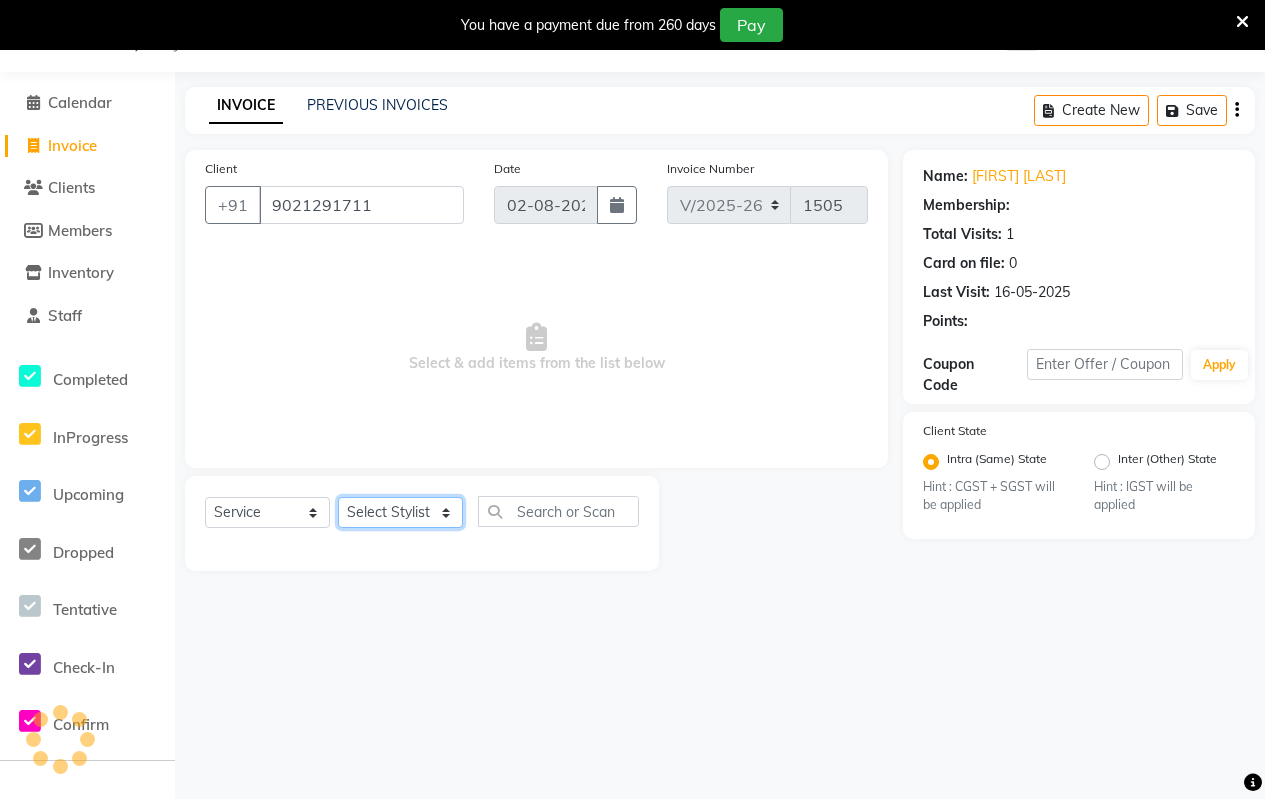 click on "Select Stylist Arati kamlesh b  karan  Krushna pramila jadhav priyanka bawaskar  rohit  rushi  Venesh" 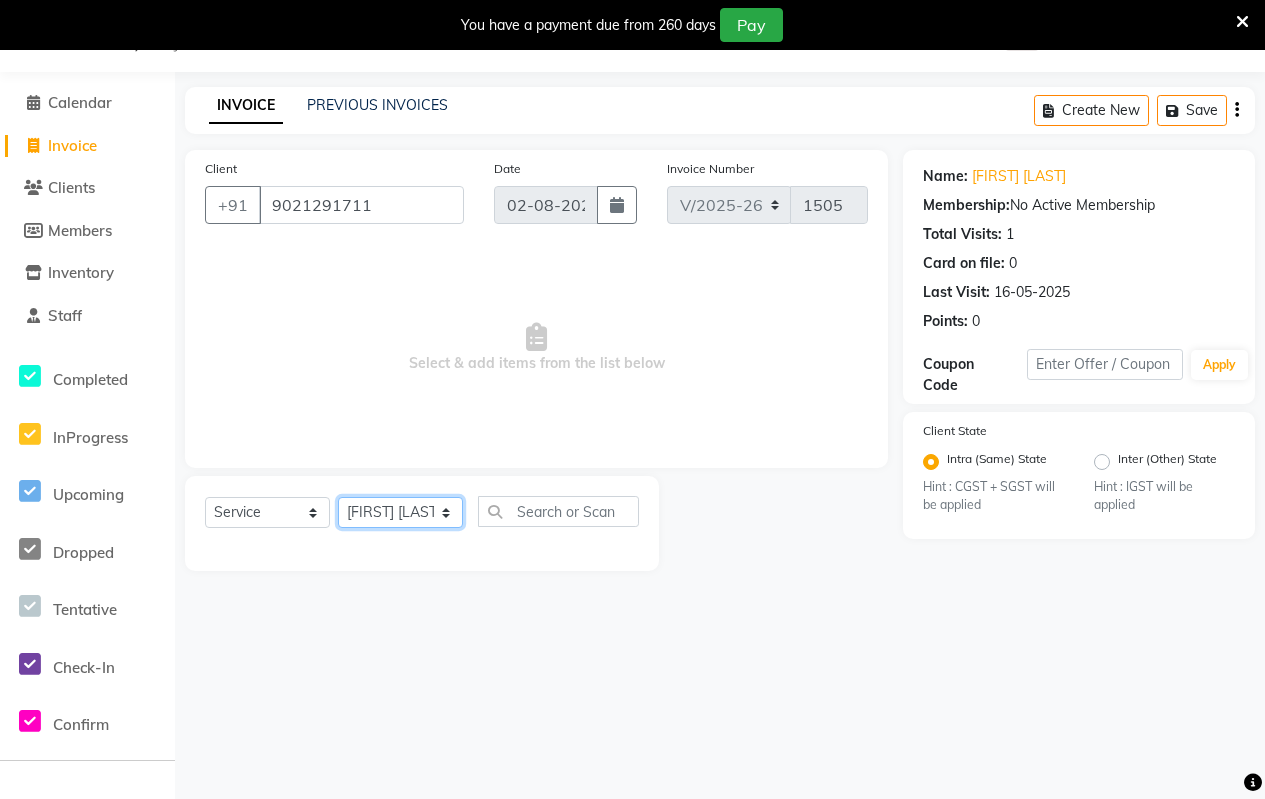 click on "Select Stylist Arati kamlesh b  karan  Krushna pramila jadhav priyanka bawaskar  rohit  rushi  Venesh" 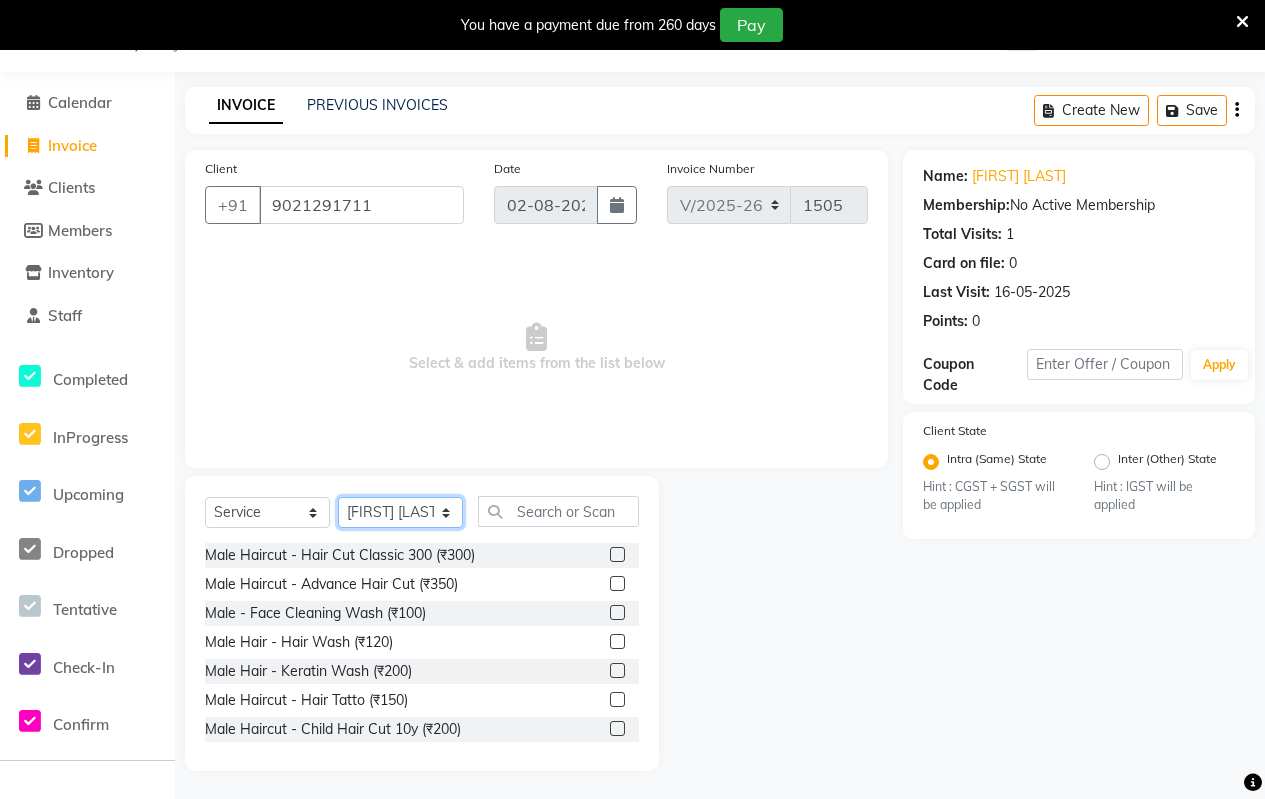 click on "Select Stylist Arati kamlesh b  karan  Krushna pramila jadhav priyanka bawaskar  rohit  rushi  Venesh" 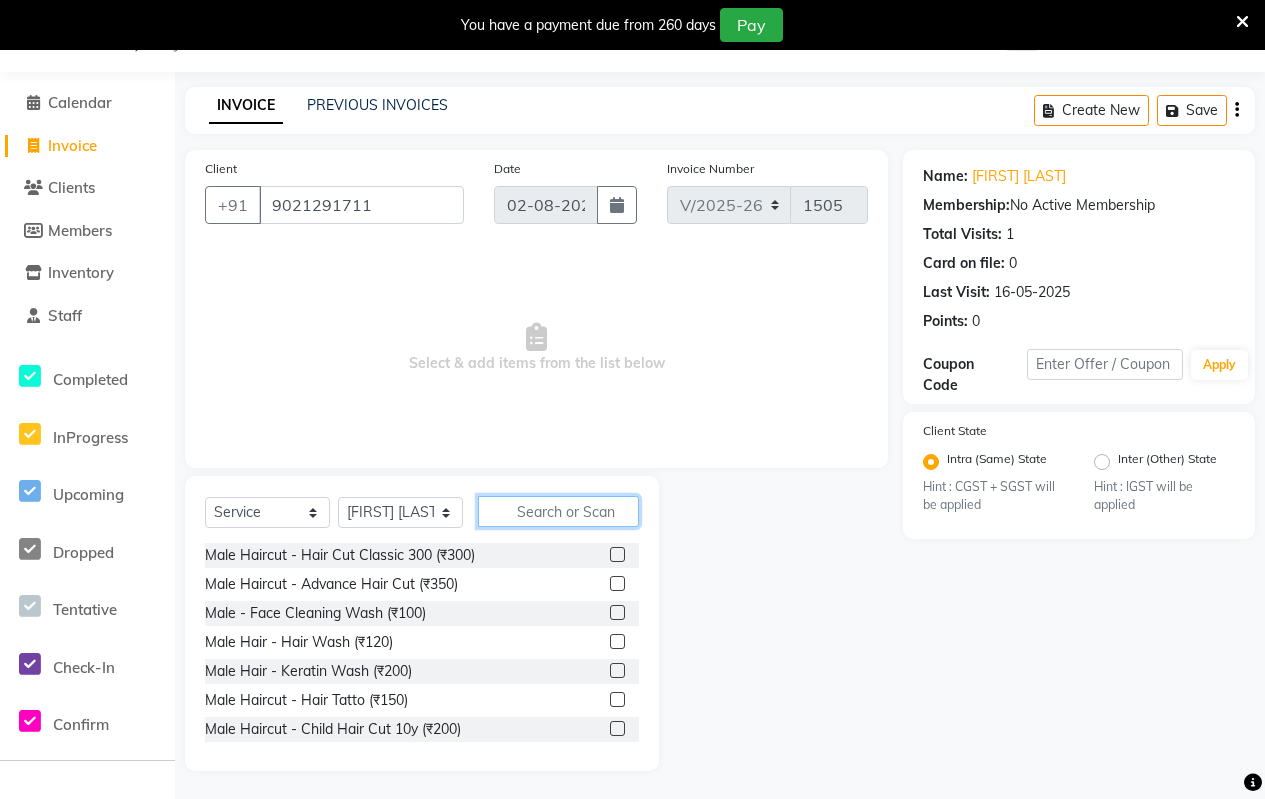 click 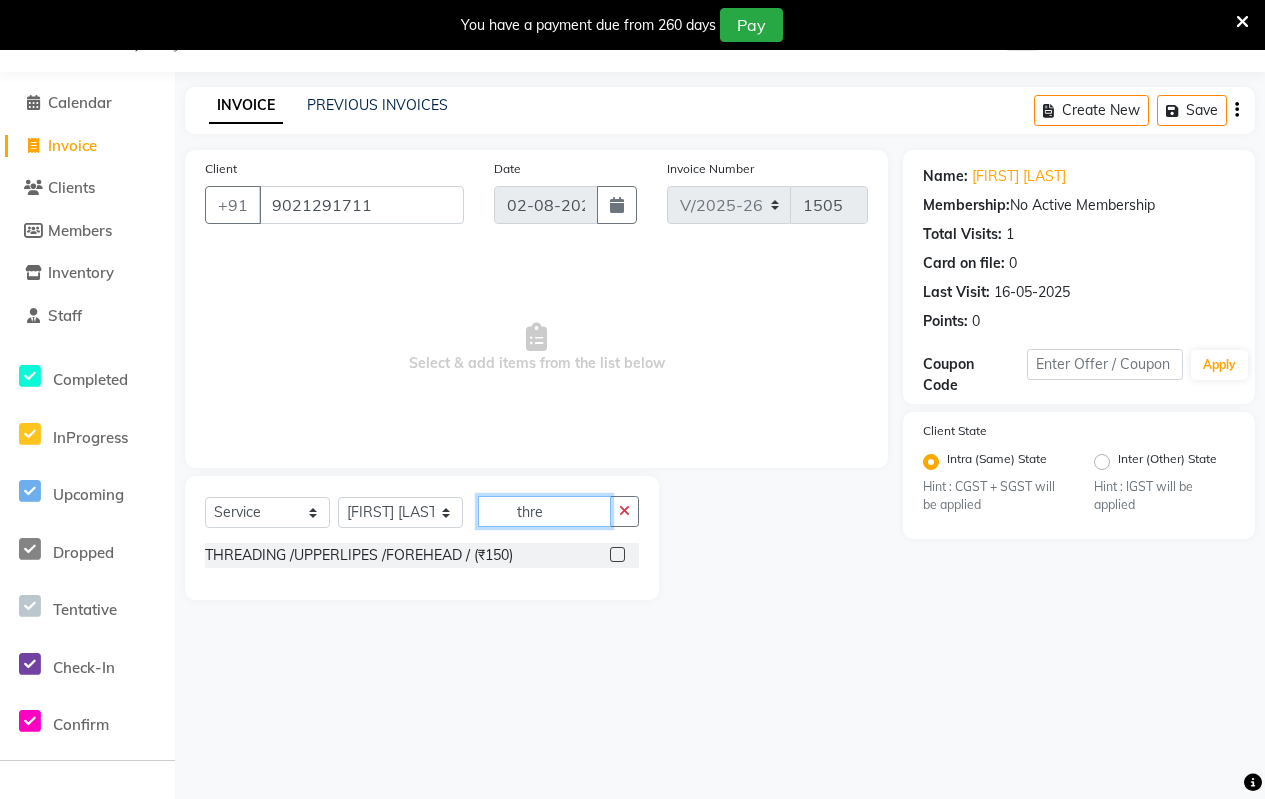 type on "thre" 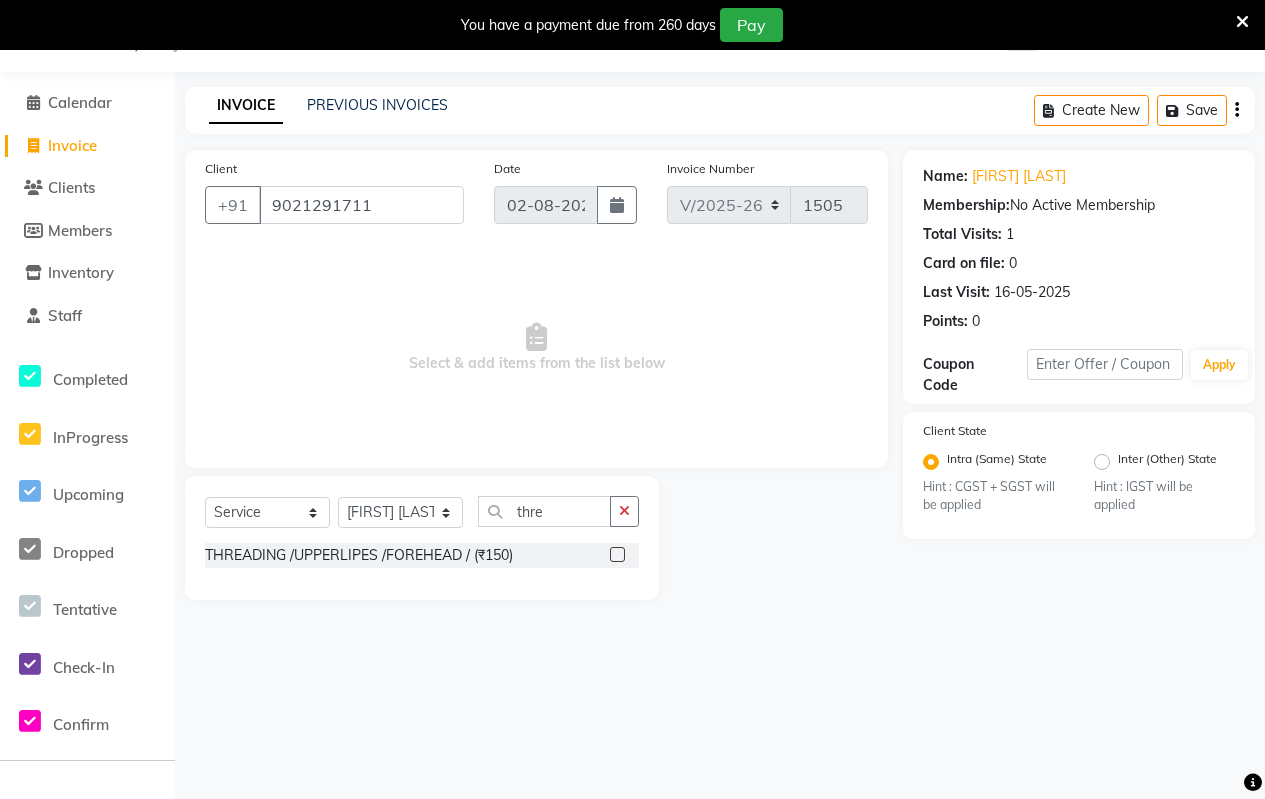 click 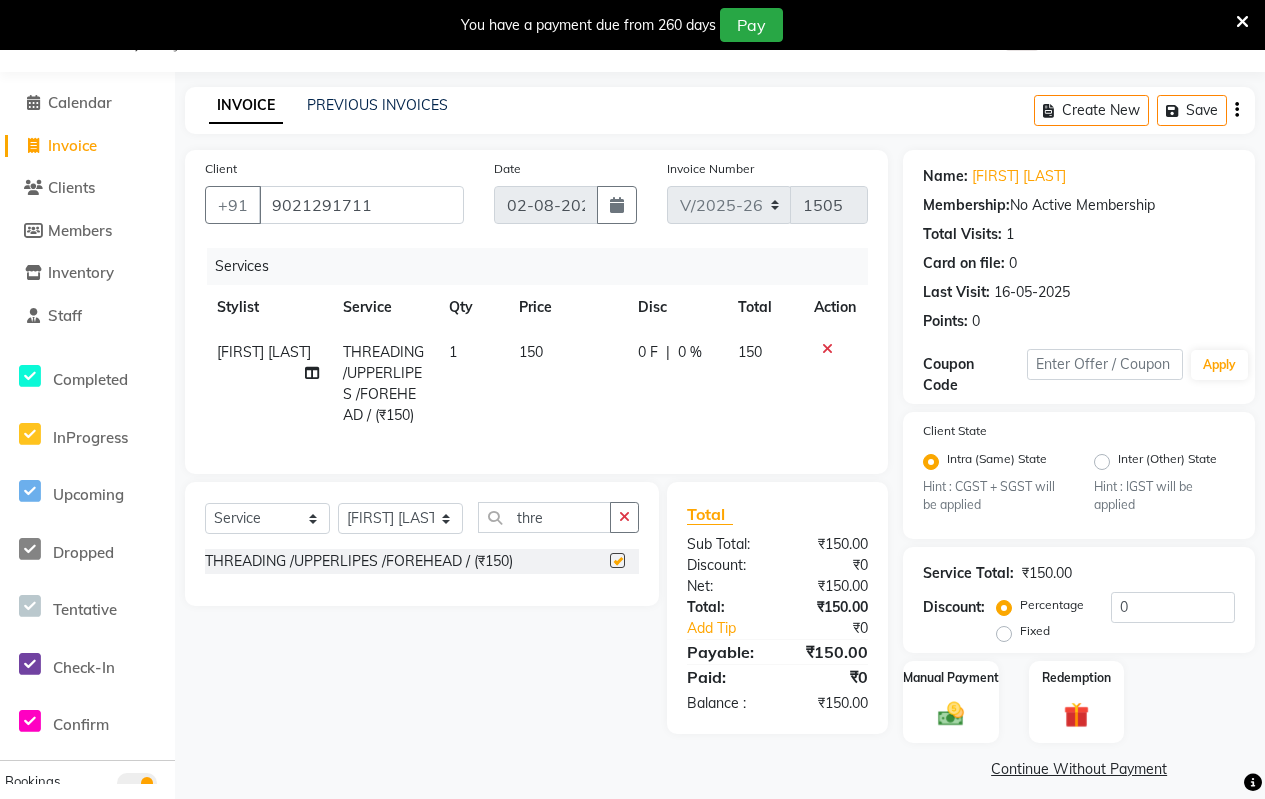 checkbox on "false" 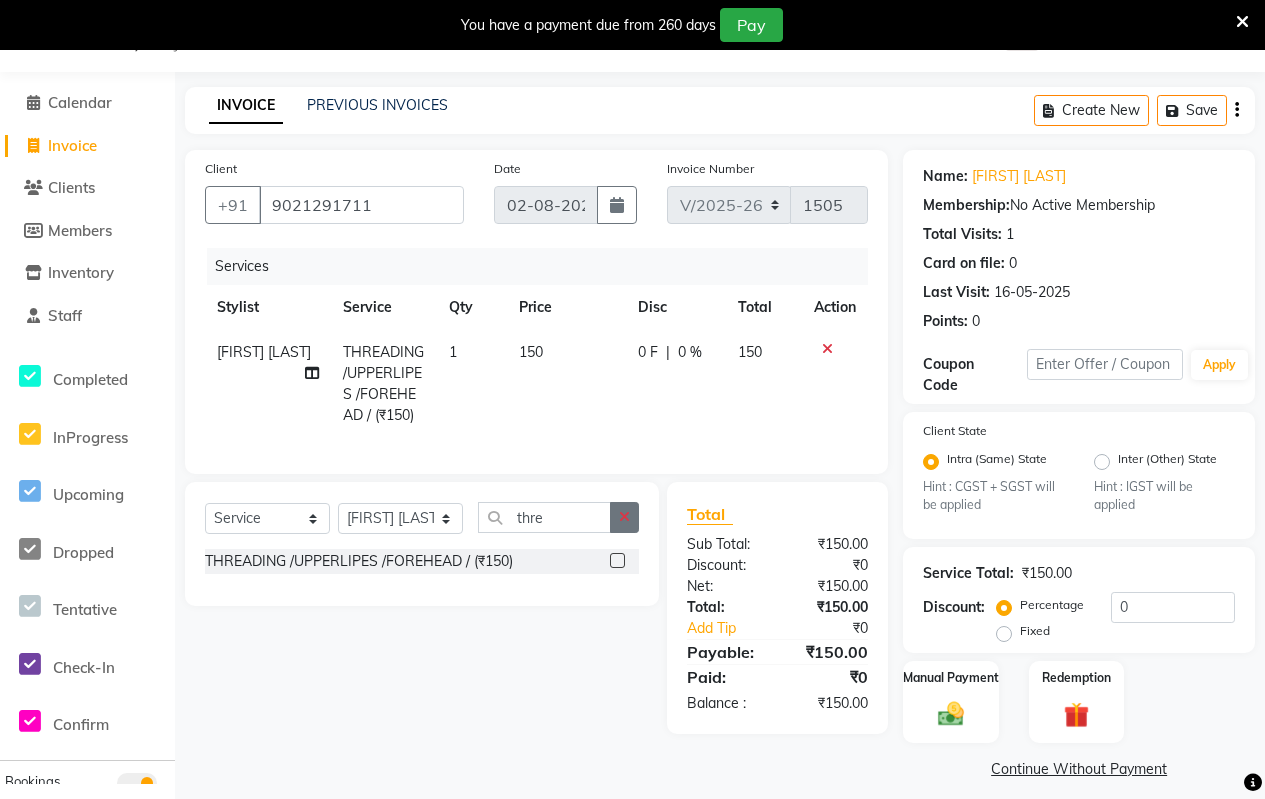 click 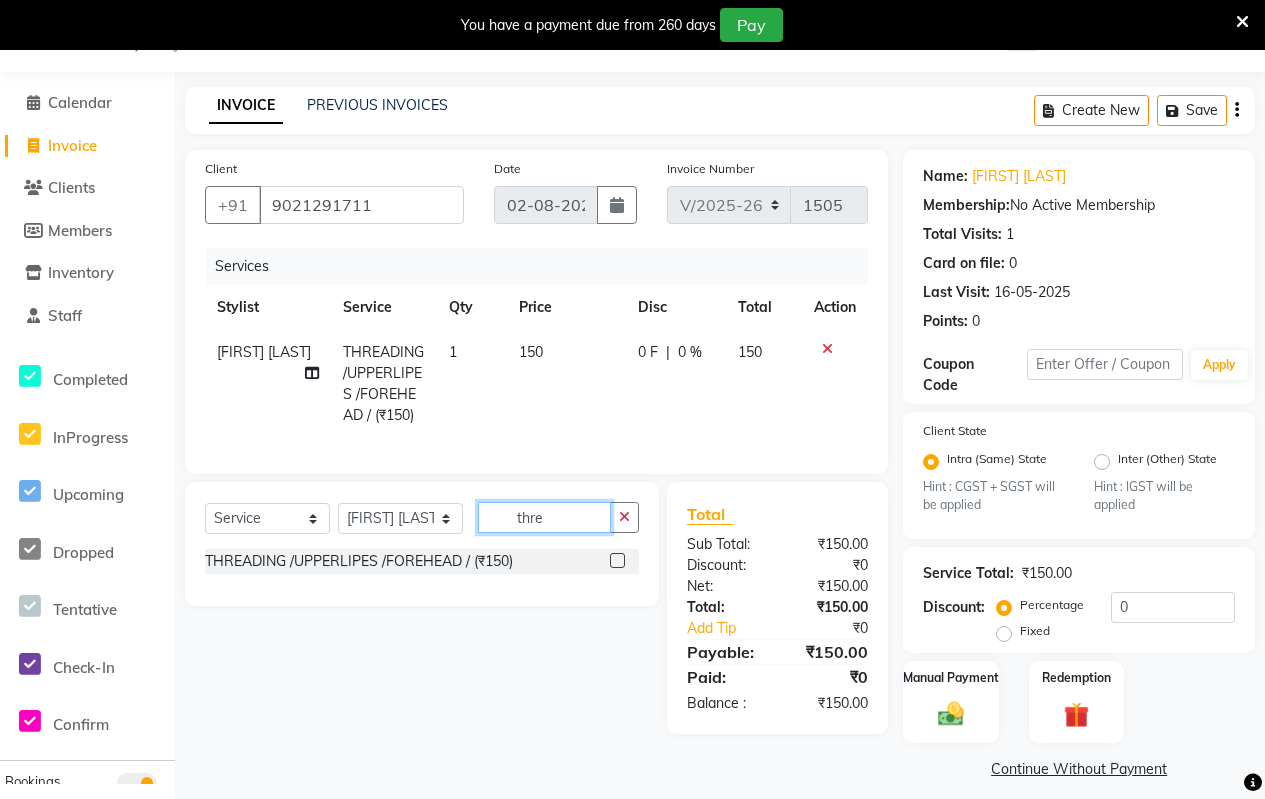type 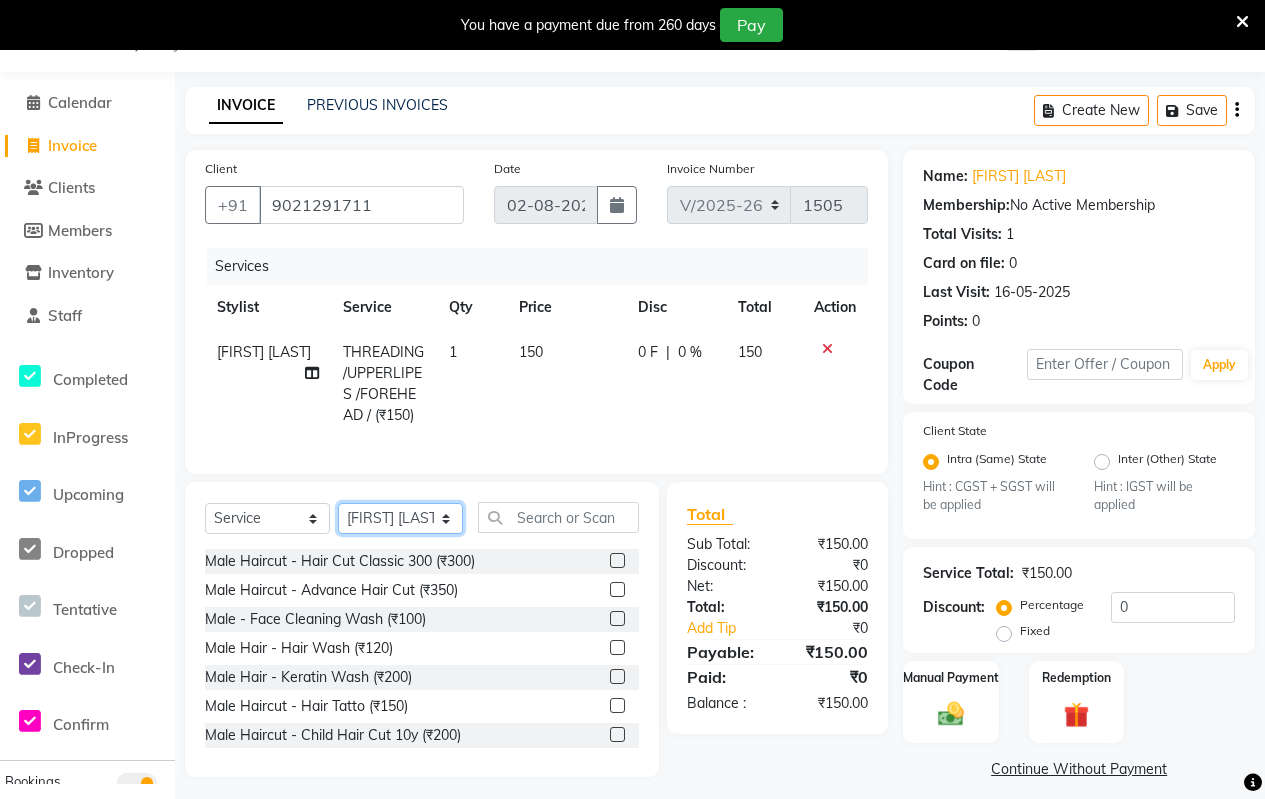 click on "Select Stylist Arati kamlesh b  karan  Krushna pramila jadhav priyanka bawaskar  rohit  rushi  Venesh" 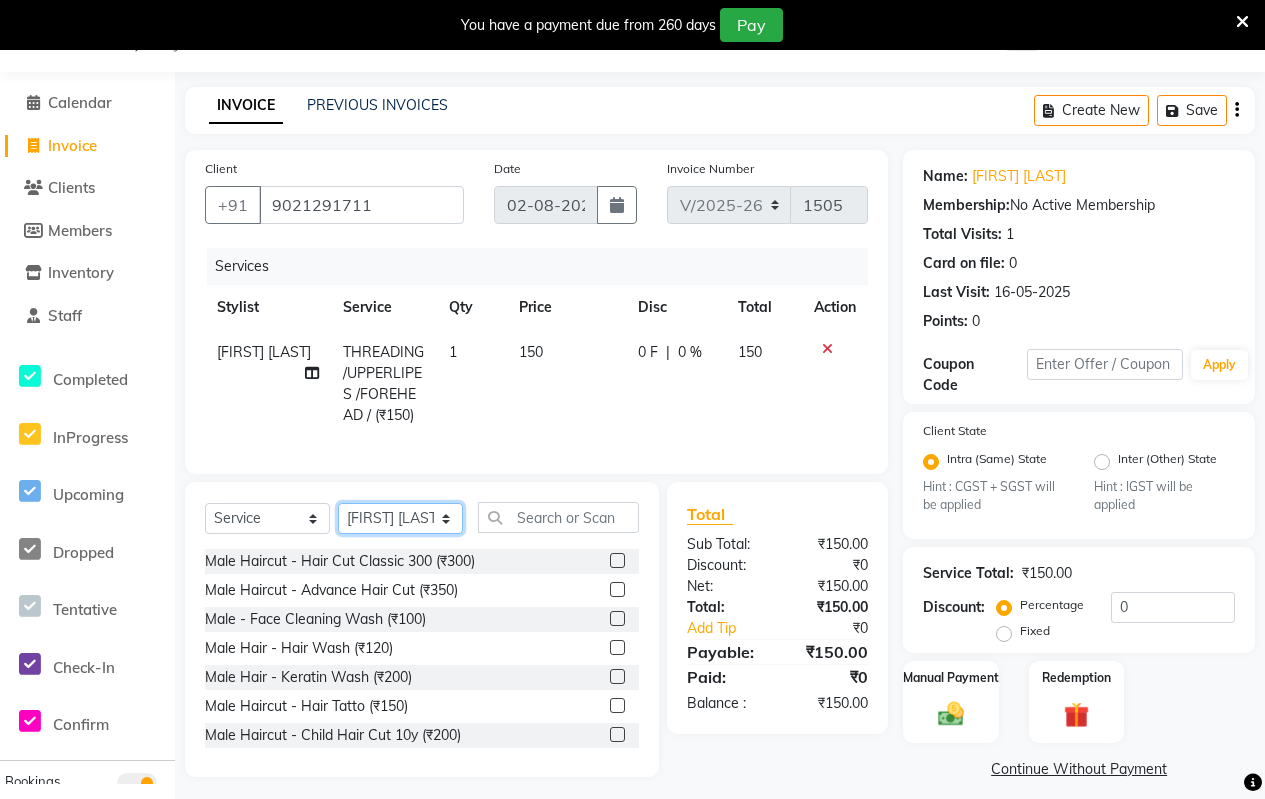 select on "71690" 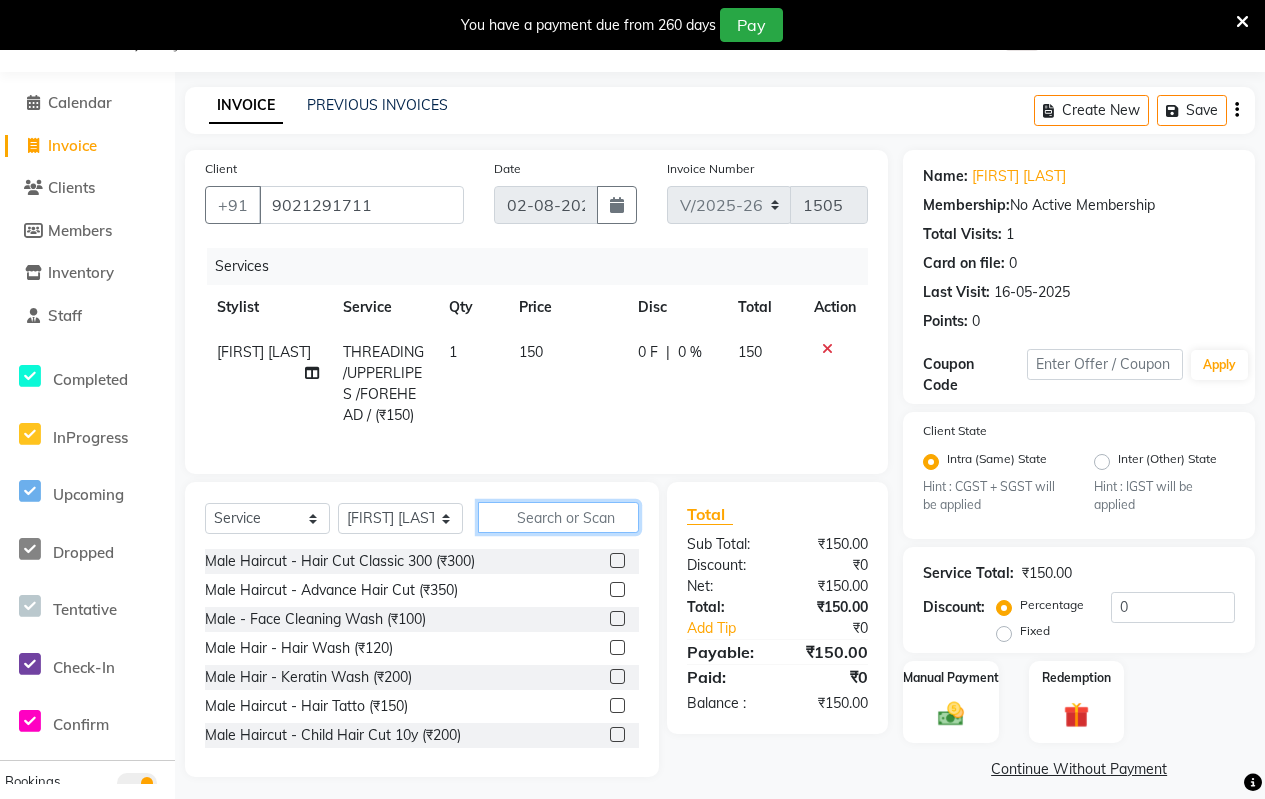 click 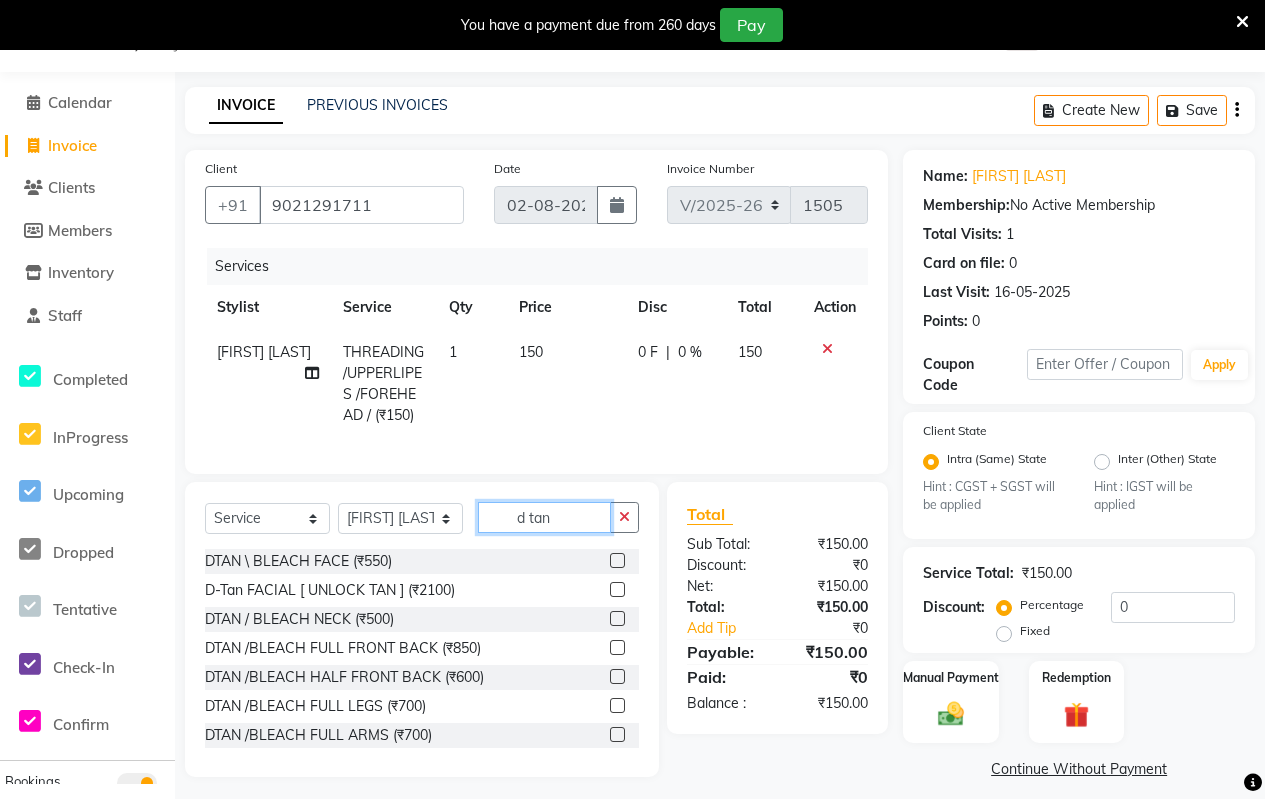 type on "d tan" 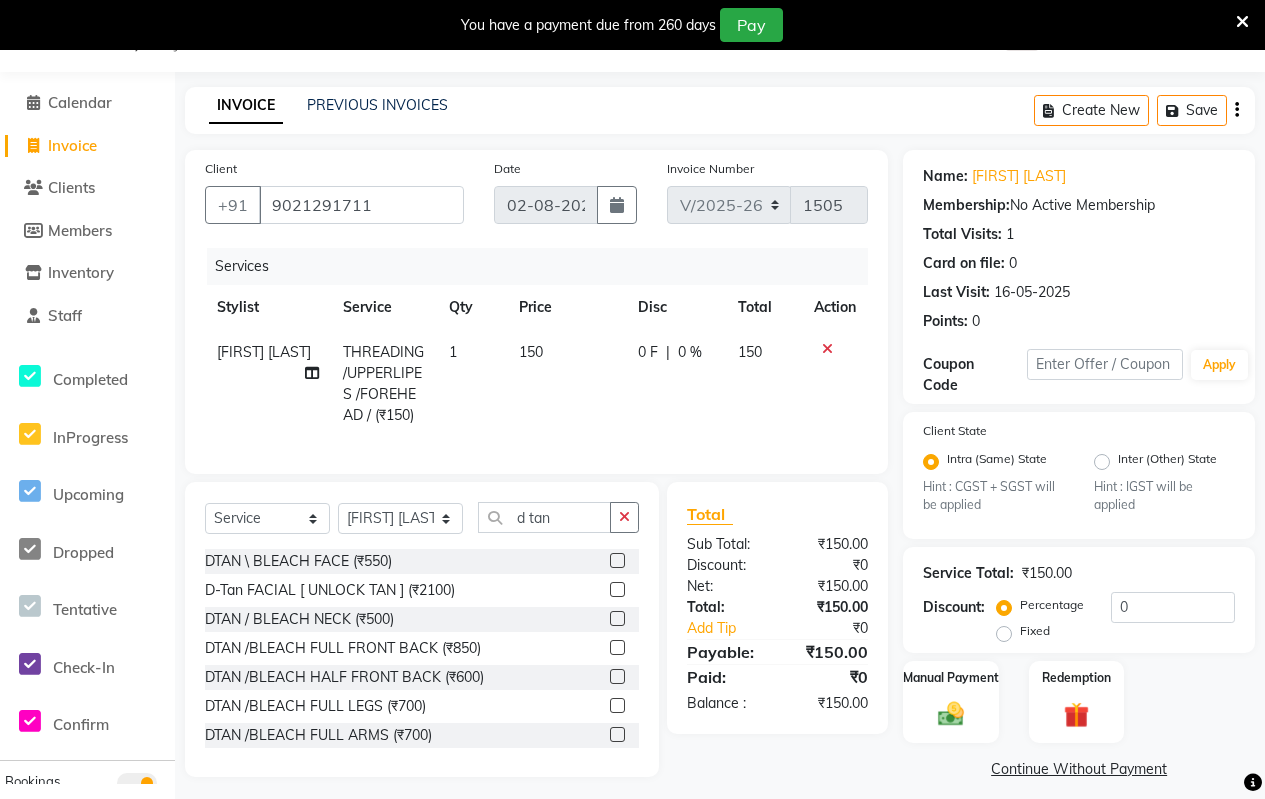 click 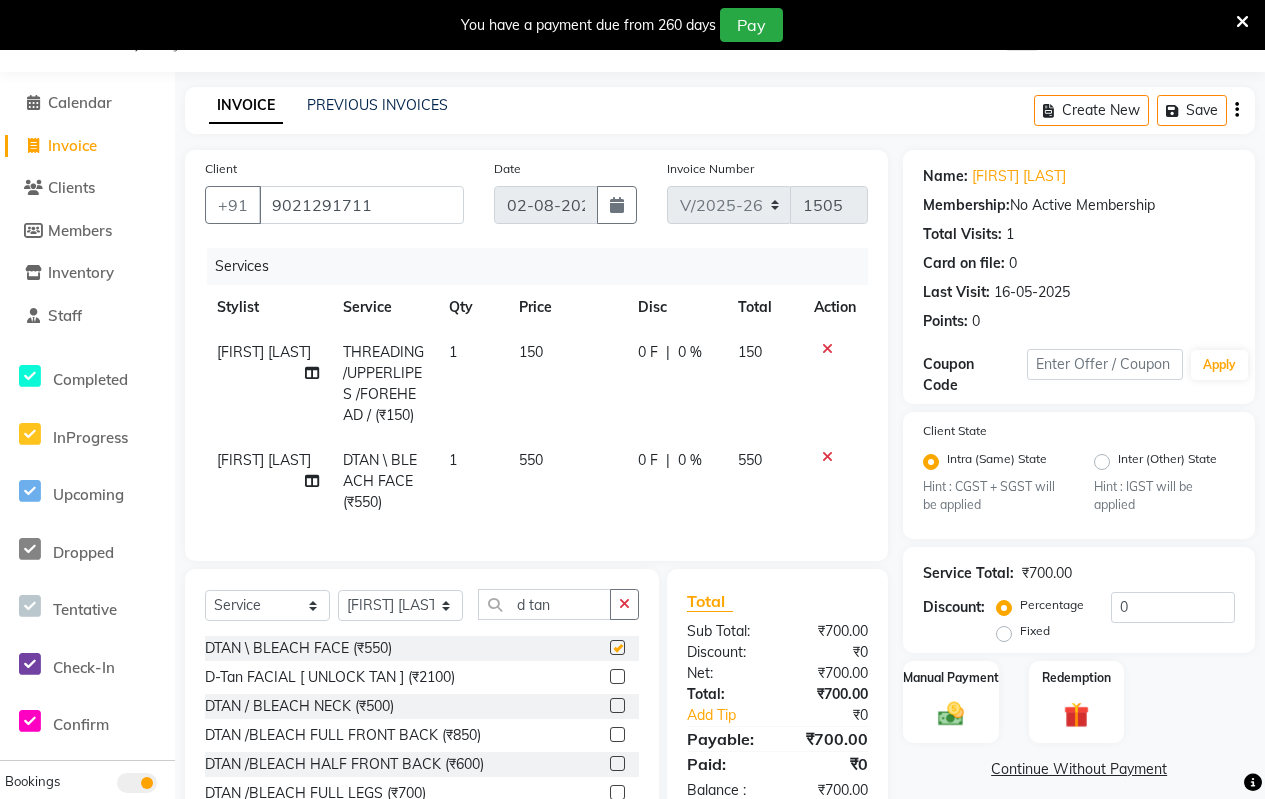 checkbox on "false" 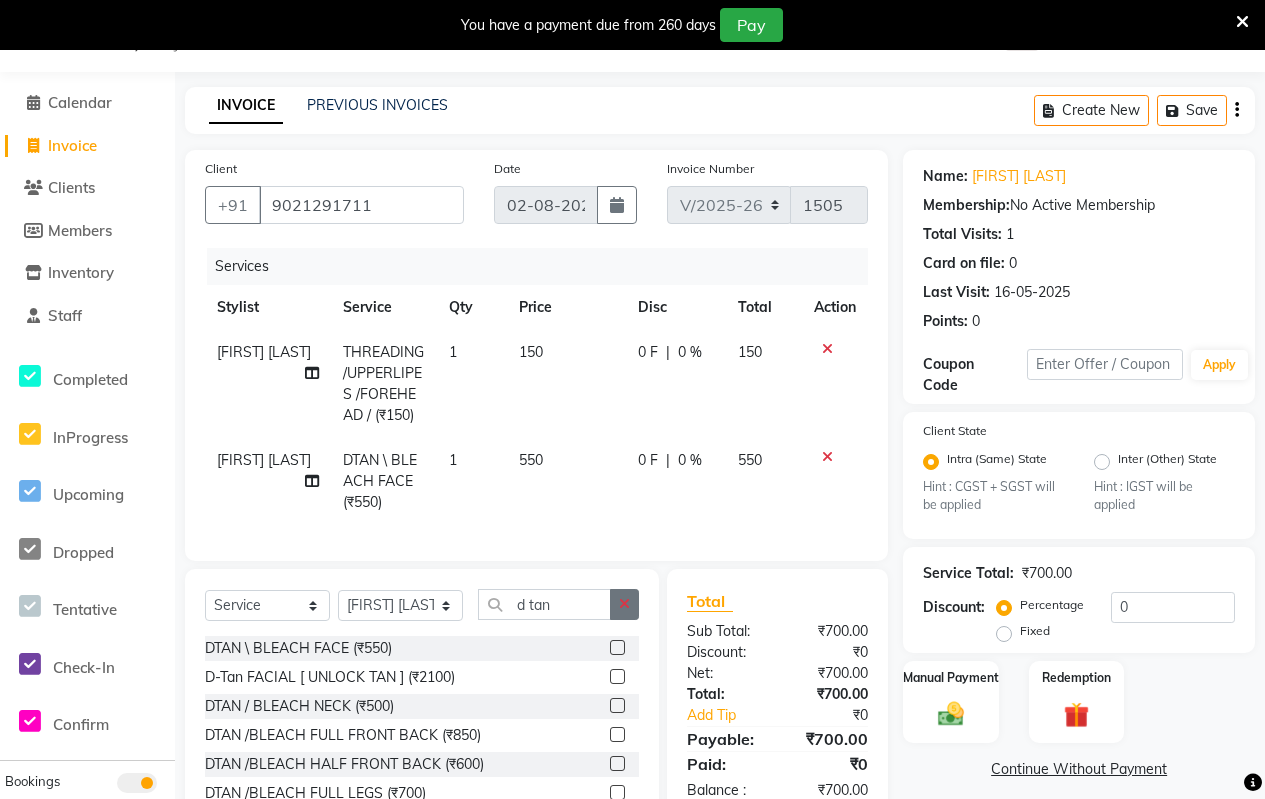 click 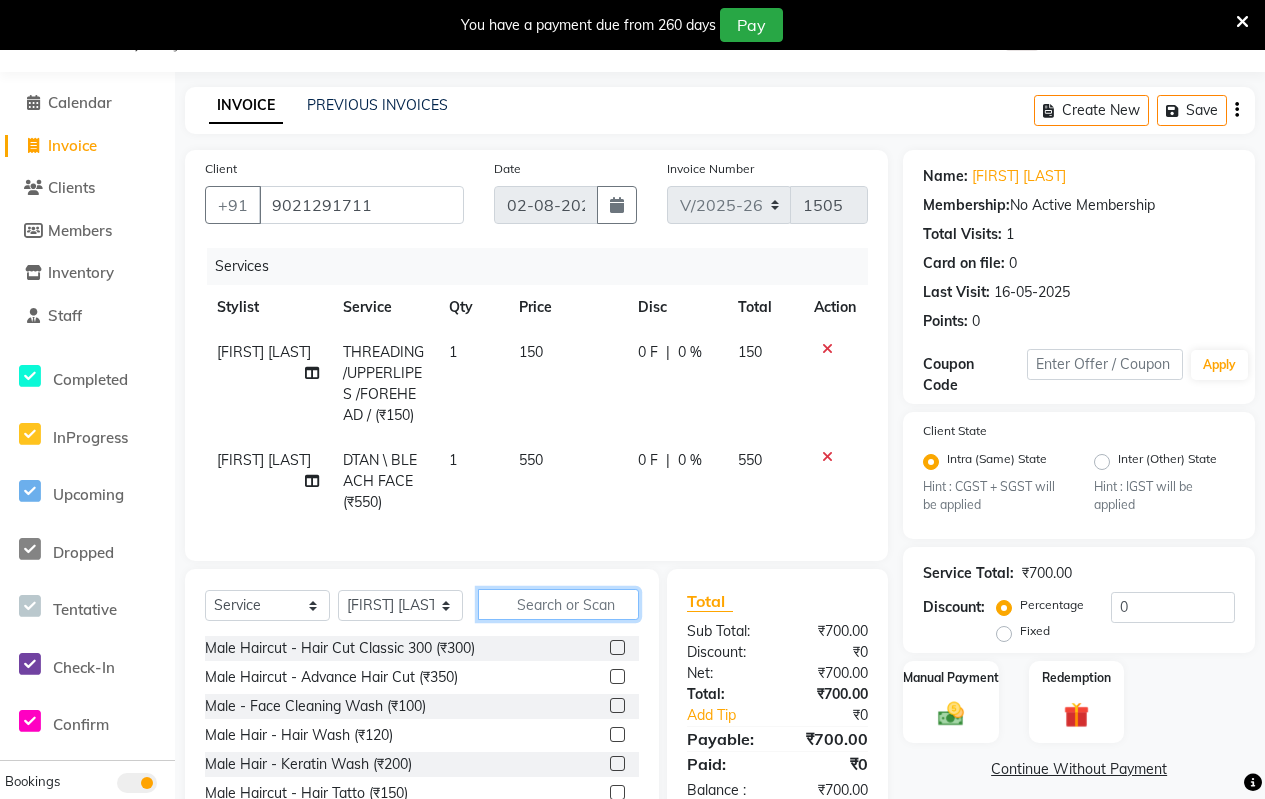click 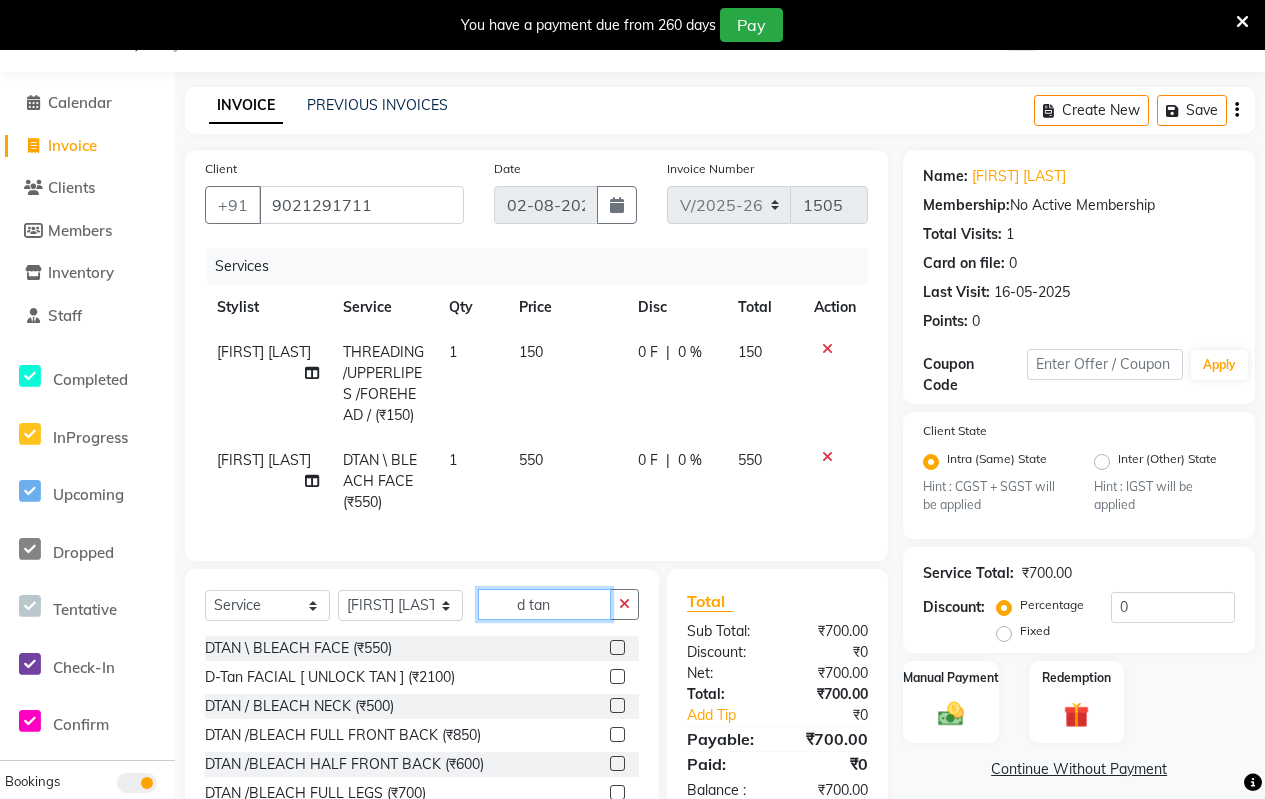 type on "d tan" 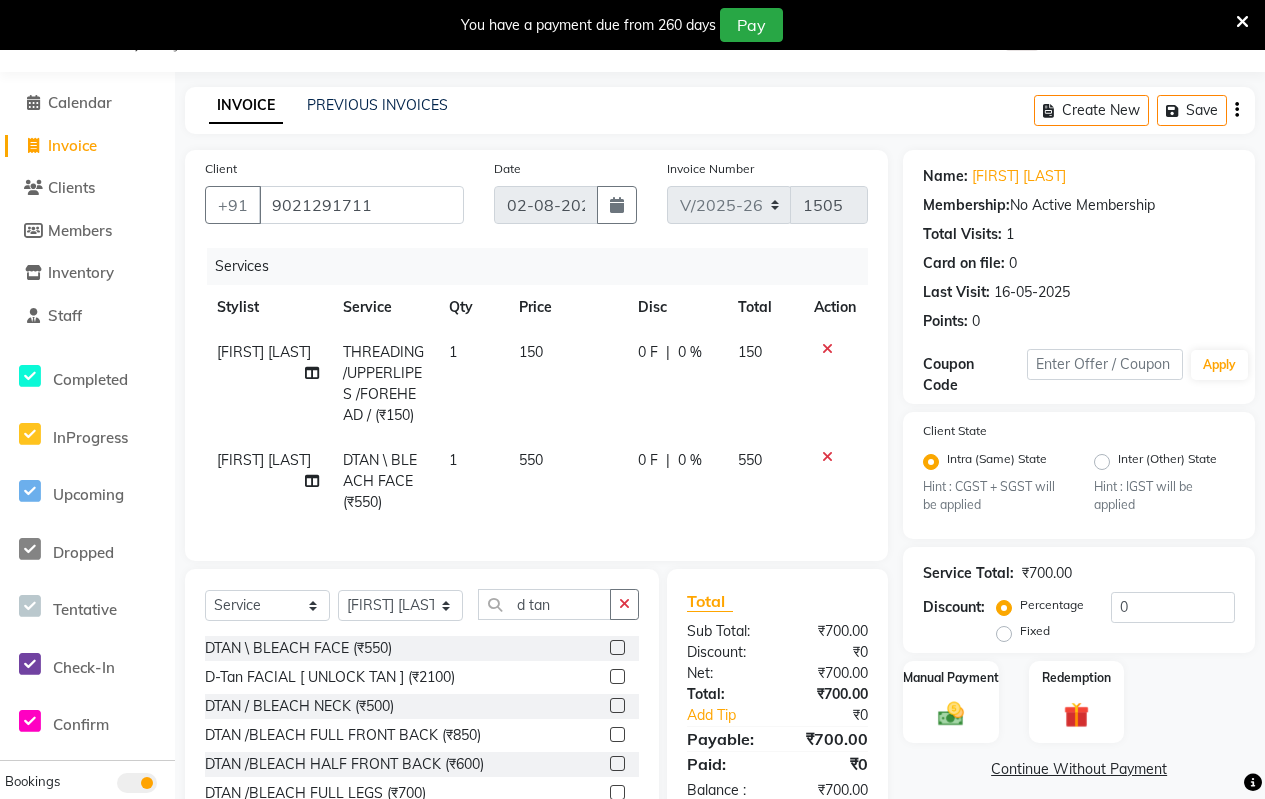 click 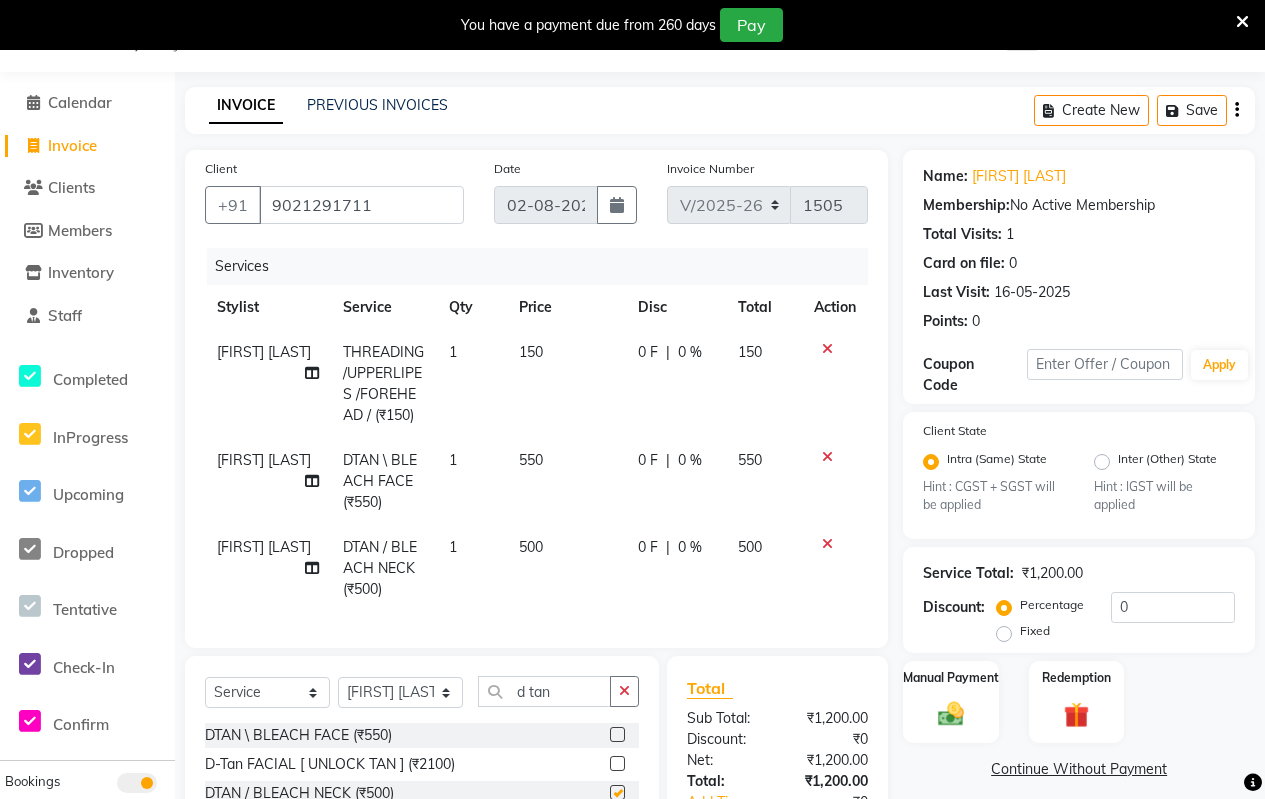 checkbox on "false" 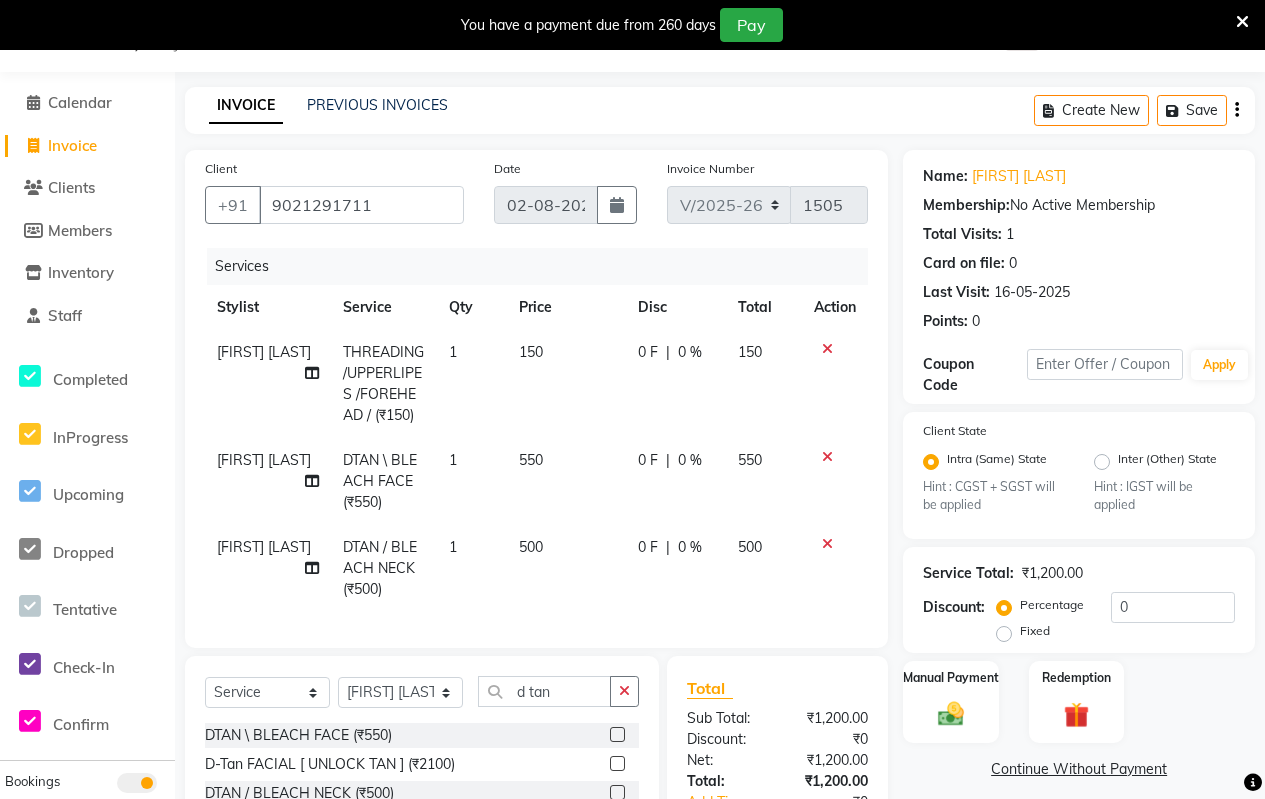 click on "500" 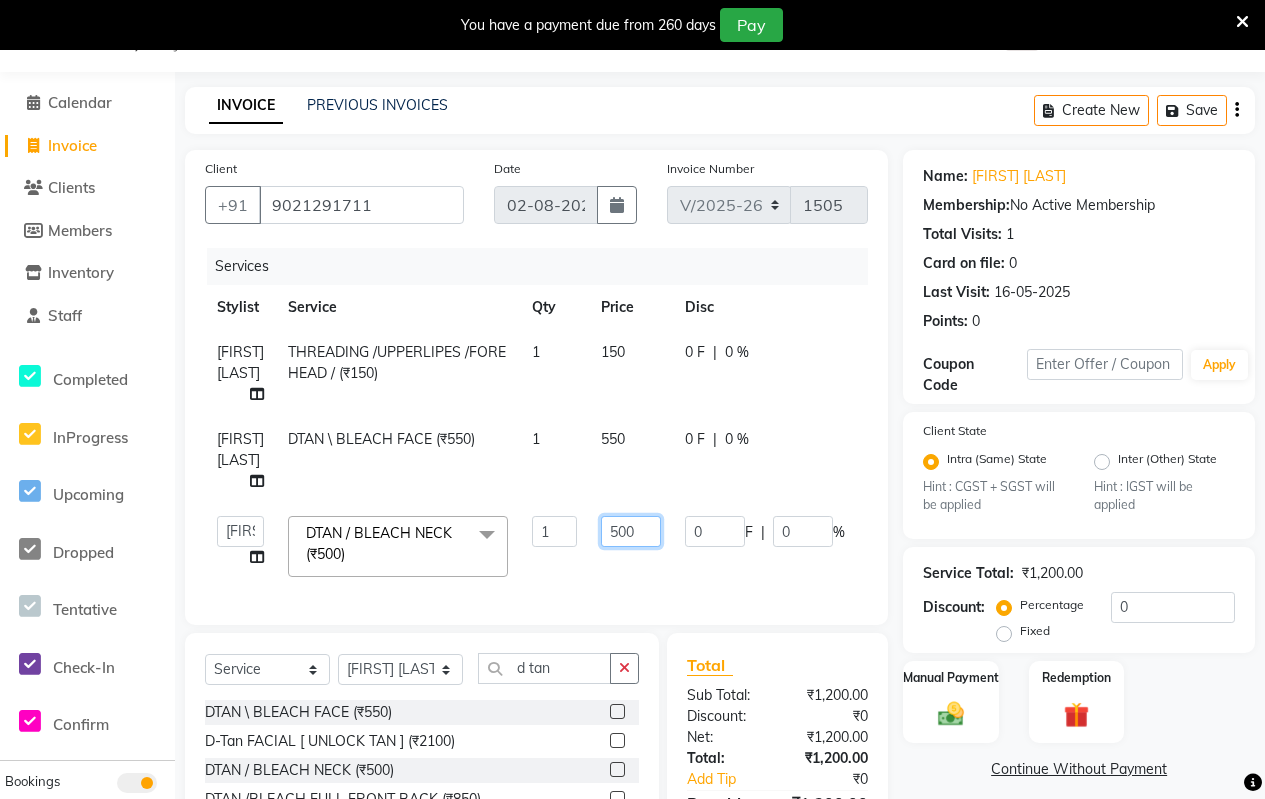click on "500" 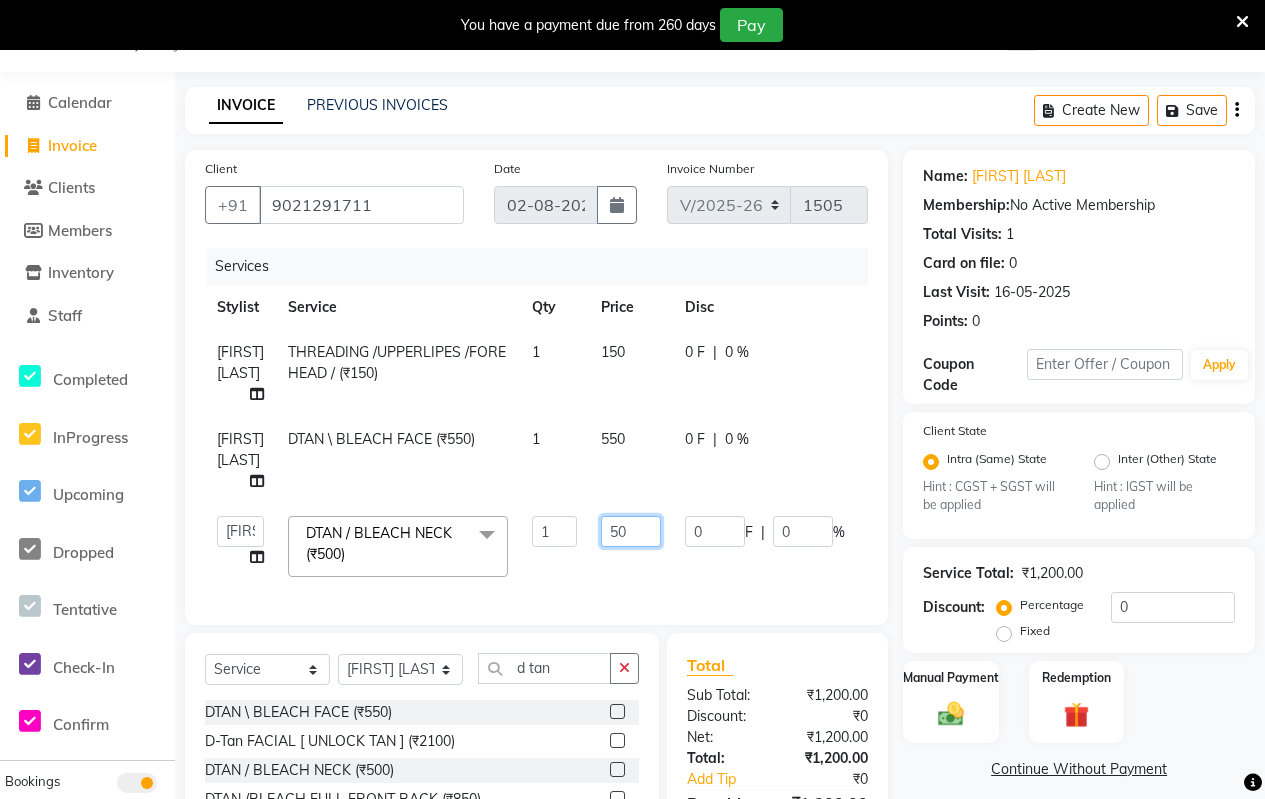 type on "5" 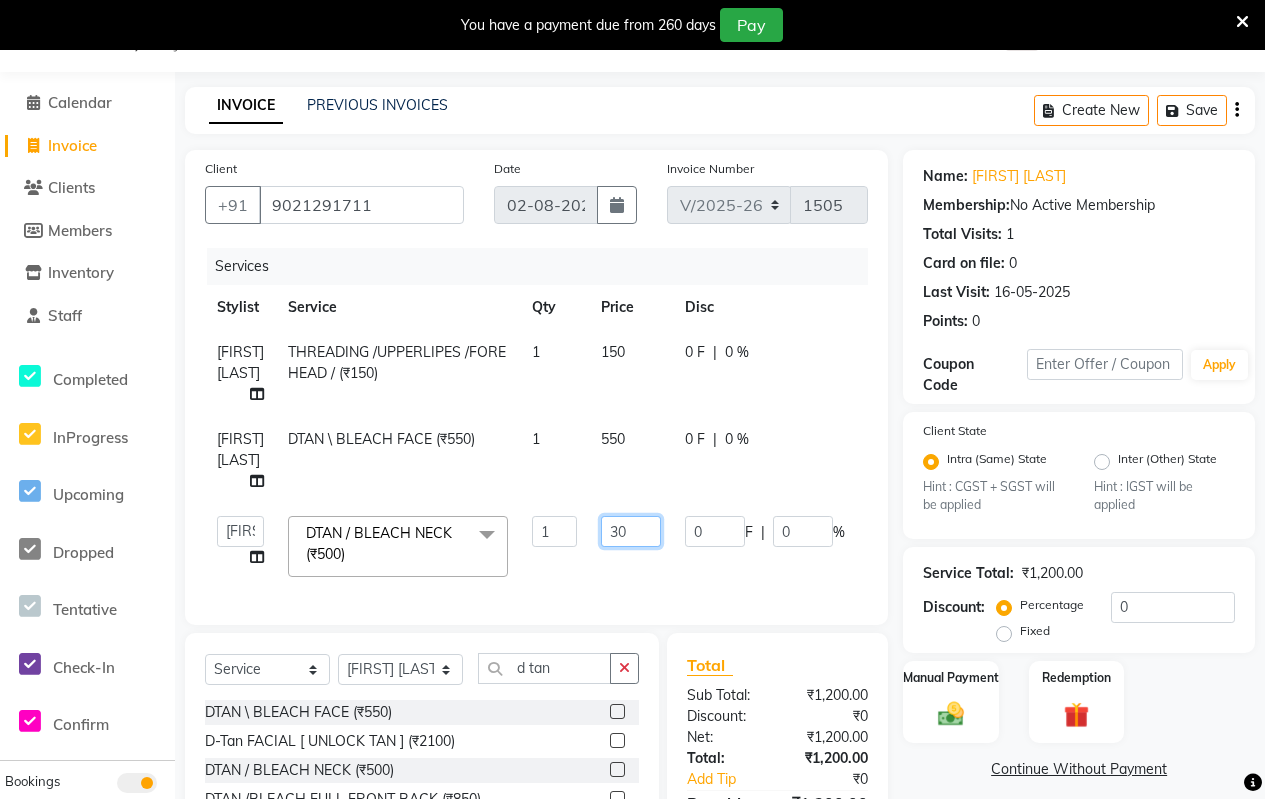 type on "300" 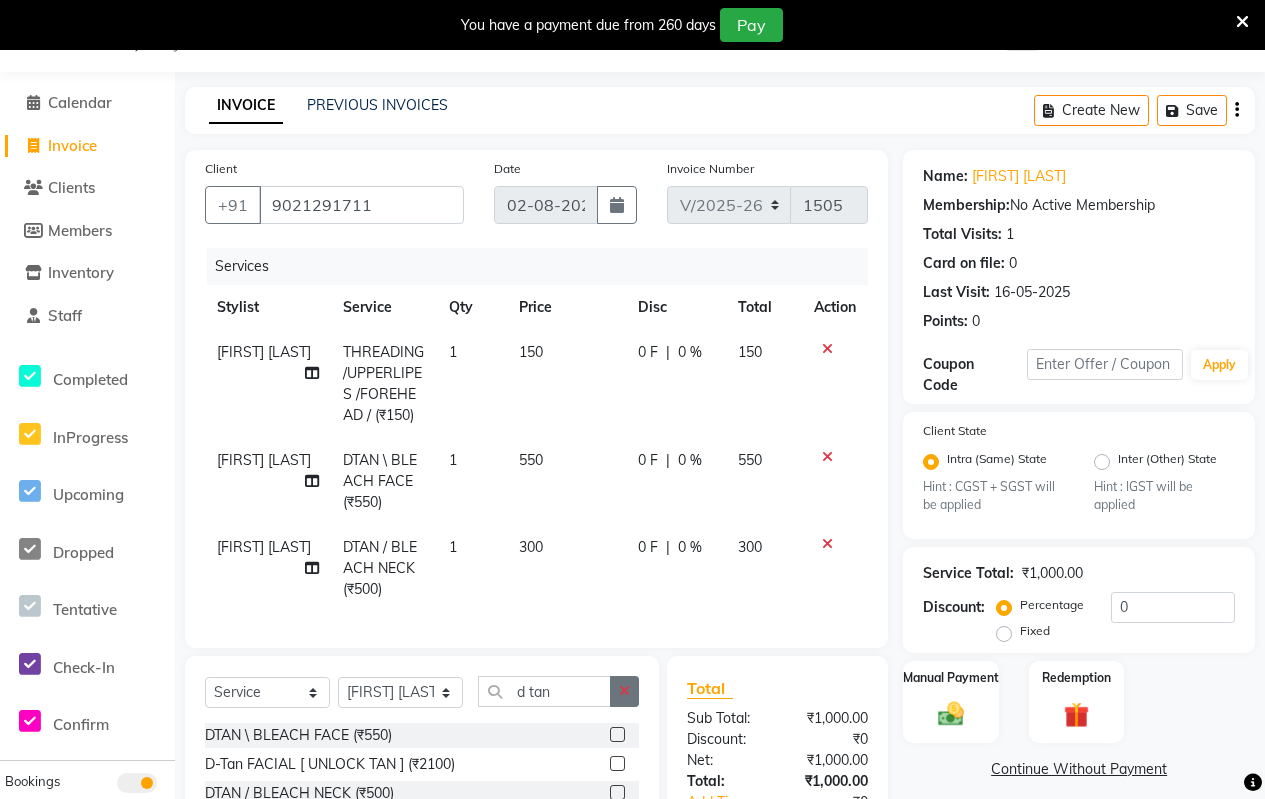 click on "Client +91 9021291711 Date 02-08-2025 Invoice Number V/2025 V/2025-26 1505 Services Stylist Service Qty Price Disc Total Action priyanka bawaskar  THREADING /UPPERLIPES /FOREHEAD / (₹150) 1 150 0 F | 0 % 150 pramila jadhav DTAN \ BLEACH FACE  (₹550) 1 550 0 F | 0 % 550 pramila jadhav DTAN / BLEACH  NECK  (₹500) 1 300 0 F | 0 % 300 Select  Service  Product  Membership  Package Voucher Prepaid Gift Card  Select Stylist Arati kamlesh b  karan  Krushna pramila jadhav priyanka bawaskar  rohit  rushi  Venesh d tan DTAN \ BLEACH FACE  (₹550)  D-Tan FACIAL [ UNLOCK TAN ] (₹2100)  DTAN / BLEACH  NECK  (₹500)  DTAN /BLEACH FULL FRONT BACK  (₹850)  DTAN /BLEACH HALF FRONT BACK  (₹600)  DTAN /BLEACH FULL LEGS  (₹700)  DTAN /BLEACH FULL ARMS  (₹700)  DTAN /BLEACH UNDER ARMS  (₹500)  DTAN /BLEACH FULL BODY  (₹2300)  Total Sub Total: ₹1,000.00 Discount: ₹0 Net: ₹1,000.00 Total: ₹1,000.00 Add Tip ₹0 Payable: ₹1,000.00 Paid: ₹0 Balance   : ₹1,000.00" 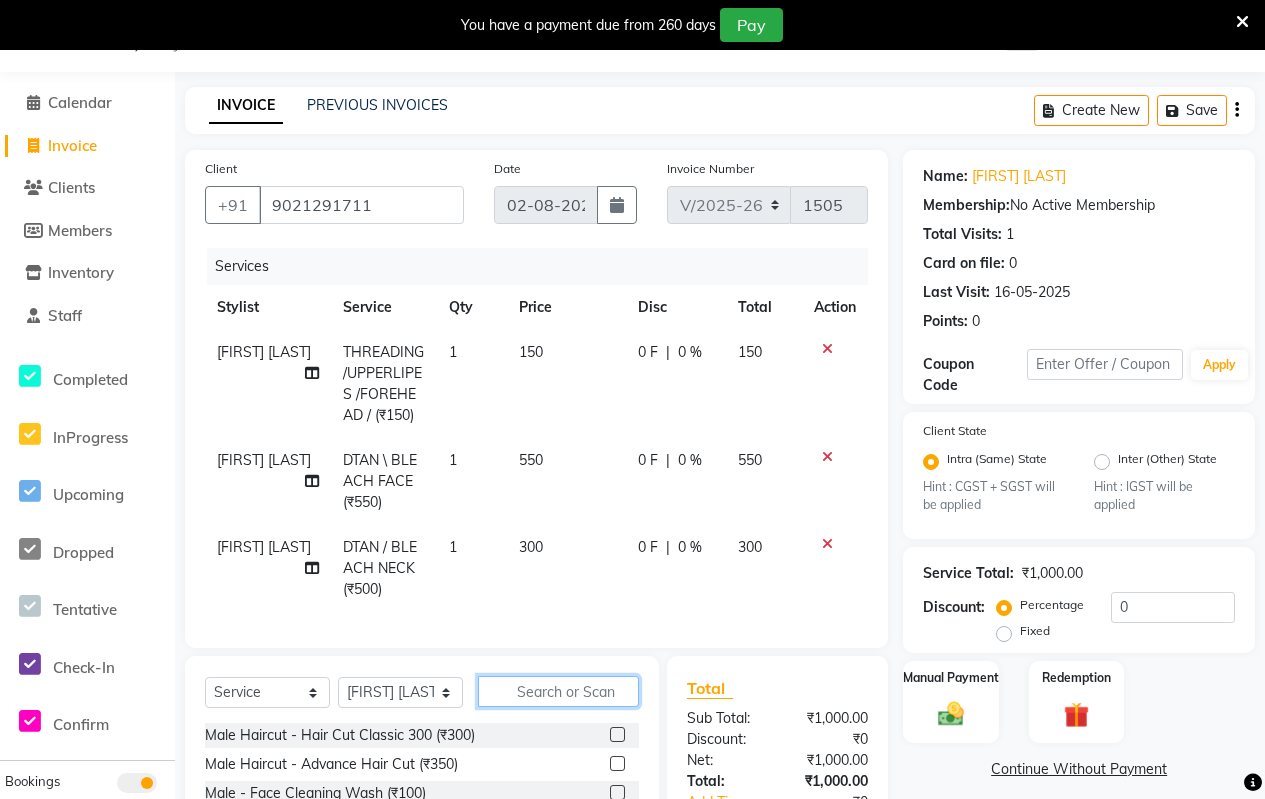 click 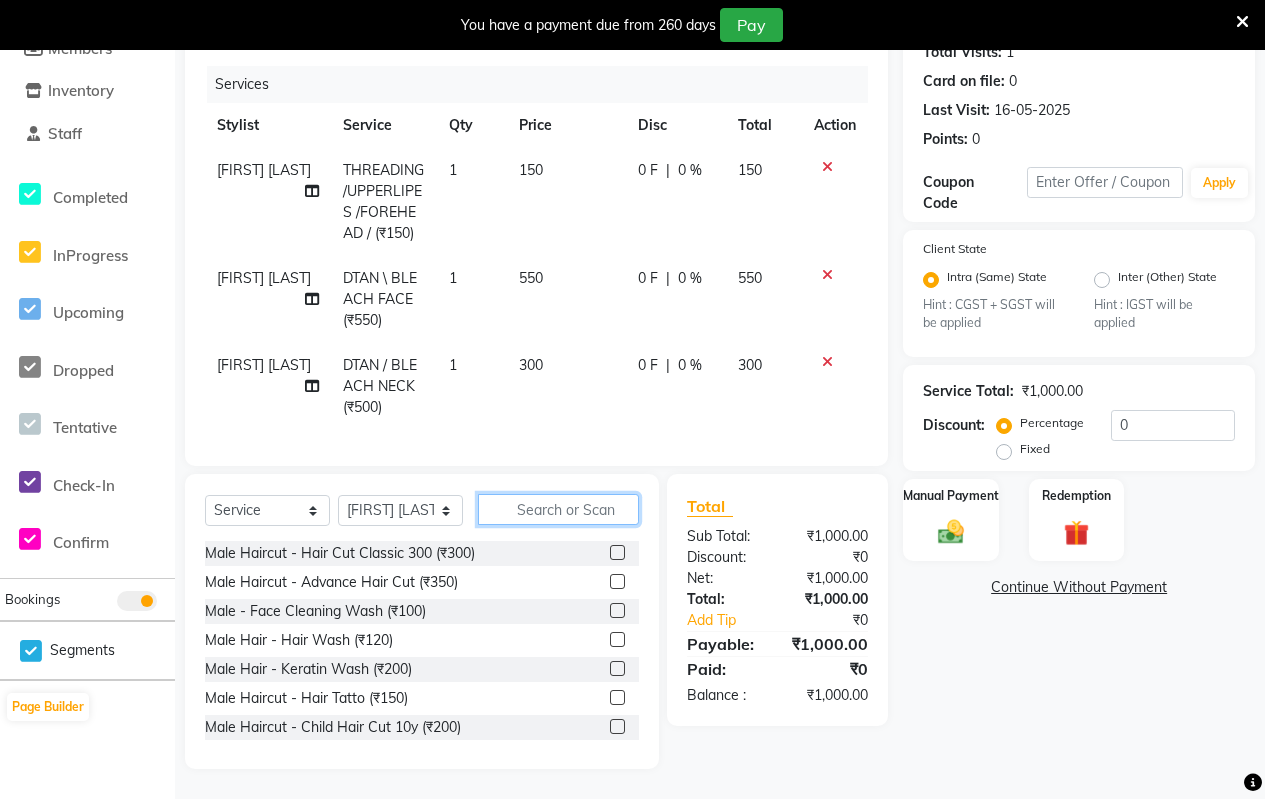 scroll, scrollTop: 268, scrollLeft: 0, axis: vertical 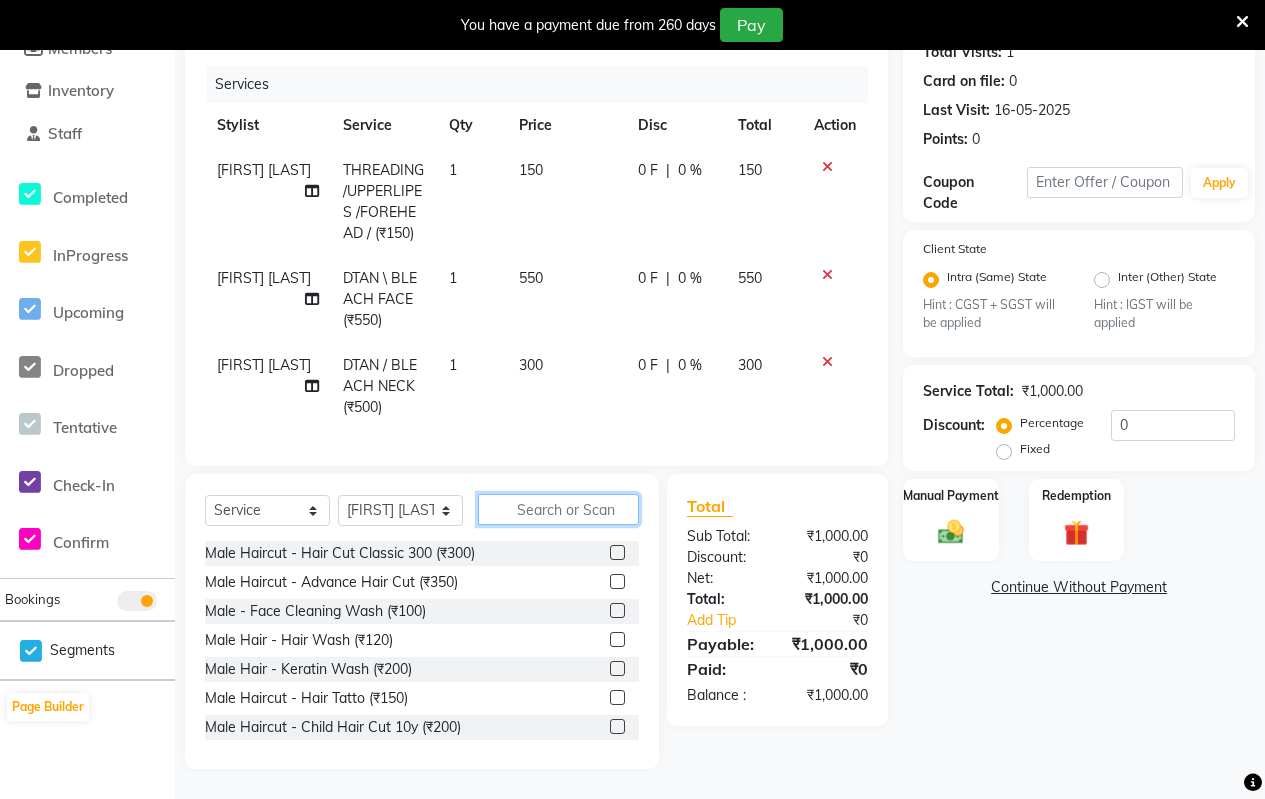 click 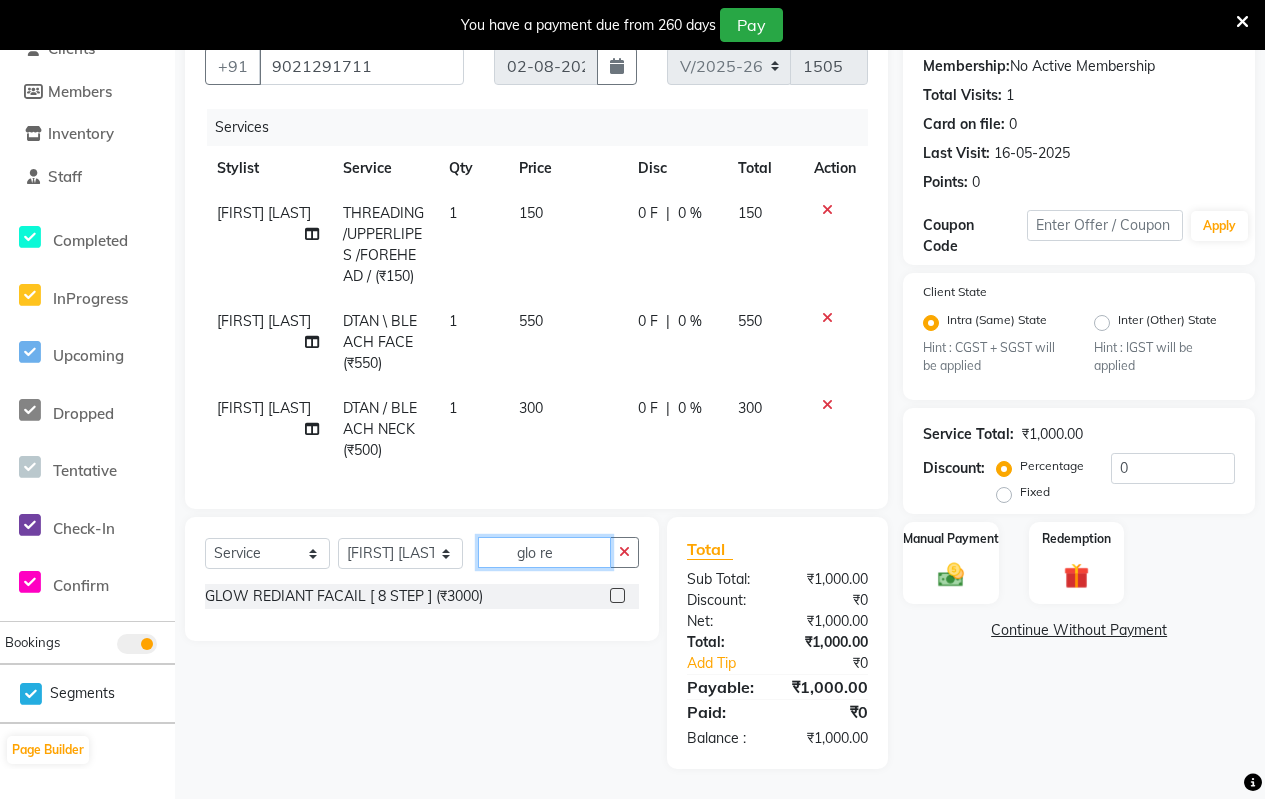 scroll, scrollTop: 225, scrollLeft: 0, axis: vertical 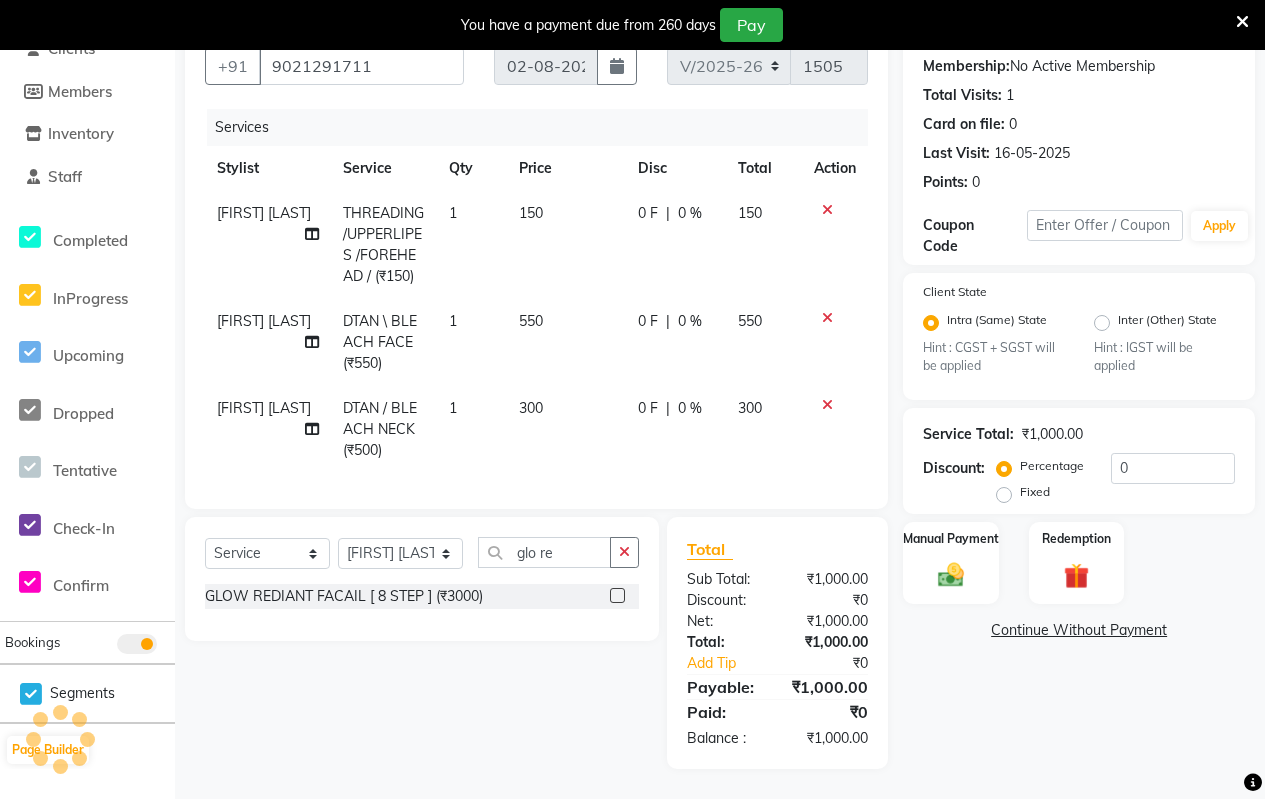 click 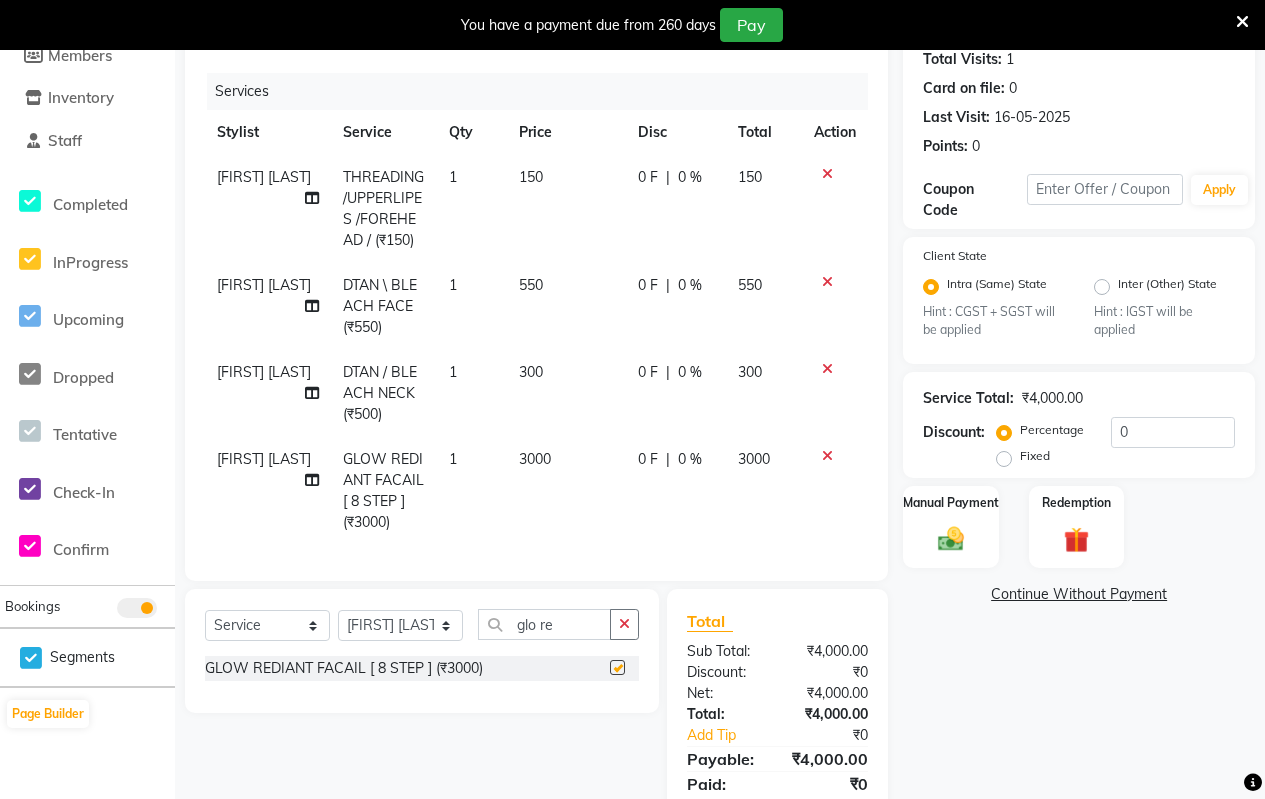 checkbox on "false" 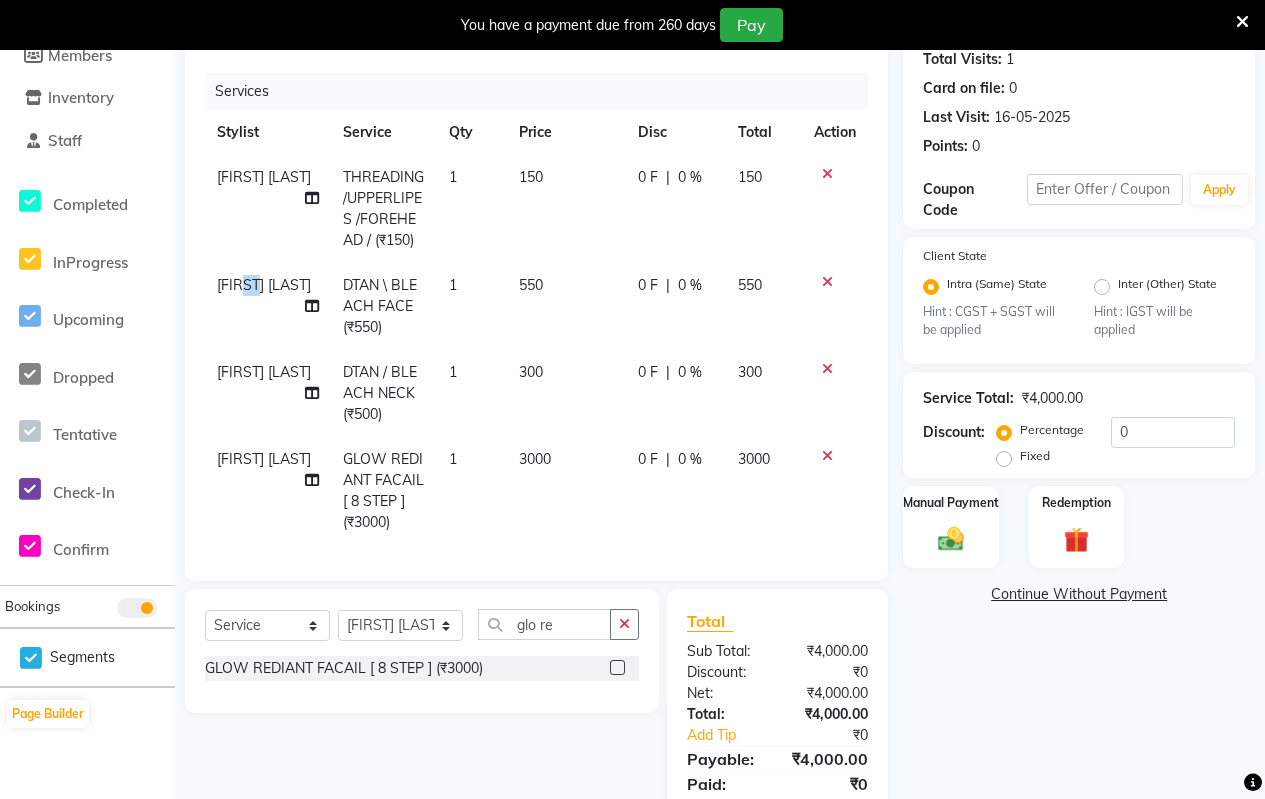 drag, startPoint x: 250, startPoint y: 313, endPoint x: 257, endPoint y: 339, distance: 26.925823 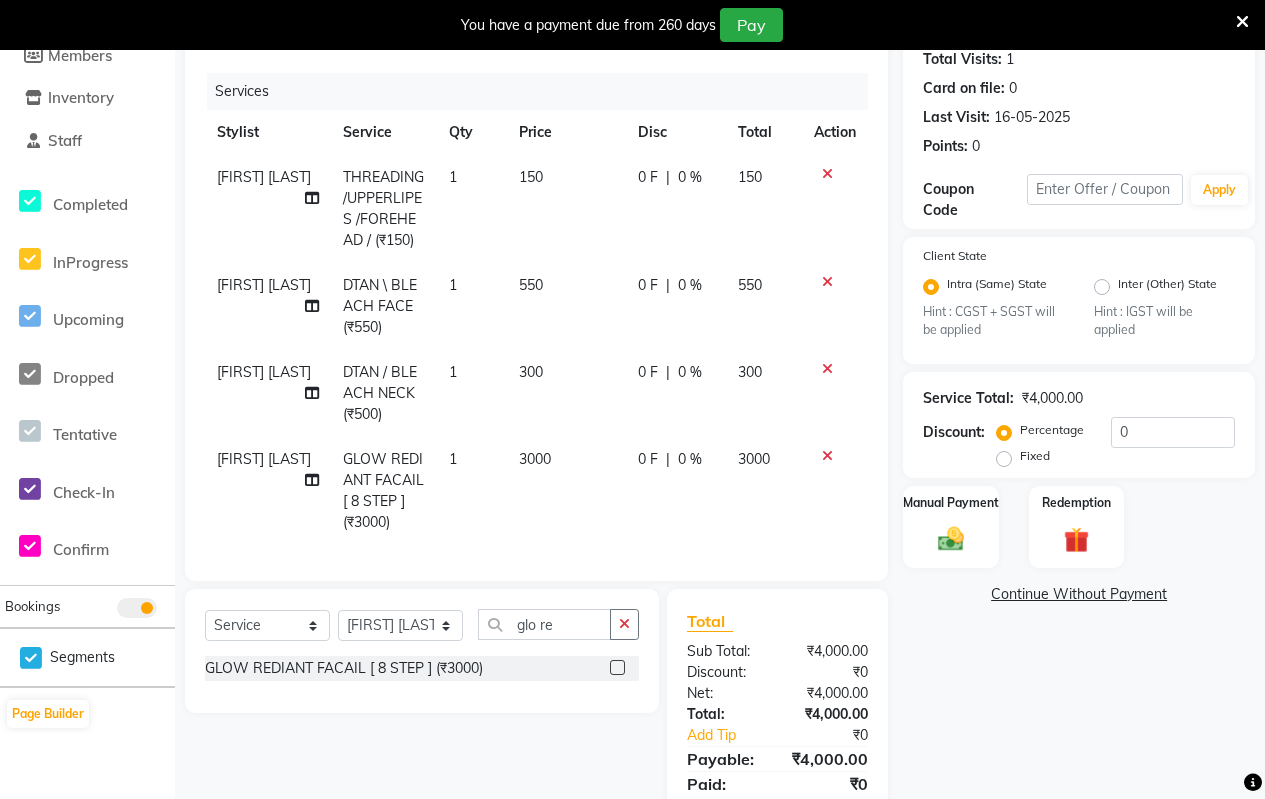 select on "71690" 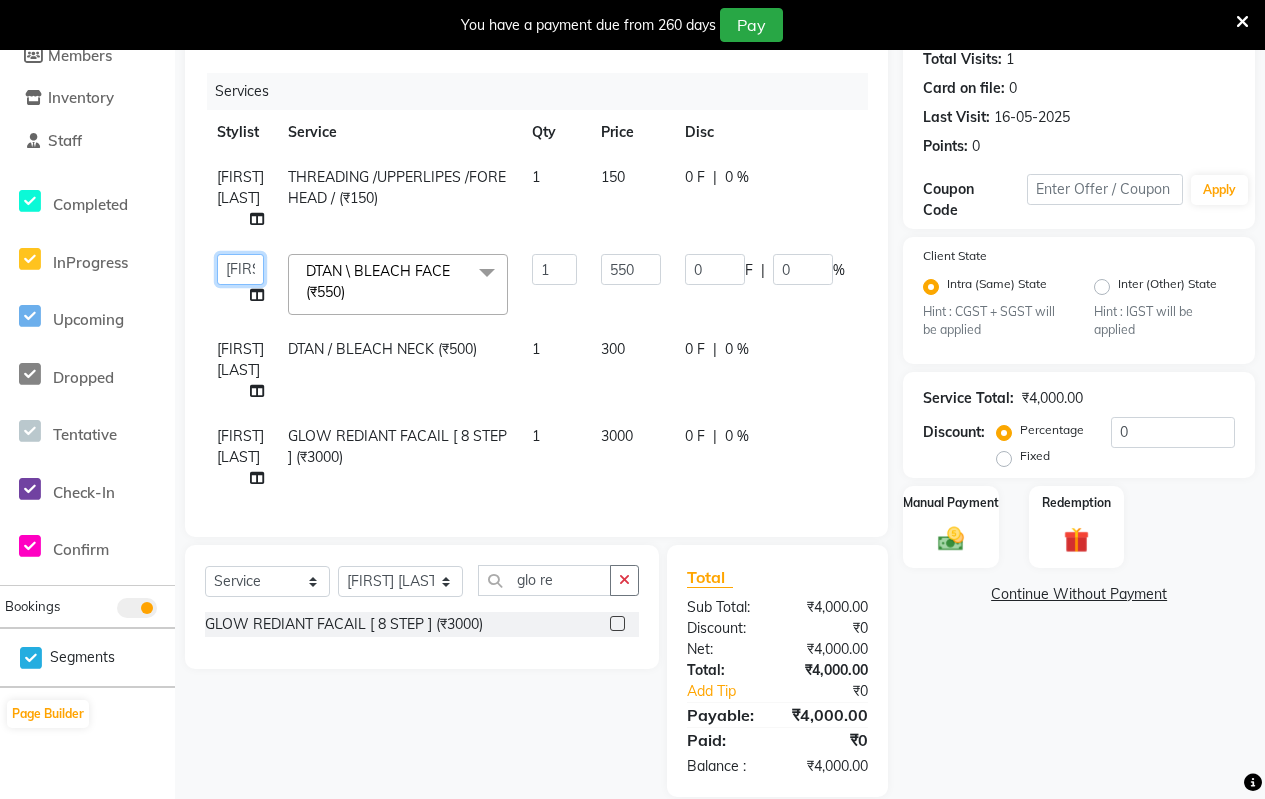 click on "Arati   kamlesh b    karan    Krushna   pramila jadhav   priyanka bawaskar    rohit    rushi    Venesh" 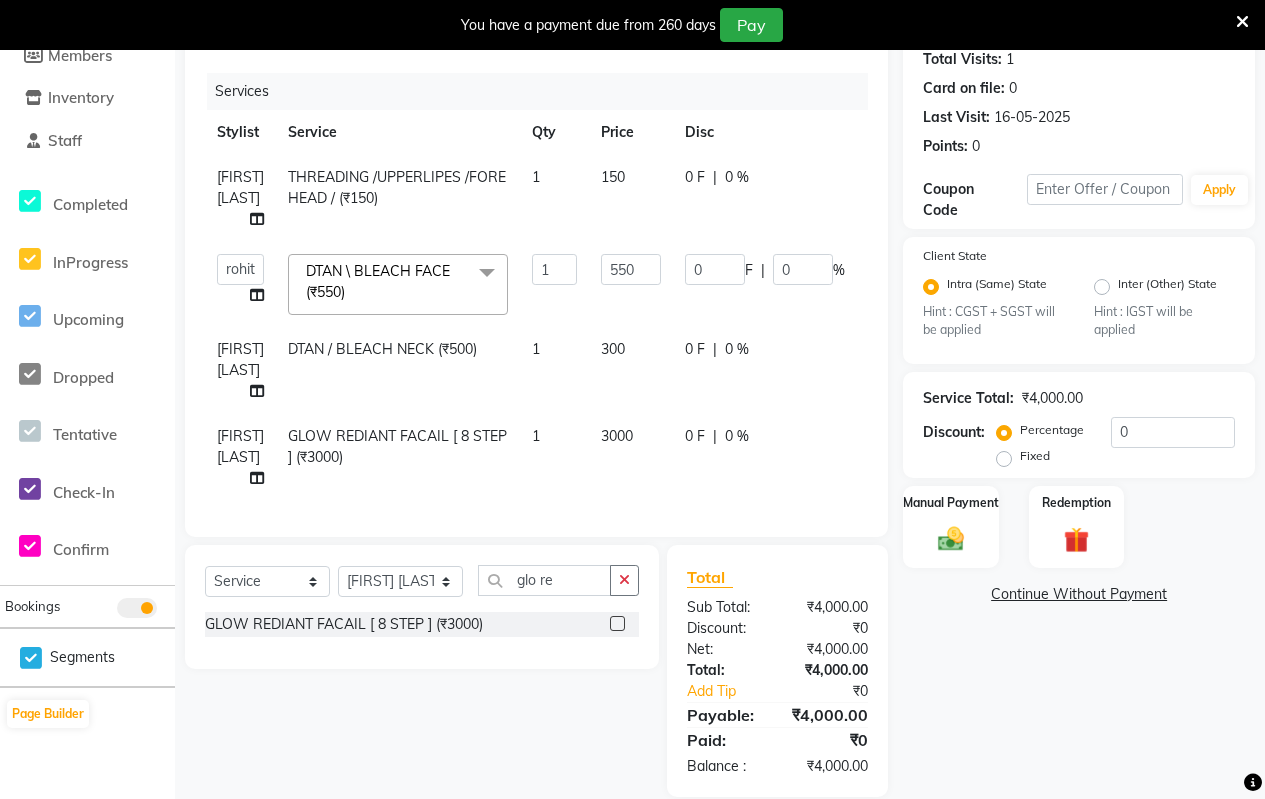 select on "70385" 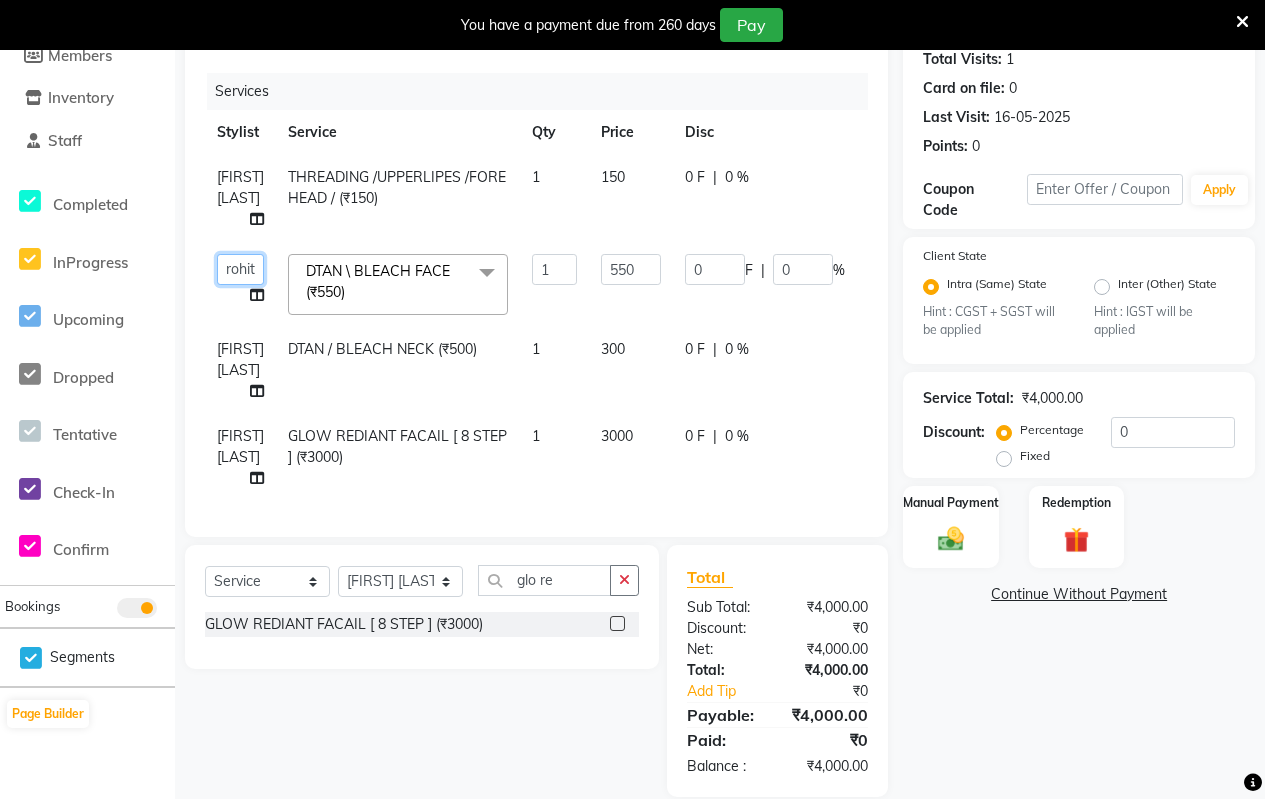click on "Arati   kamlesh b    karan    Krushna   pramila jadhav   priyanka bawaskar    rohit    rushi    Venesh" 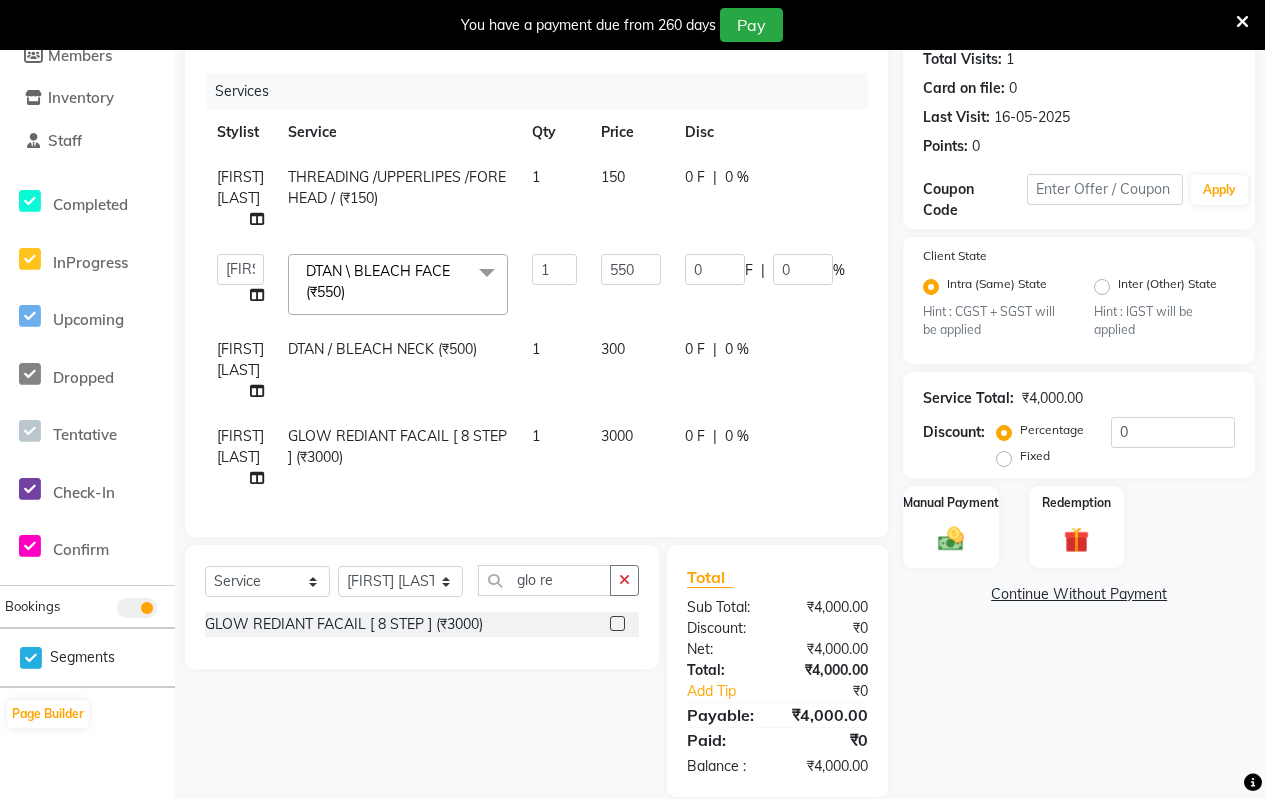 select on "80905" 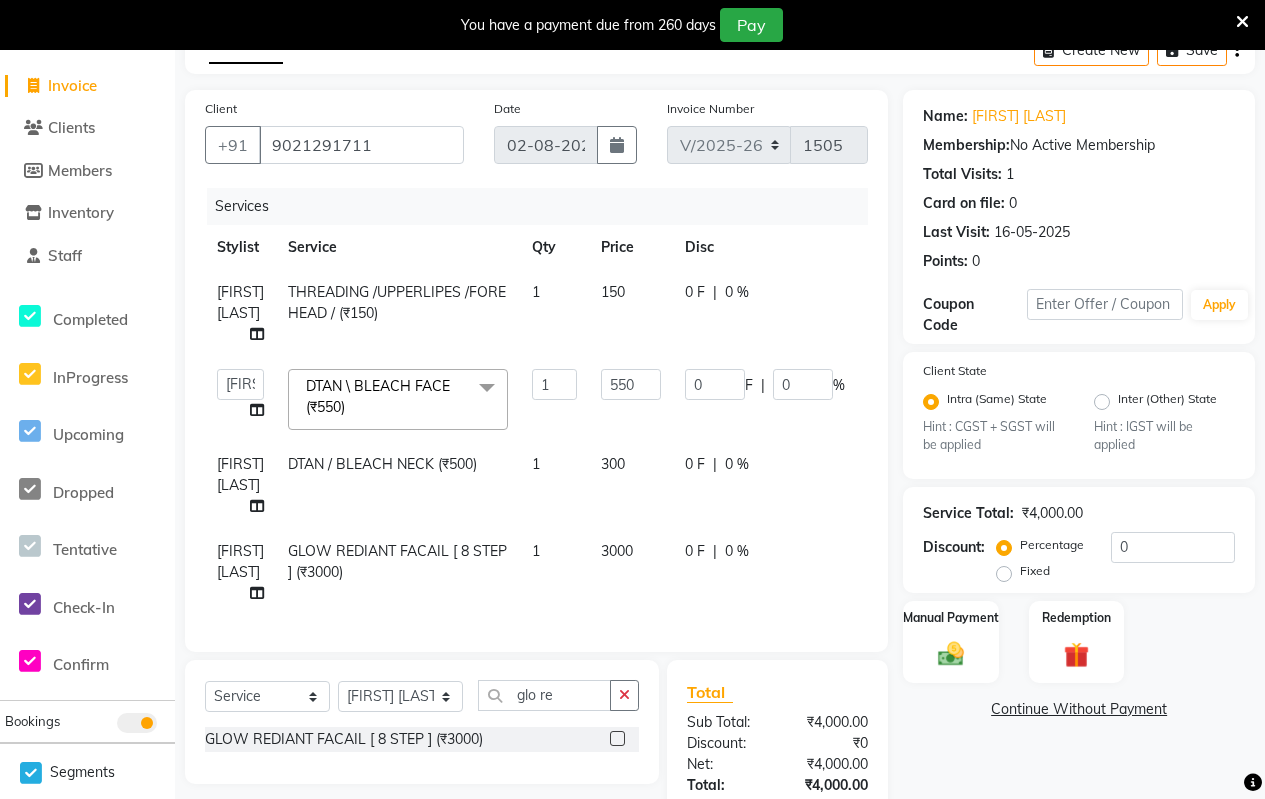 scroll, scrollTop: 226, scrollLeft: 0, axis: vertical 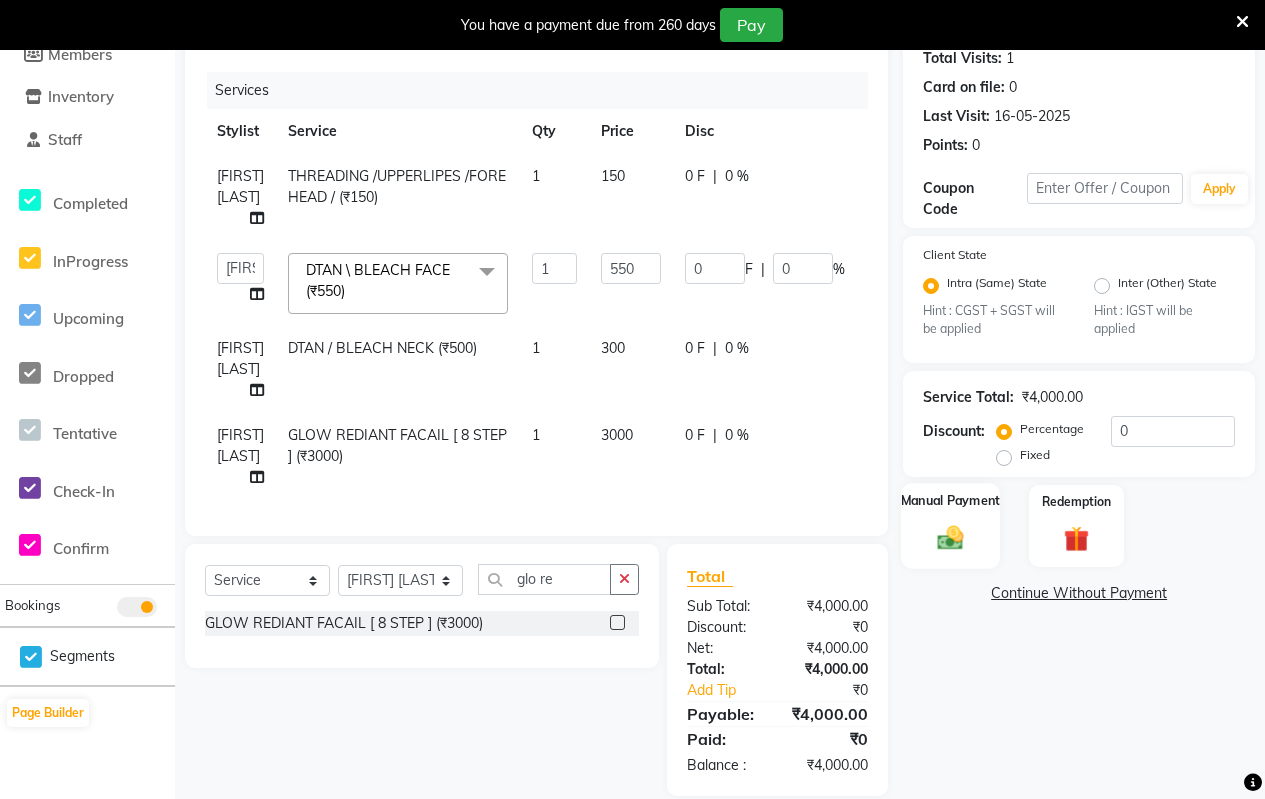 click 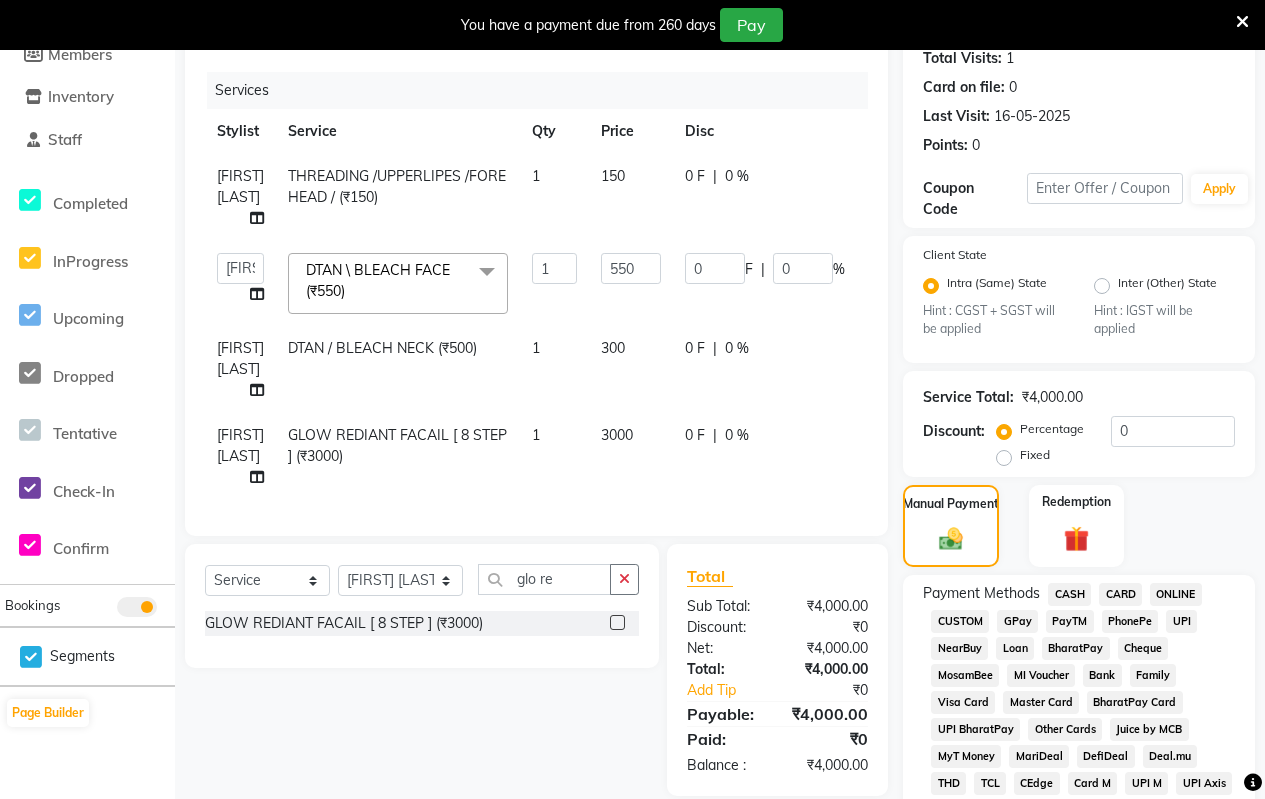 click on "CASH" 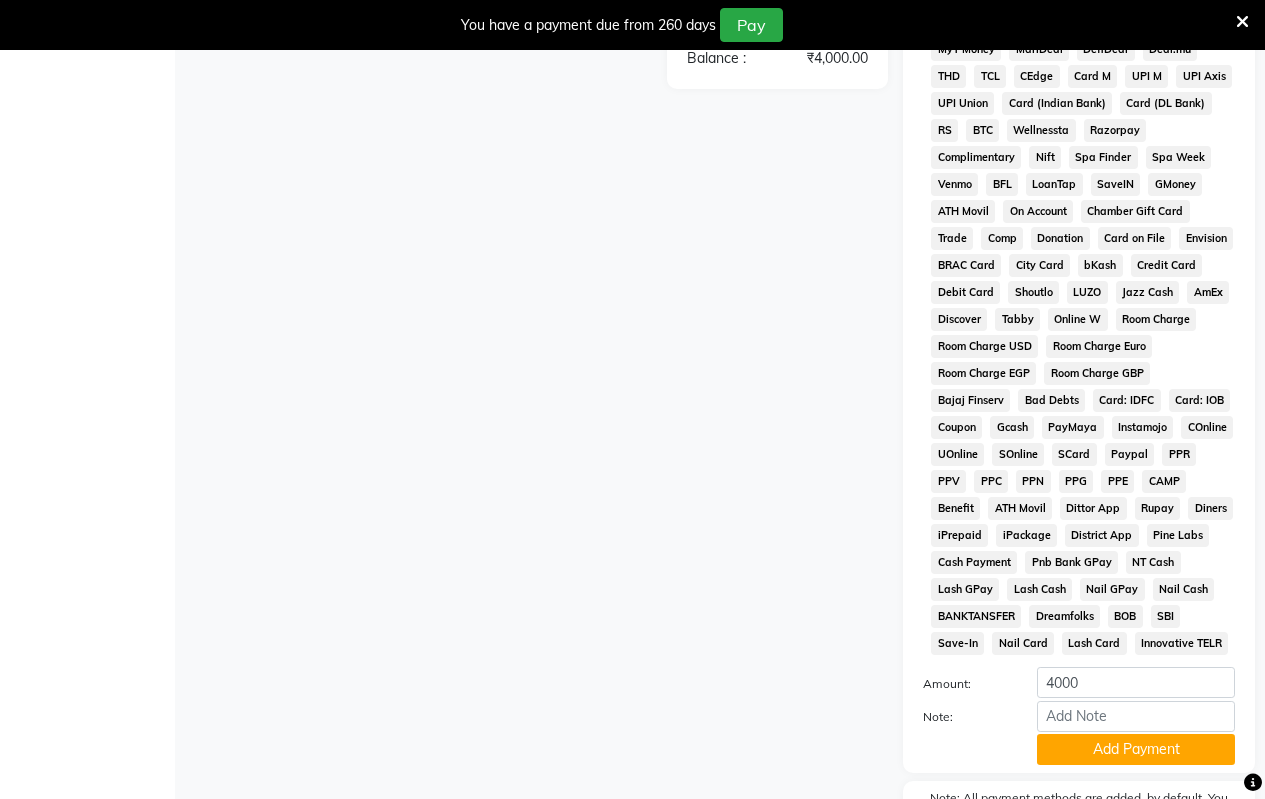 scroll, scrollTop: 1026, scrollLeft: 0, axis: vertical 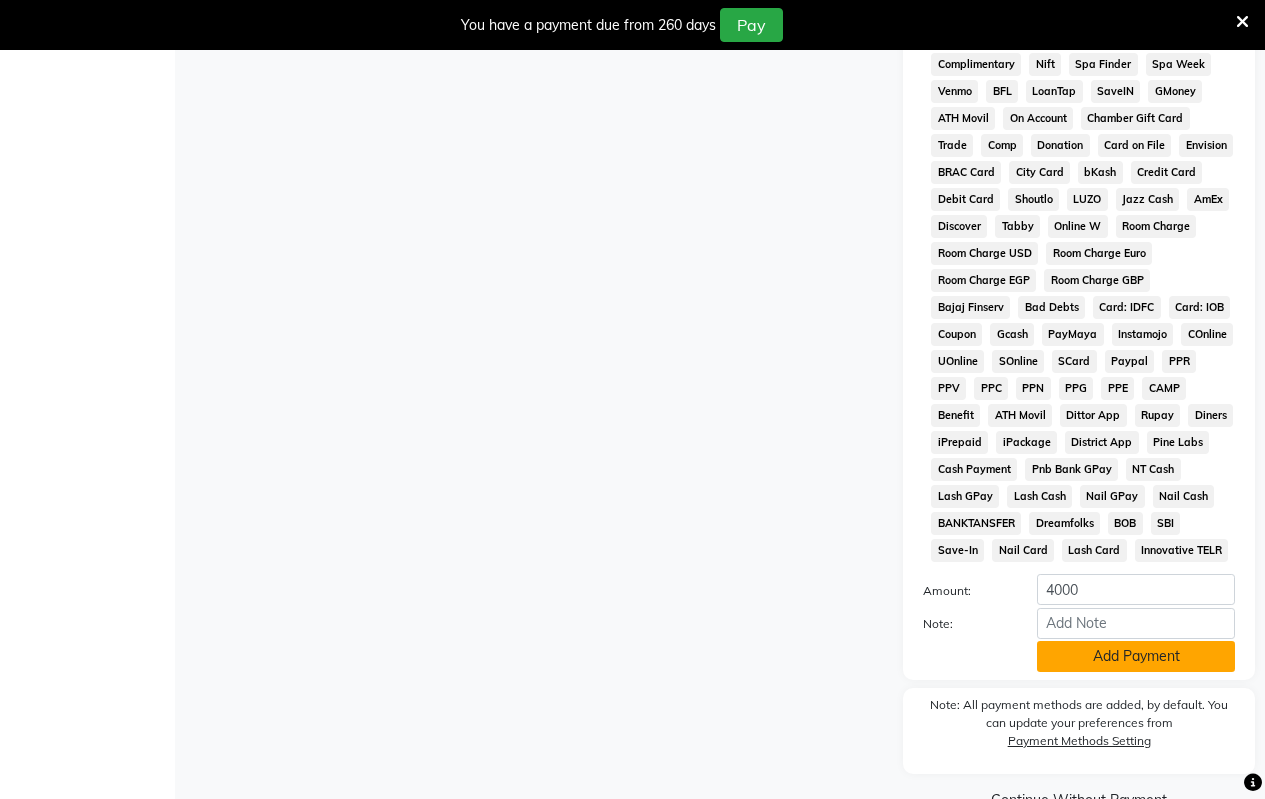 click on "Add Payment" 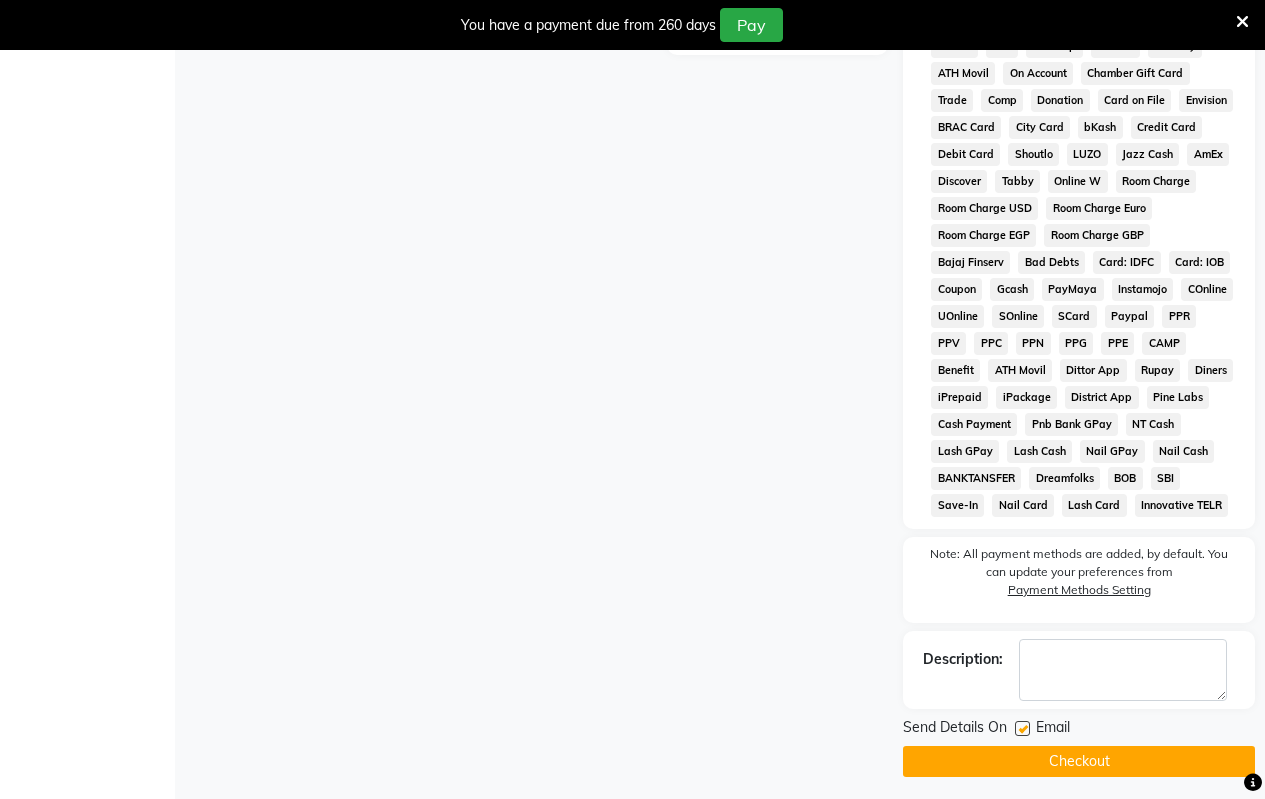 scroll, scrollTop: 1091, scrollLeft: 0, axis: vertical 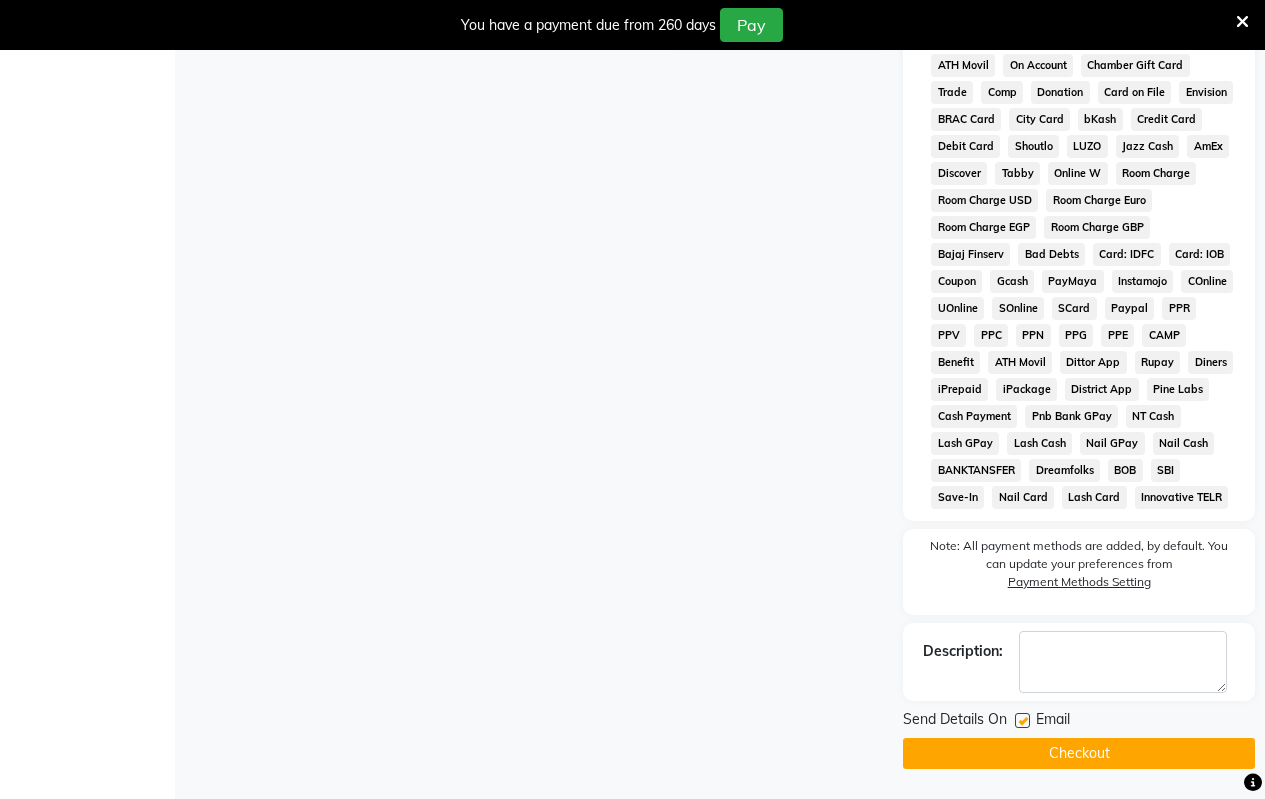 click on "Checkout" 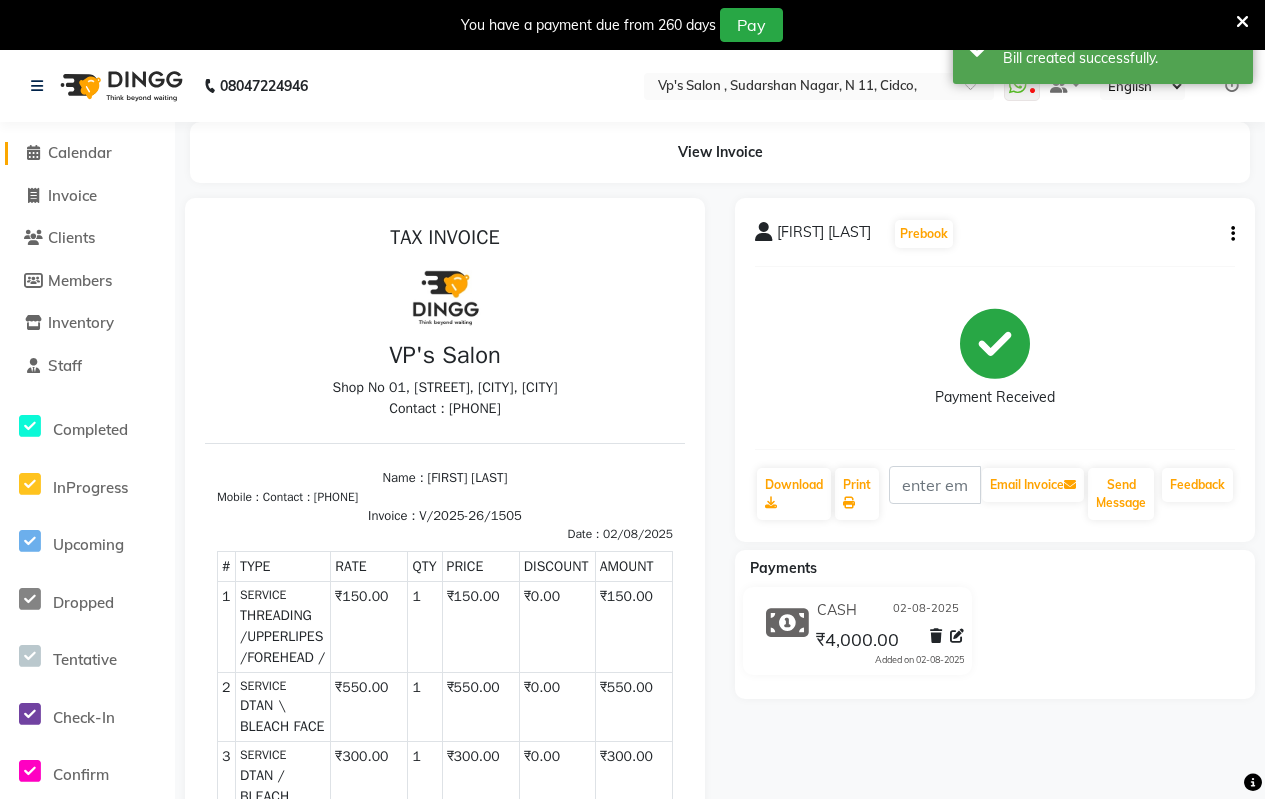 scroll, scrollTop: 0, scrollLeft: 0, axis: both 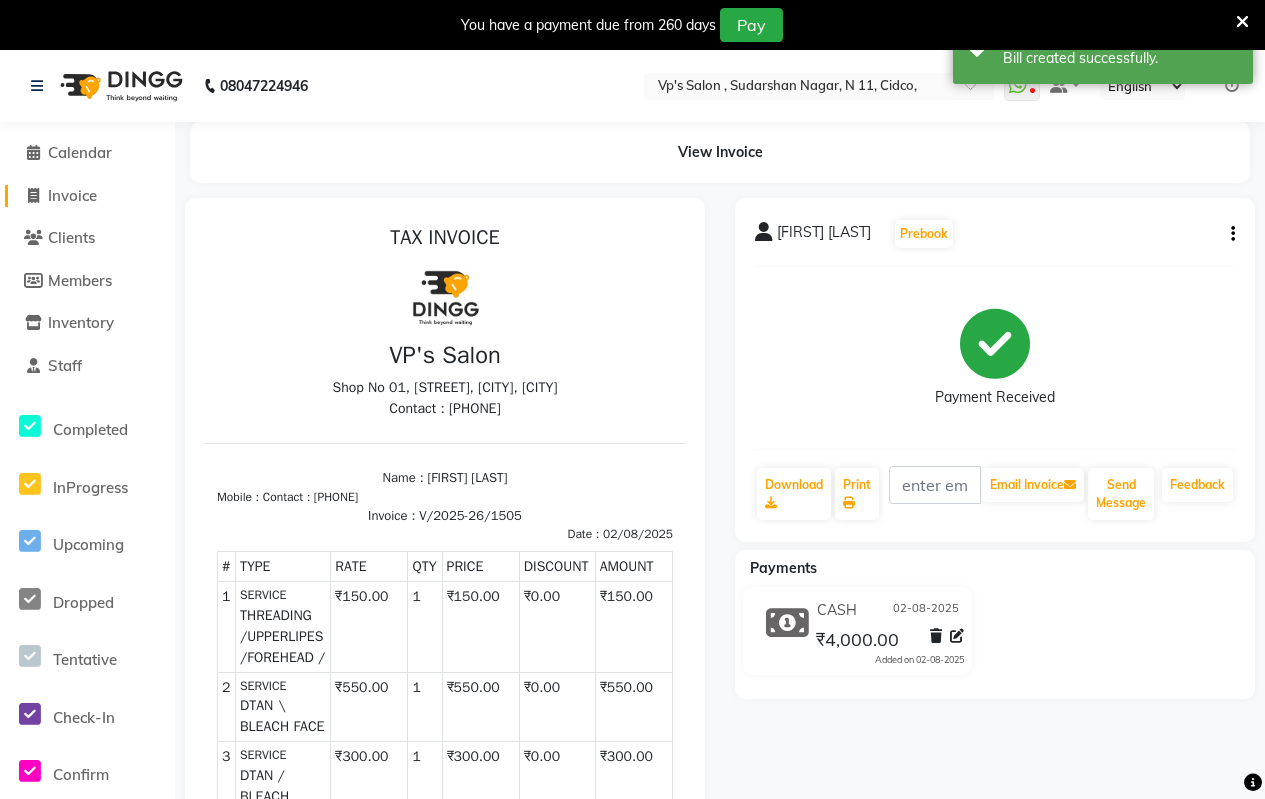 click 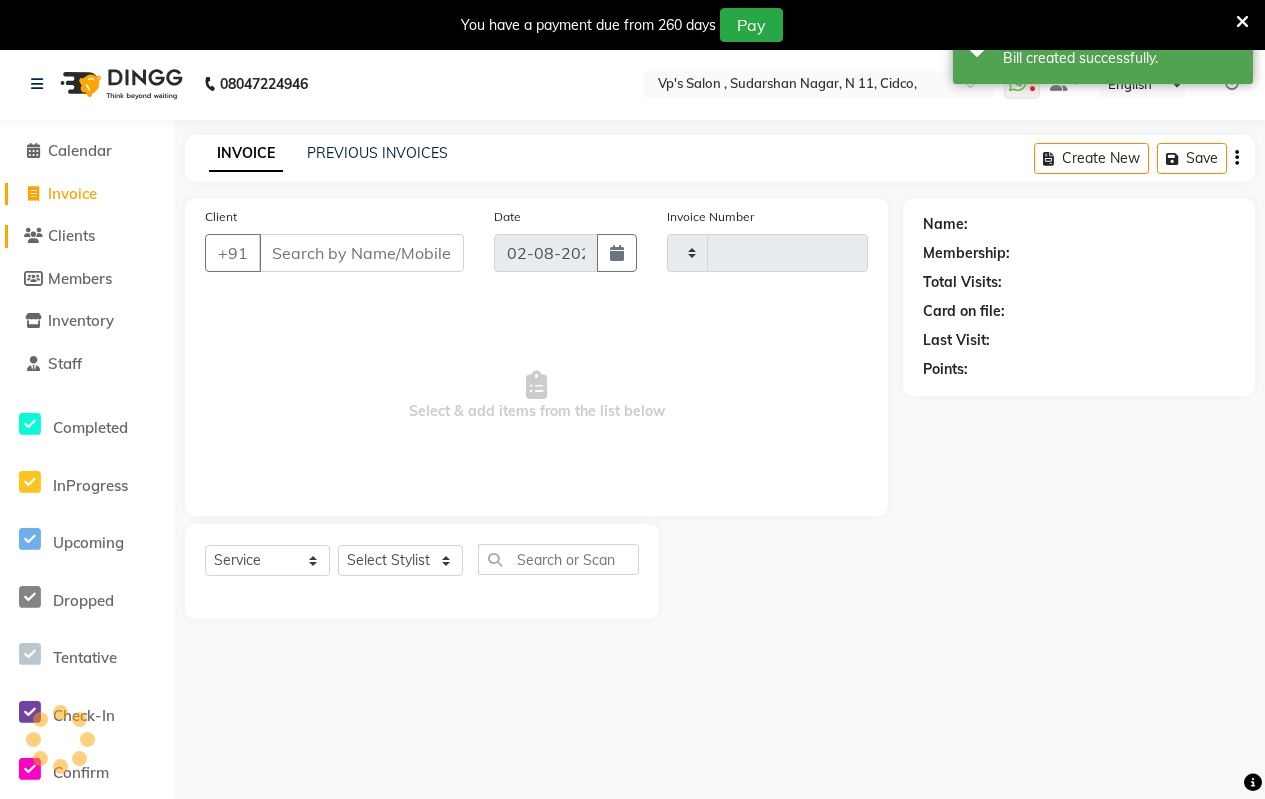 scroll, scrollTop: 50, scrollLeft: 0, axis: vertical 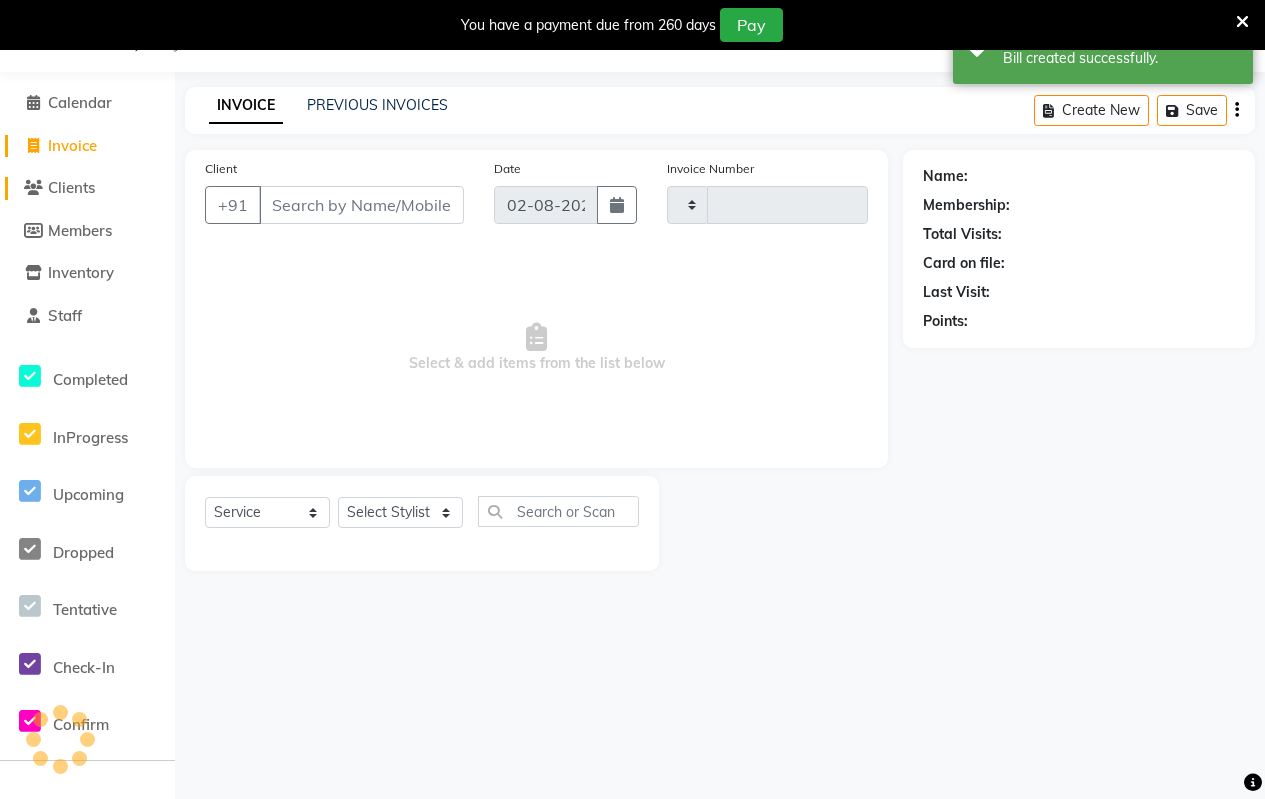 type on "1506" 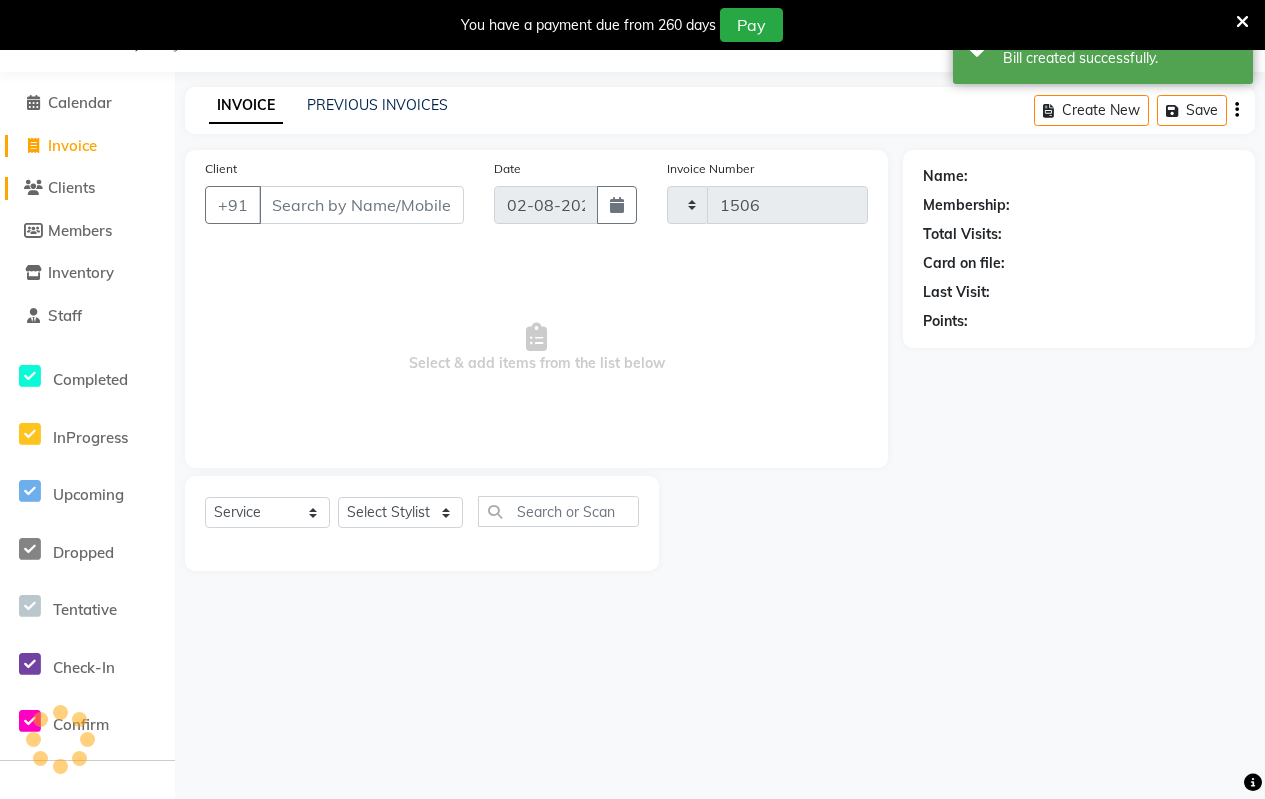 select on "4917" 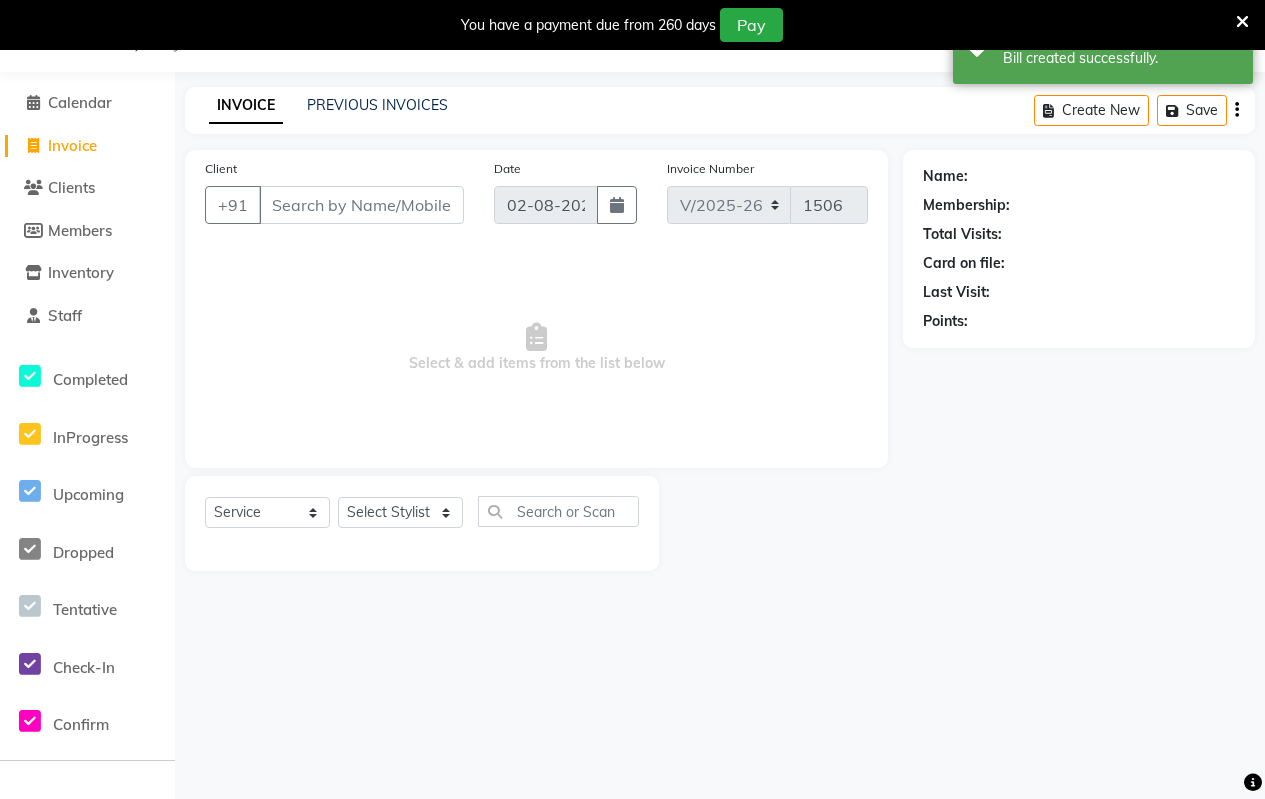 click on "Client" at bounding box center [361, 205] 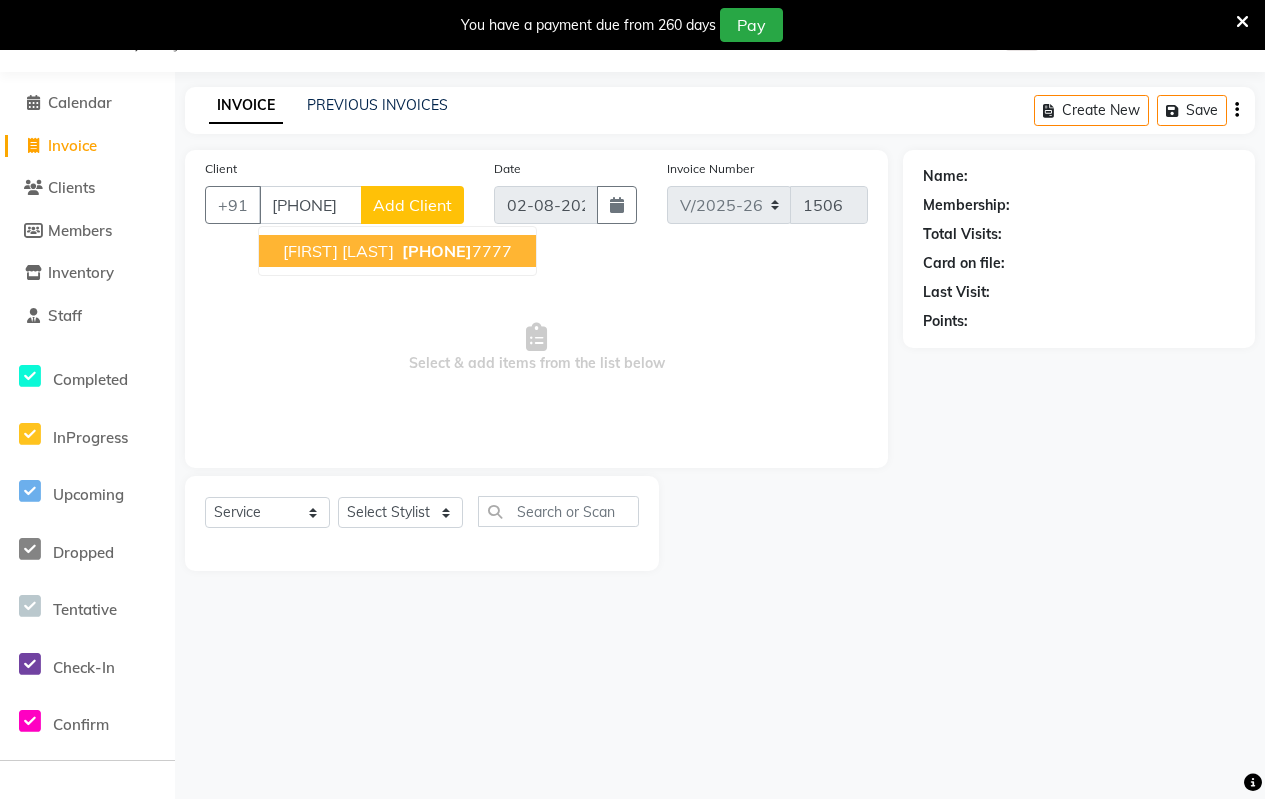 scroll, scrollTop: 0, scrollLeft: 0, axis: both 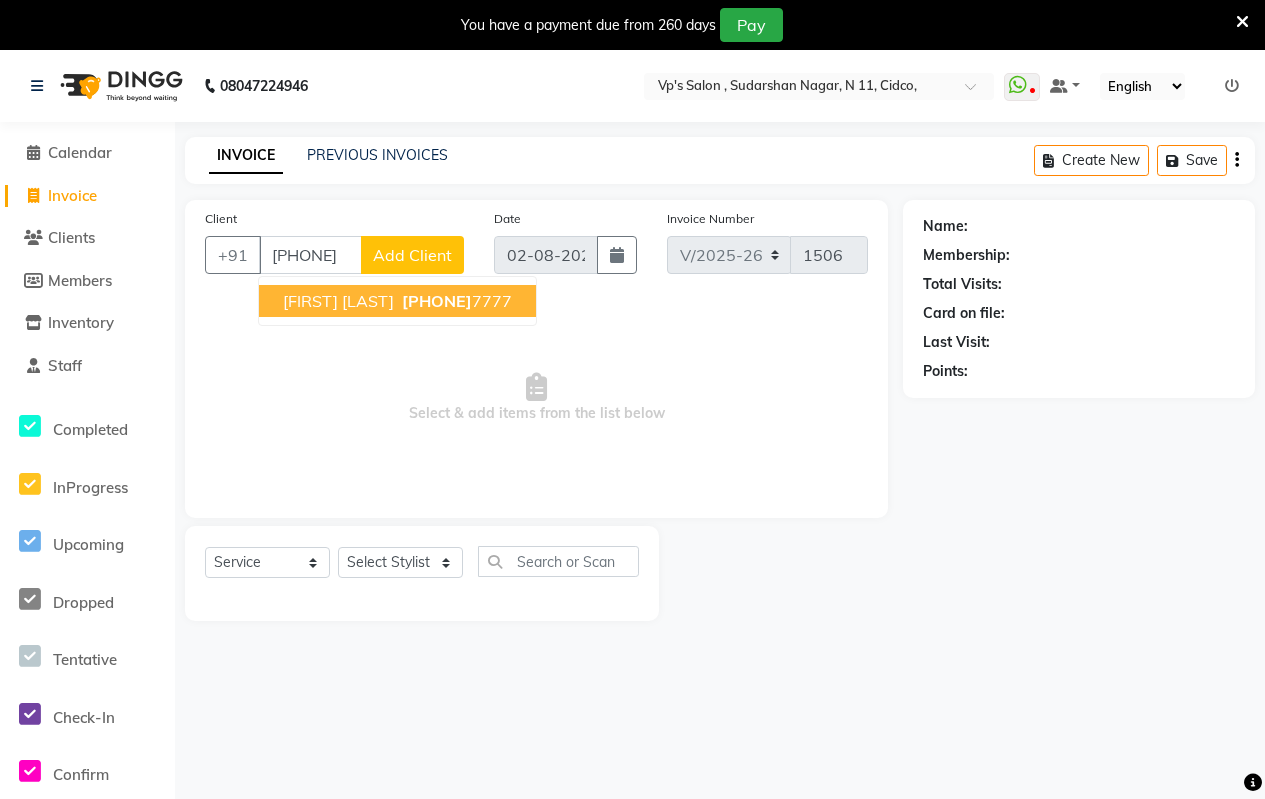 click on "[FIRST] [LAST]" at bounding box center (338, 301) 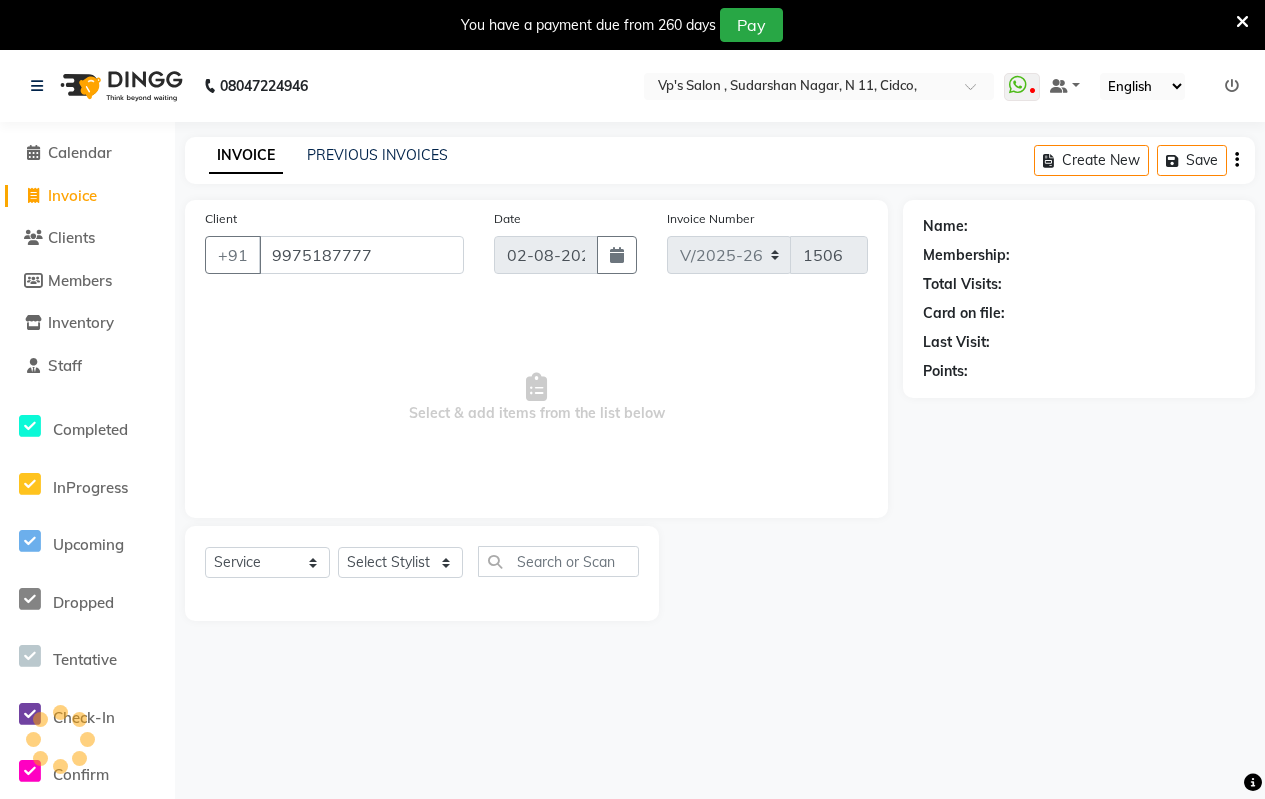 type on "9975187777" 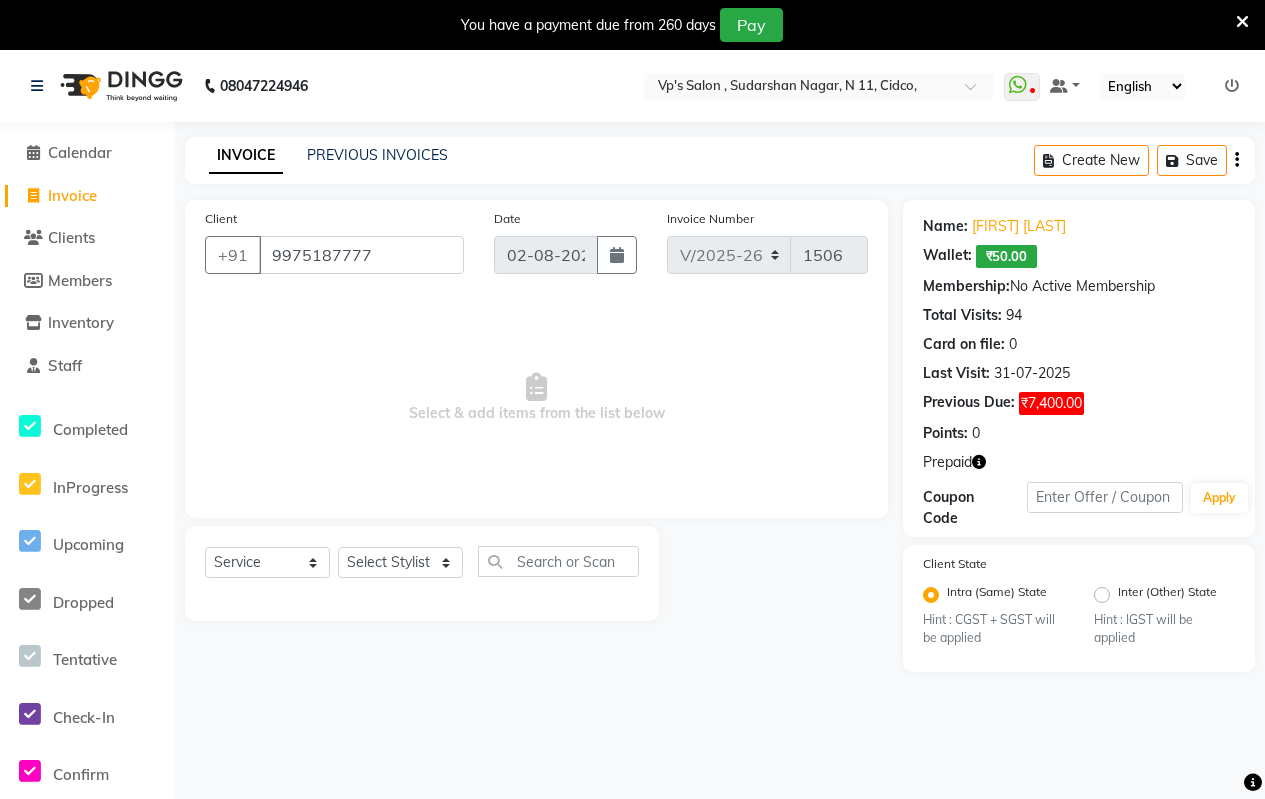 drag, startPoint x: 525, startPoint y: 191, endPoint x: 742, endPoint y: 147, distance: 221.4159 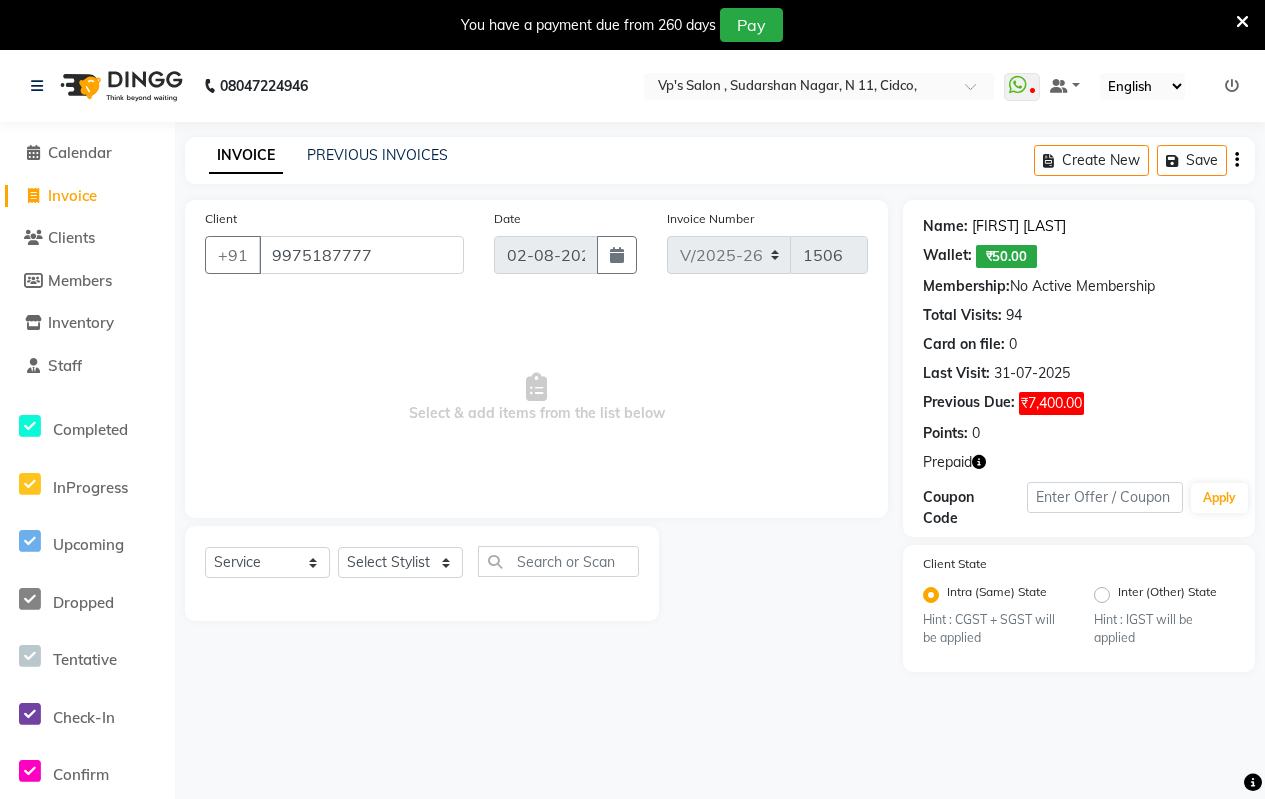 click on "Name: Elg Gaikwad" 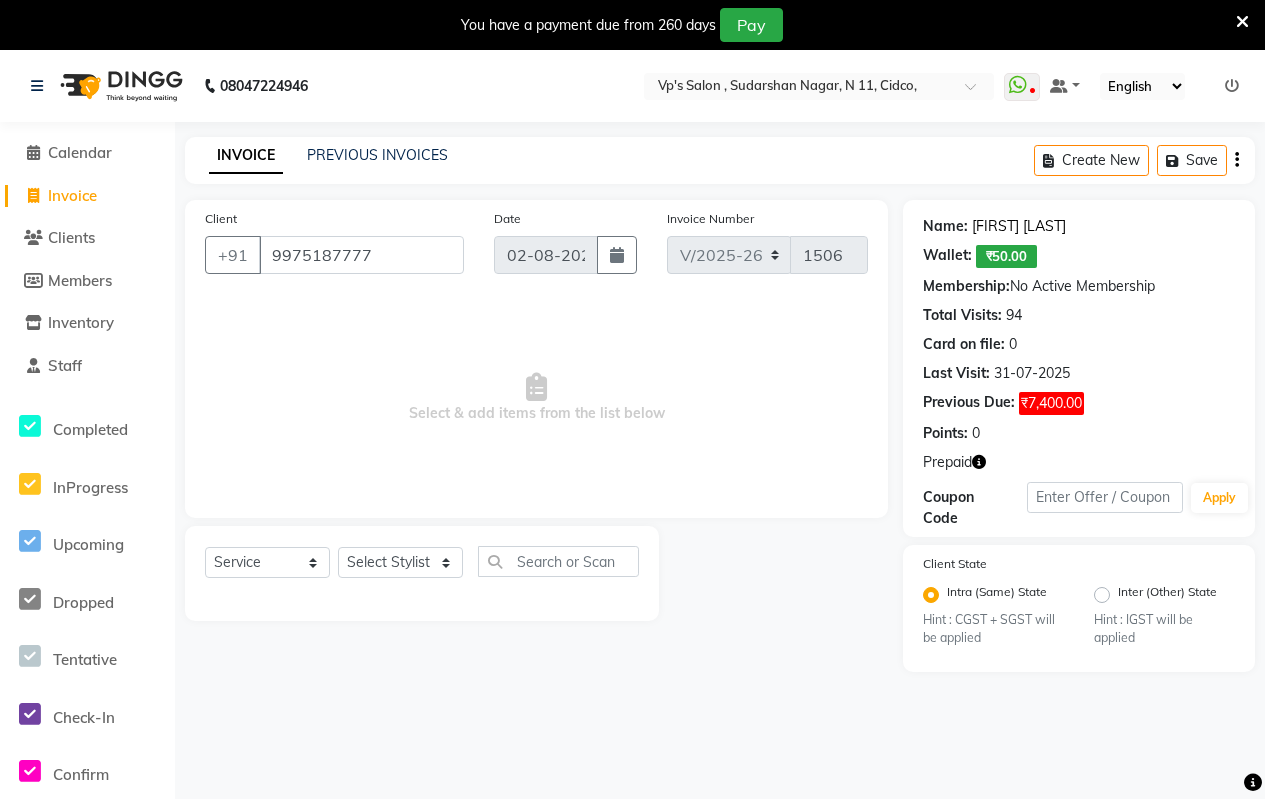 click on "Elg Gaikwad" 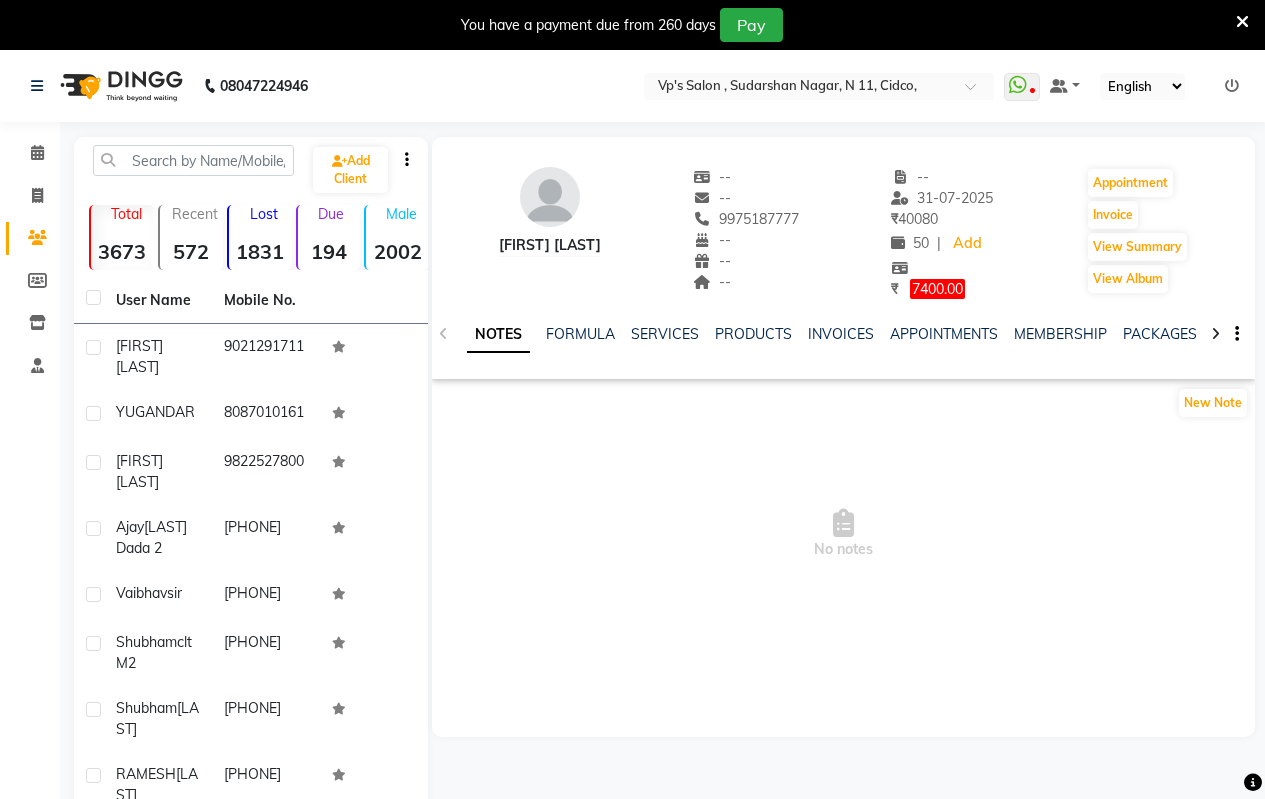 scroll, scrollTop: 0, scrollLeft: 0, axis: both 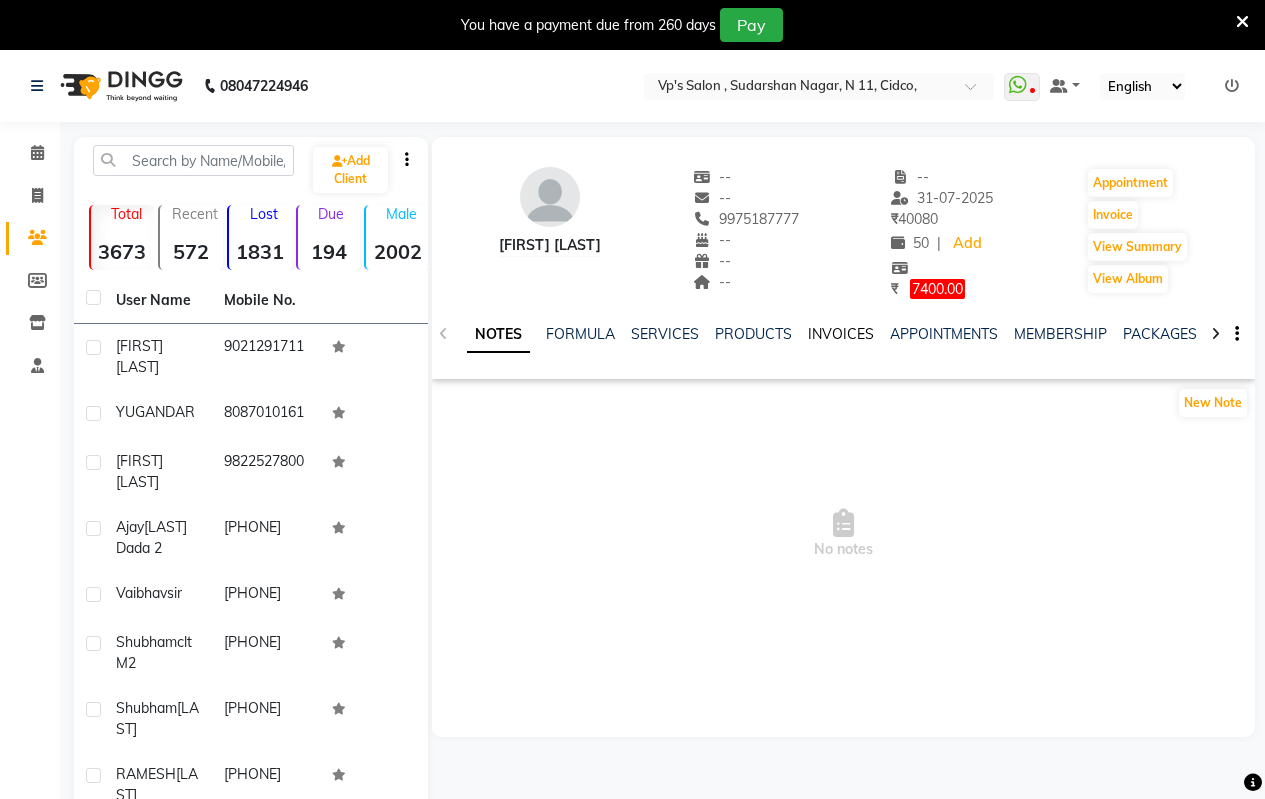 click on "INVOICES" 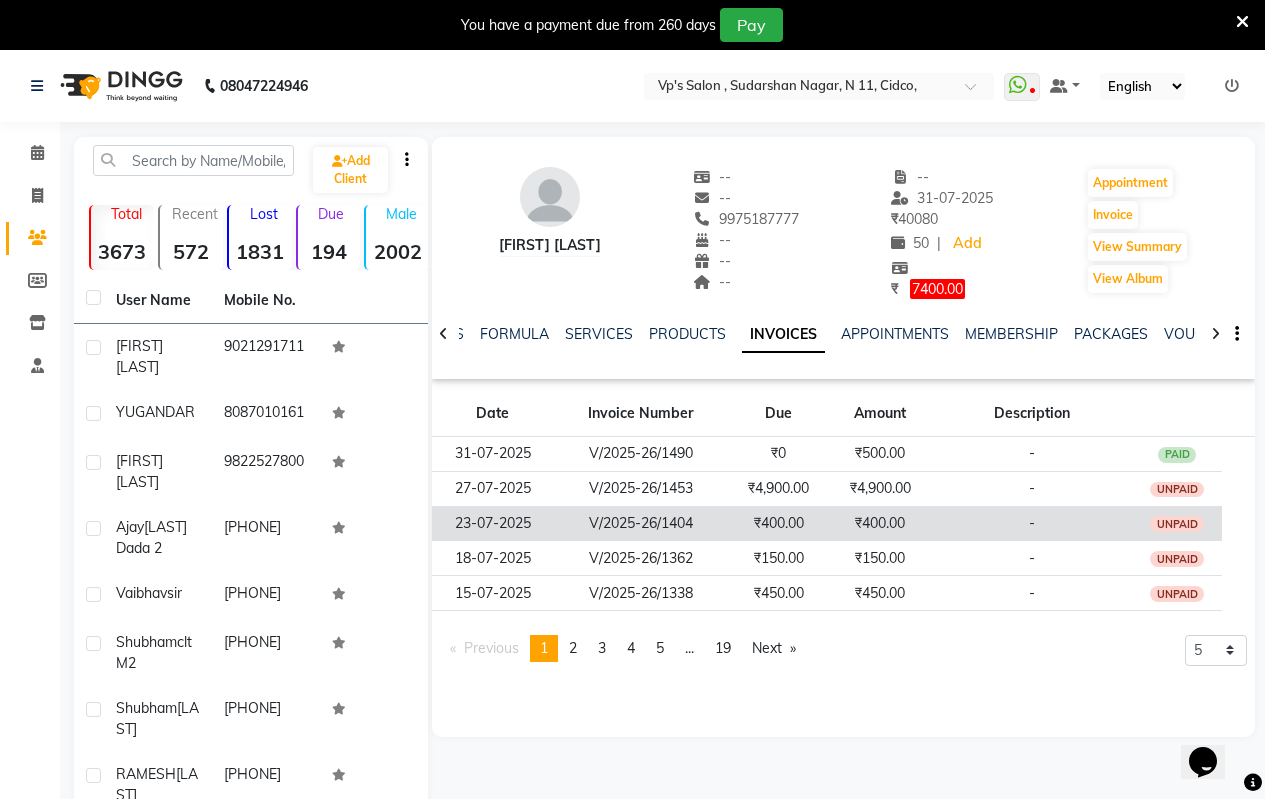 scroll, scrollTop: 0, scrollLeft: 0, axis: both 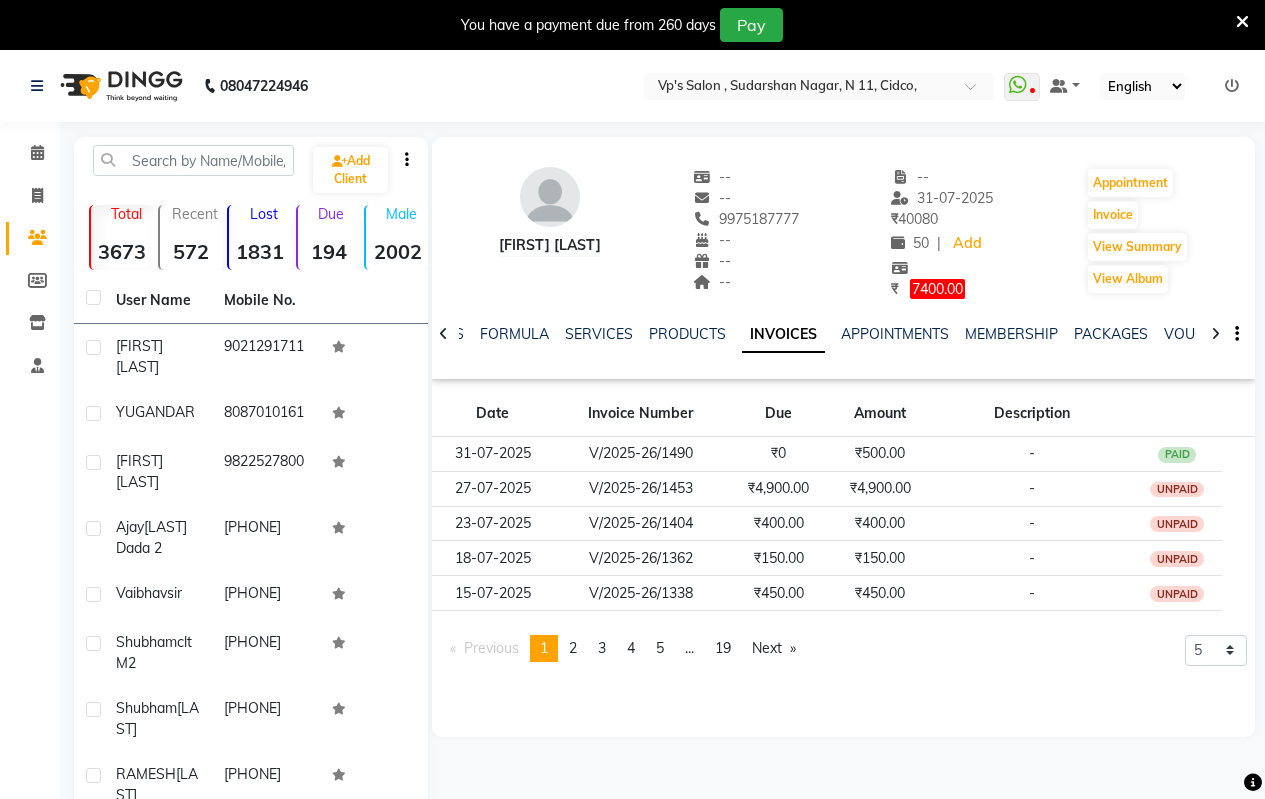 click on "Calendar  Invoice  Clients  Members  Inventory  Staff Completed InProgress Upcoming Dropped Tentative Check-In Confirm Bookings Segments Page Builder" 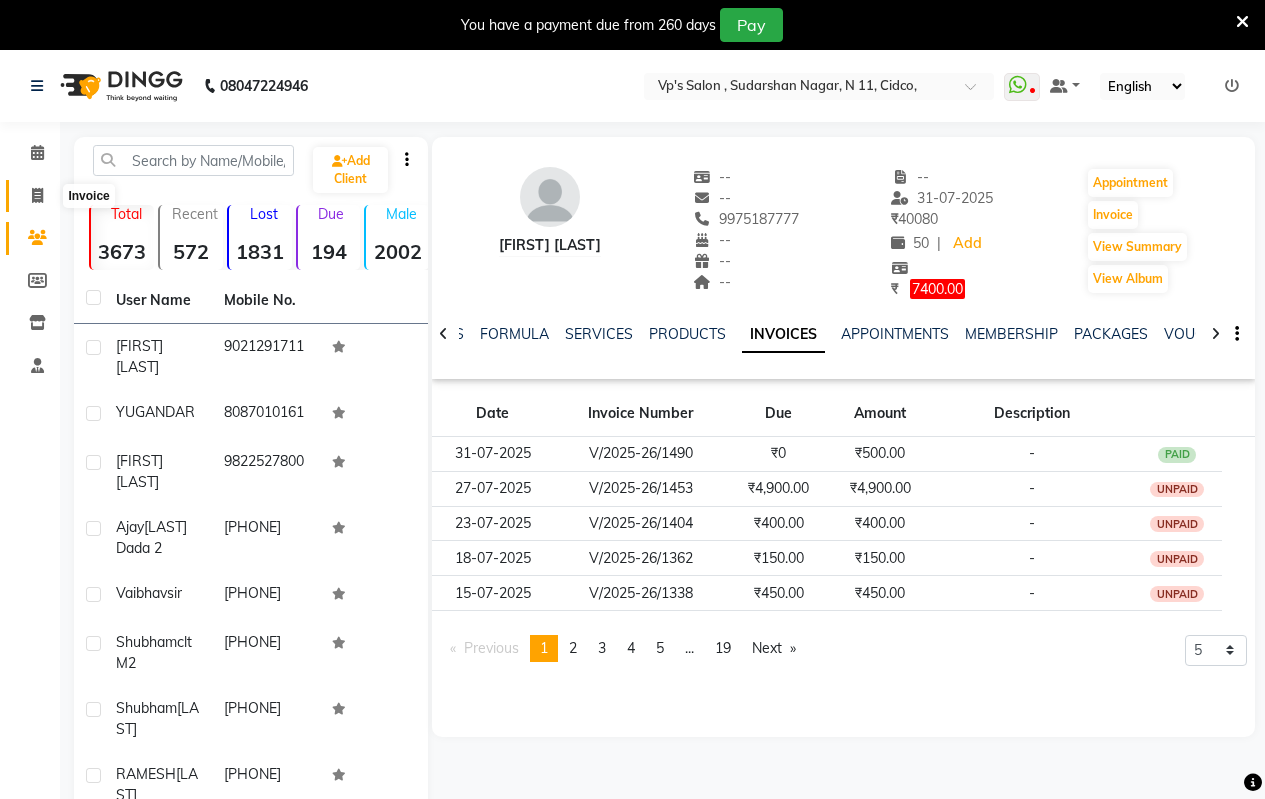 click 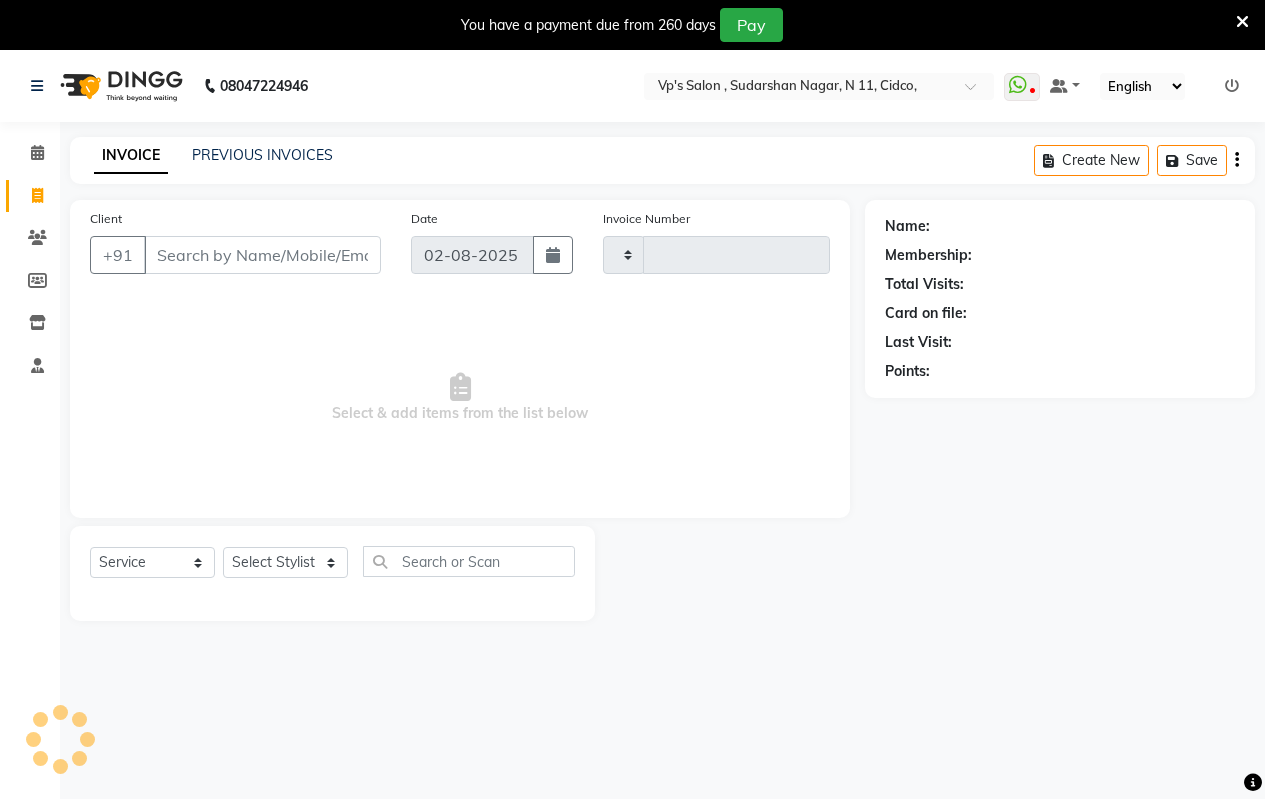 type on "1506" 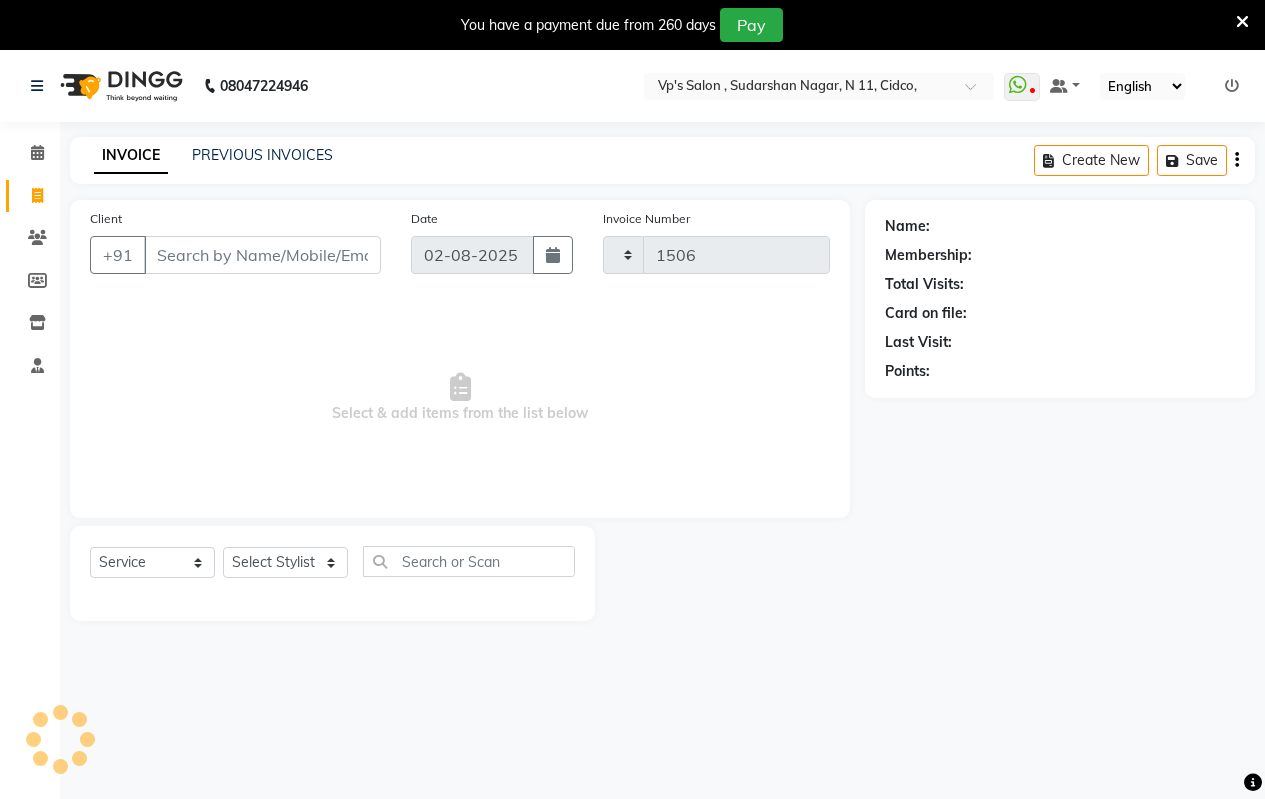 select on "4917" 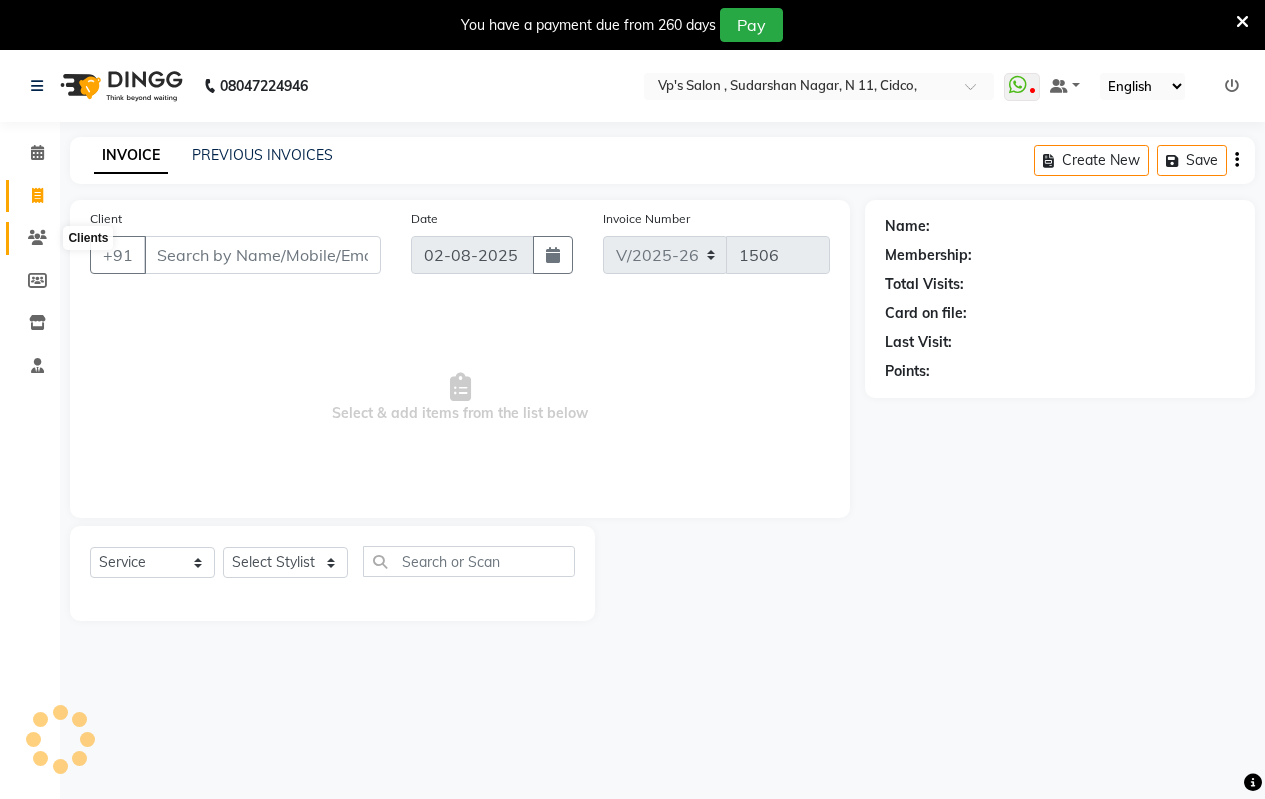 scroll, scrollTop: 50, scrollLeft: 0, axis: vertical 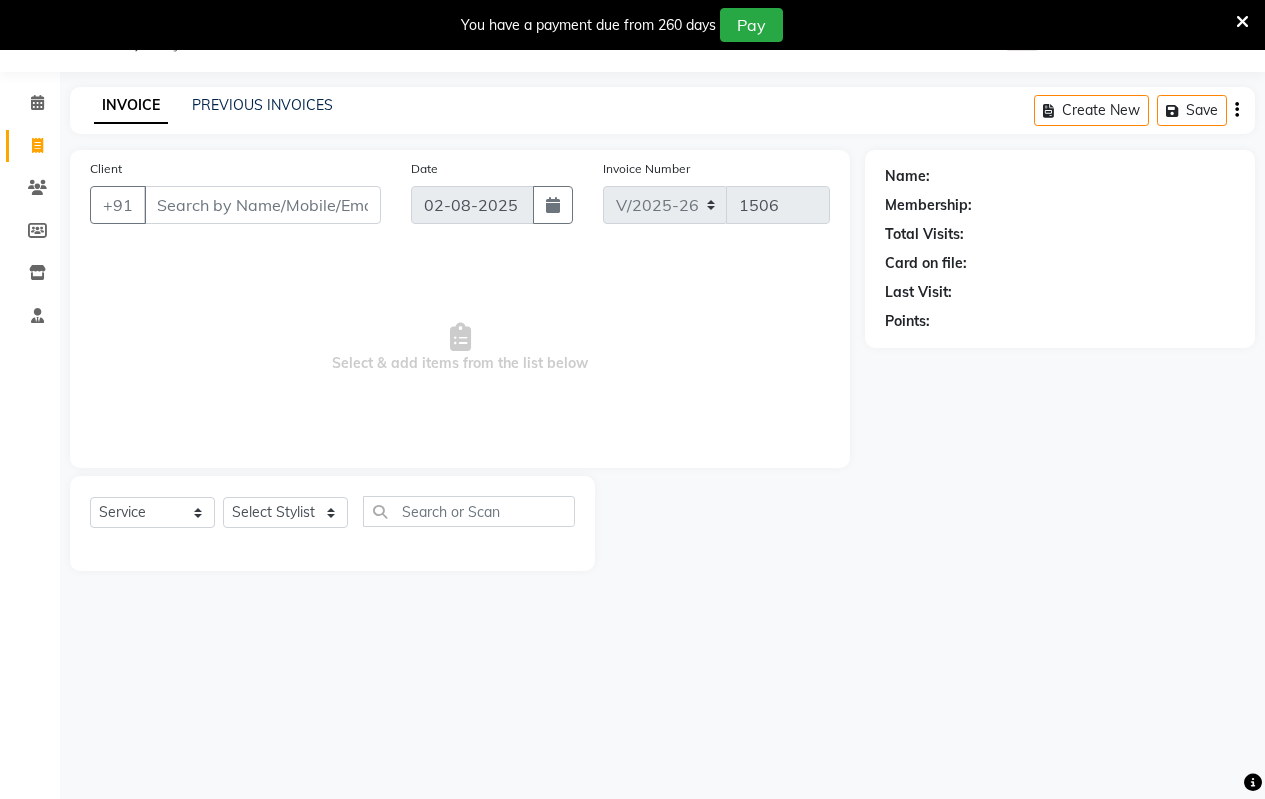 drag, startPoint x: 278, startPoint y: 531, endPoint x: 284, endPoint y: 512, distance: 19.924858 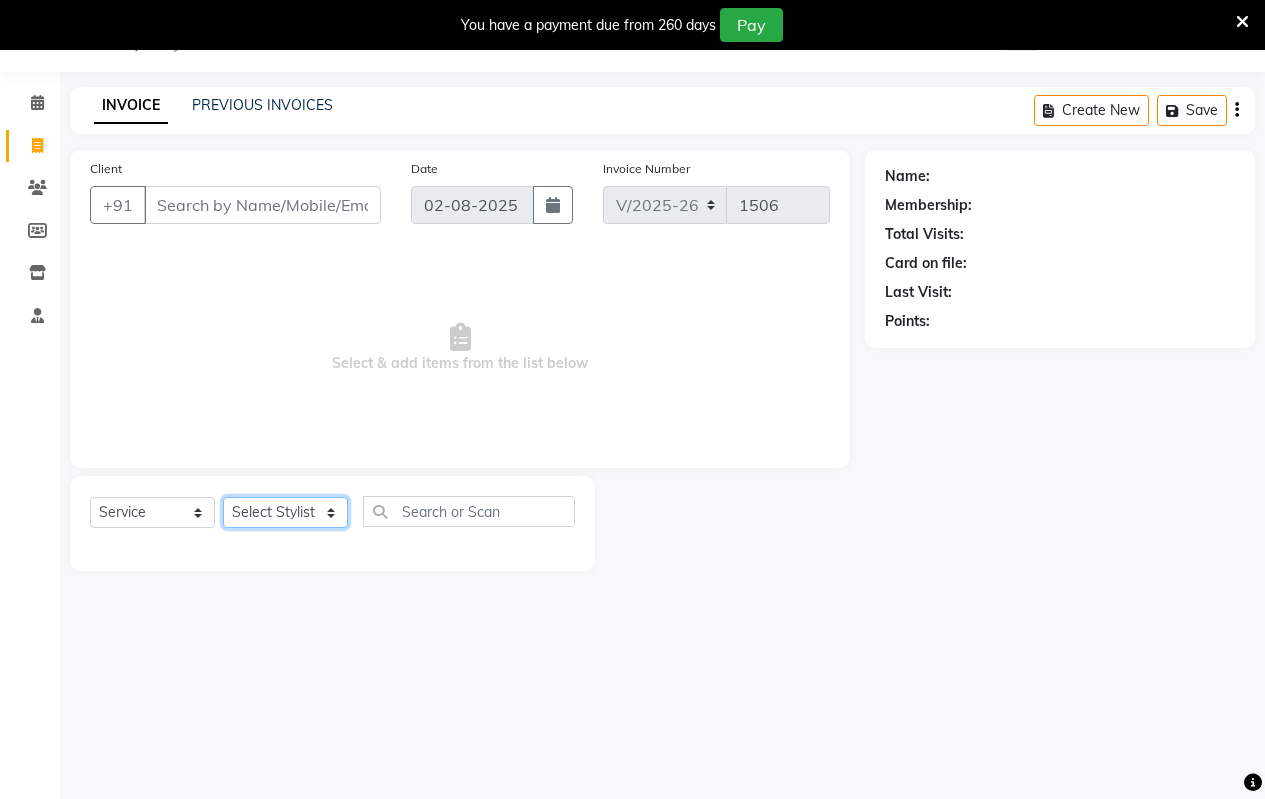 click on "Select Stylist Arati kamlesh b  karan  Krushna pramila jadhav priyanka bawaskar  rohit  rushi  Venesh" 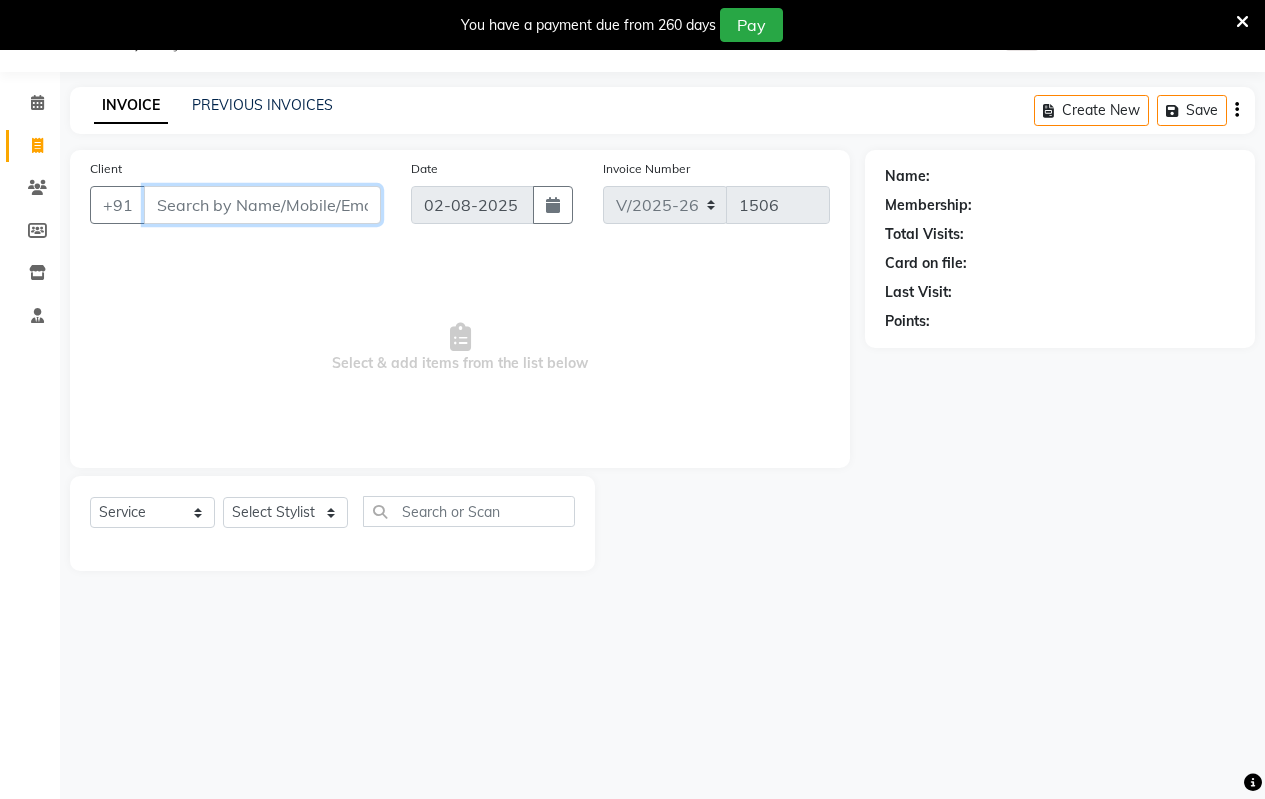 click on "Client" at bounding box center (262, 205) 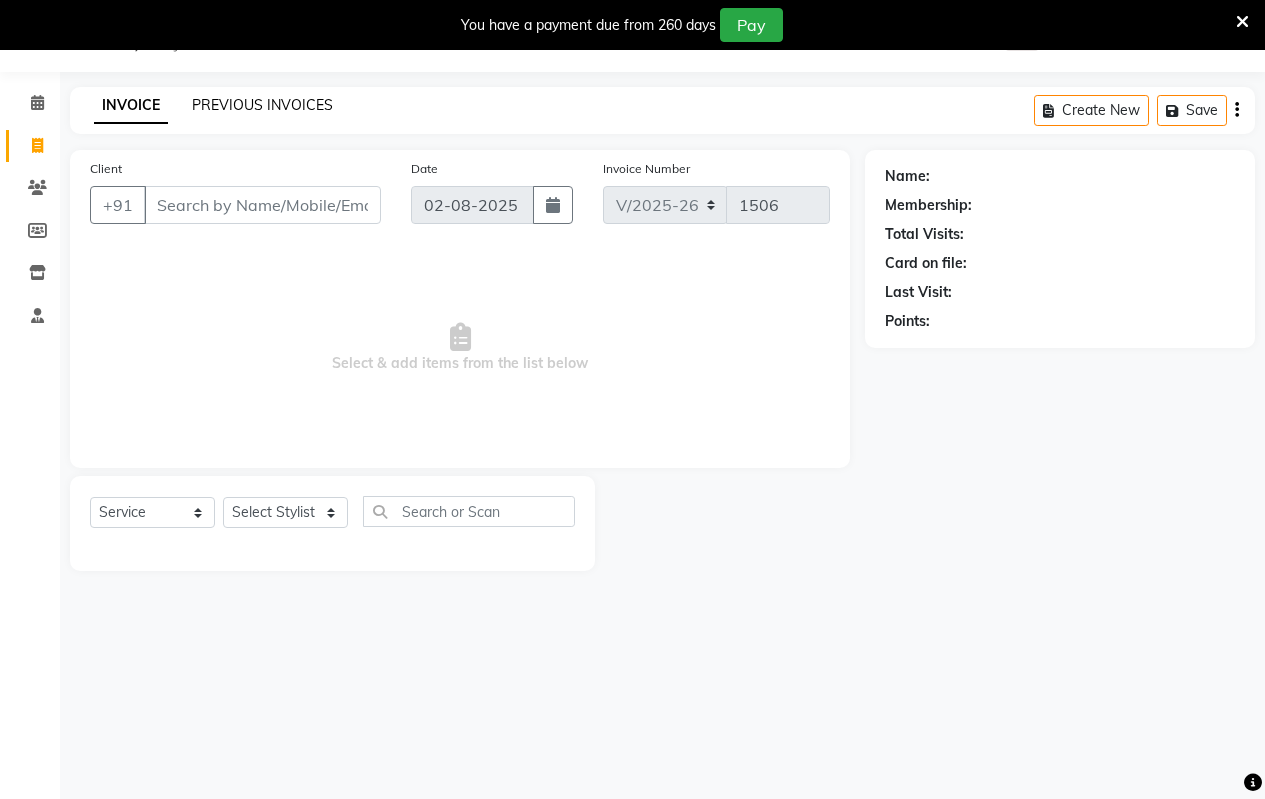 click on "INVOICE PREVIOUS INVOICES Create New   Save" 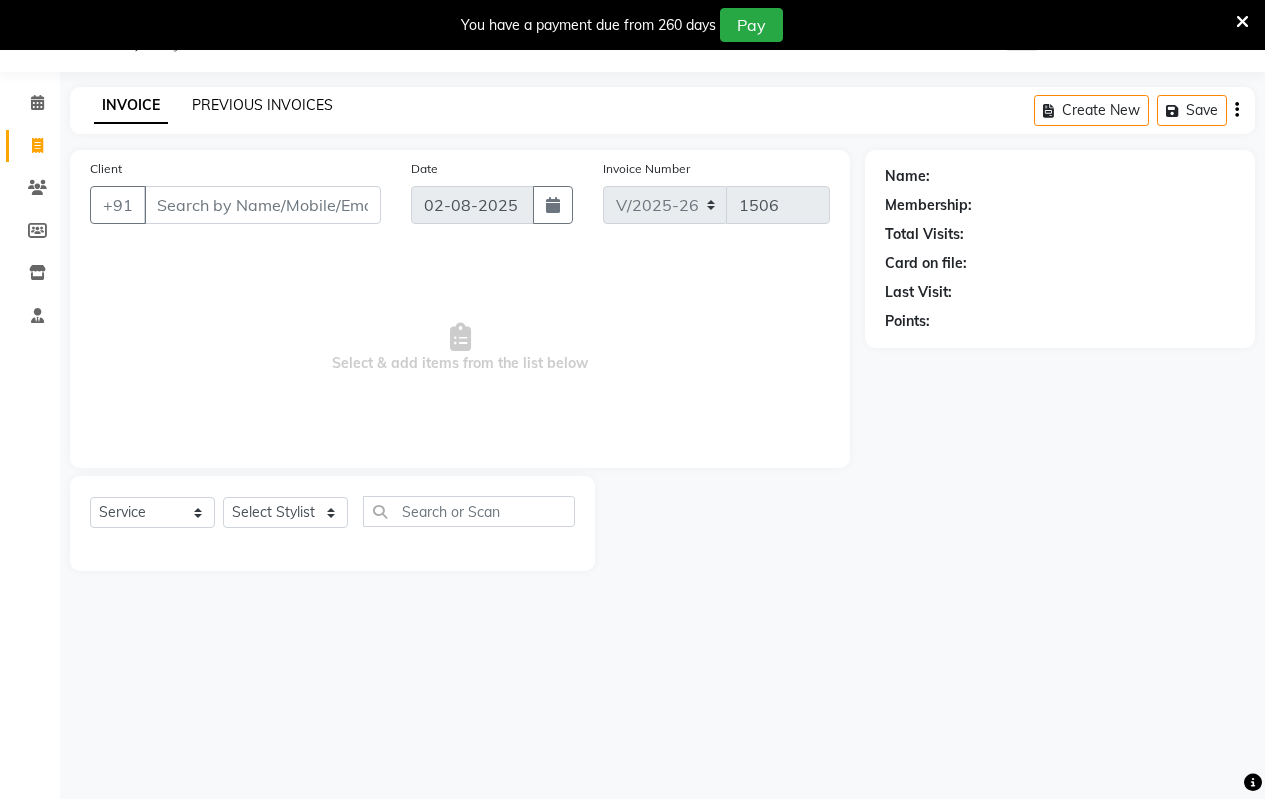 click on "PREVIOUS INVOICES" 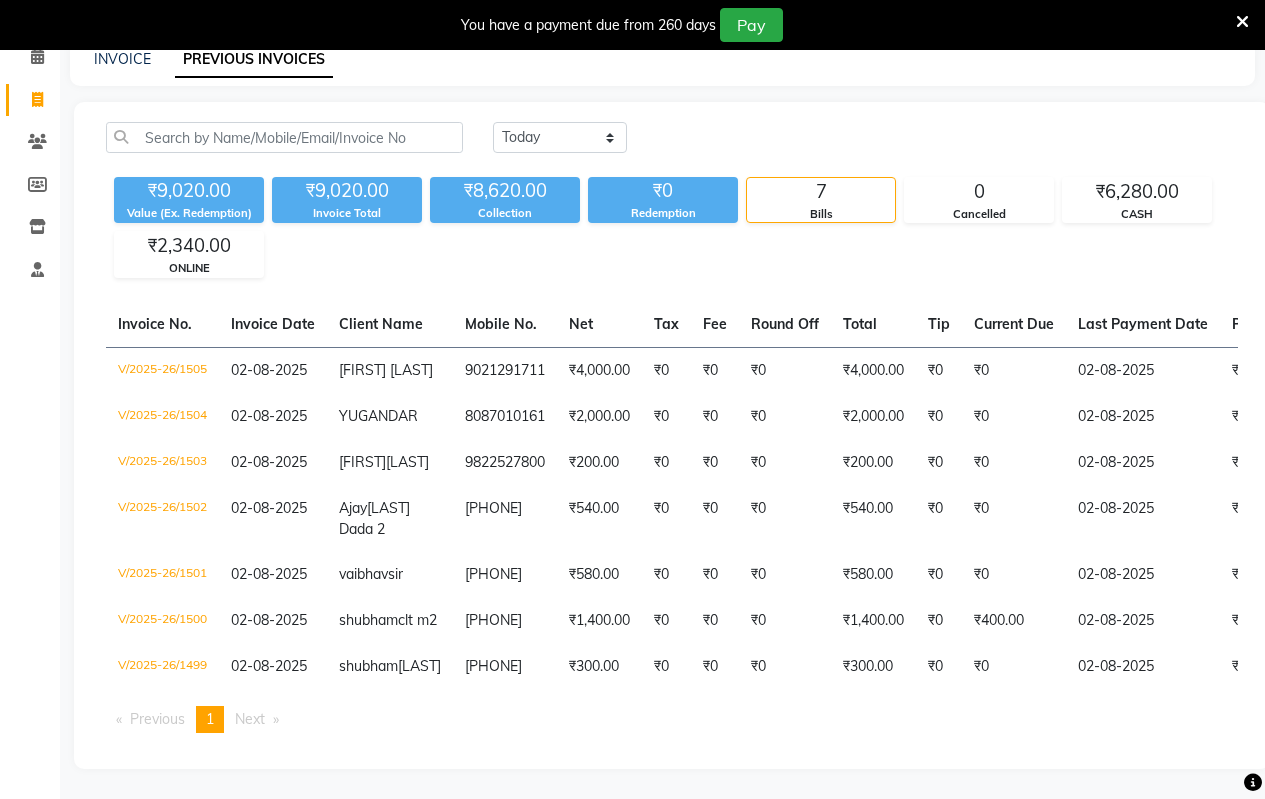 scroll, scrollTop: 0, scrollLeft: 0, axis: both 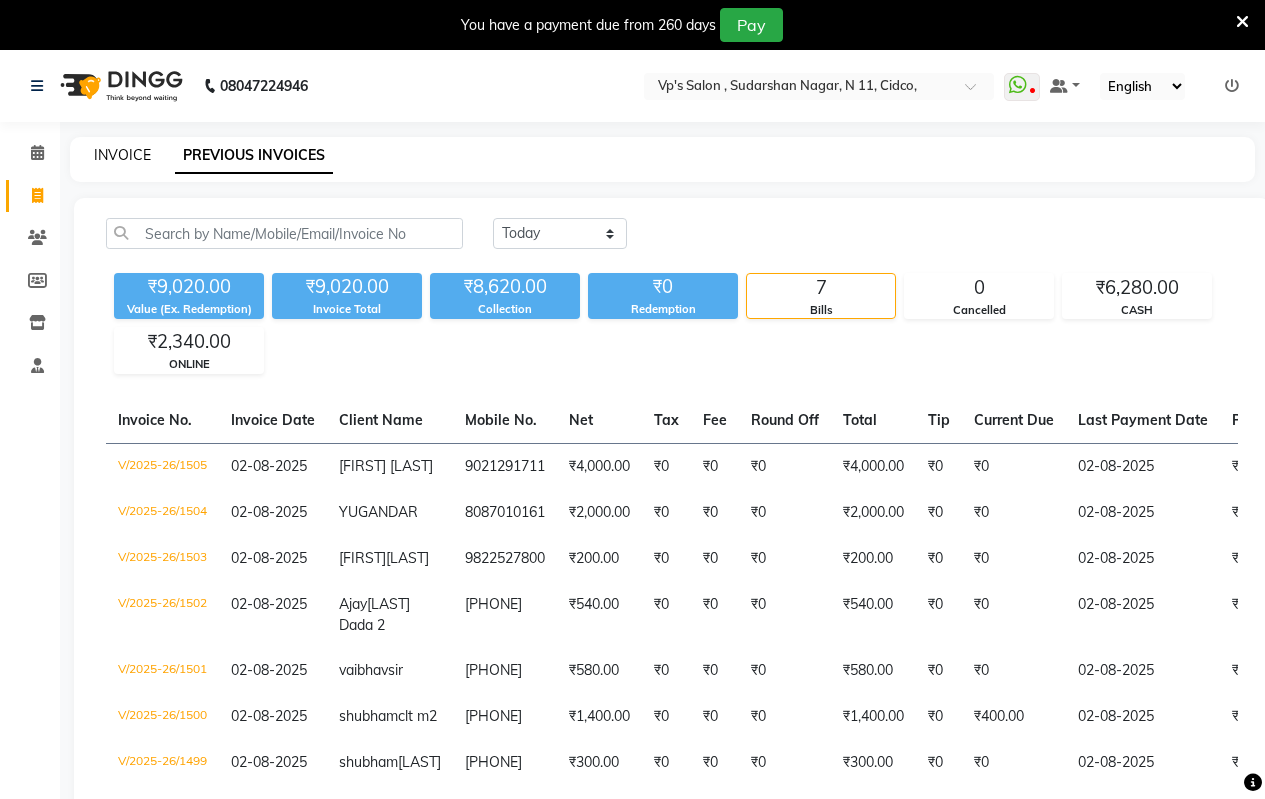 click on "INVOICE" 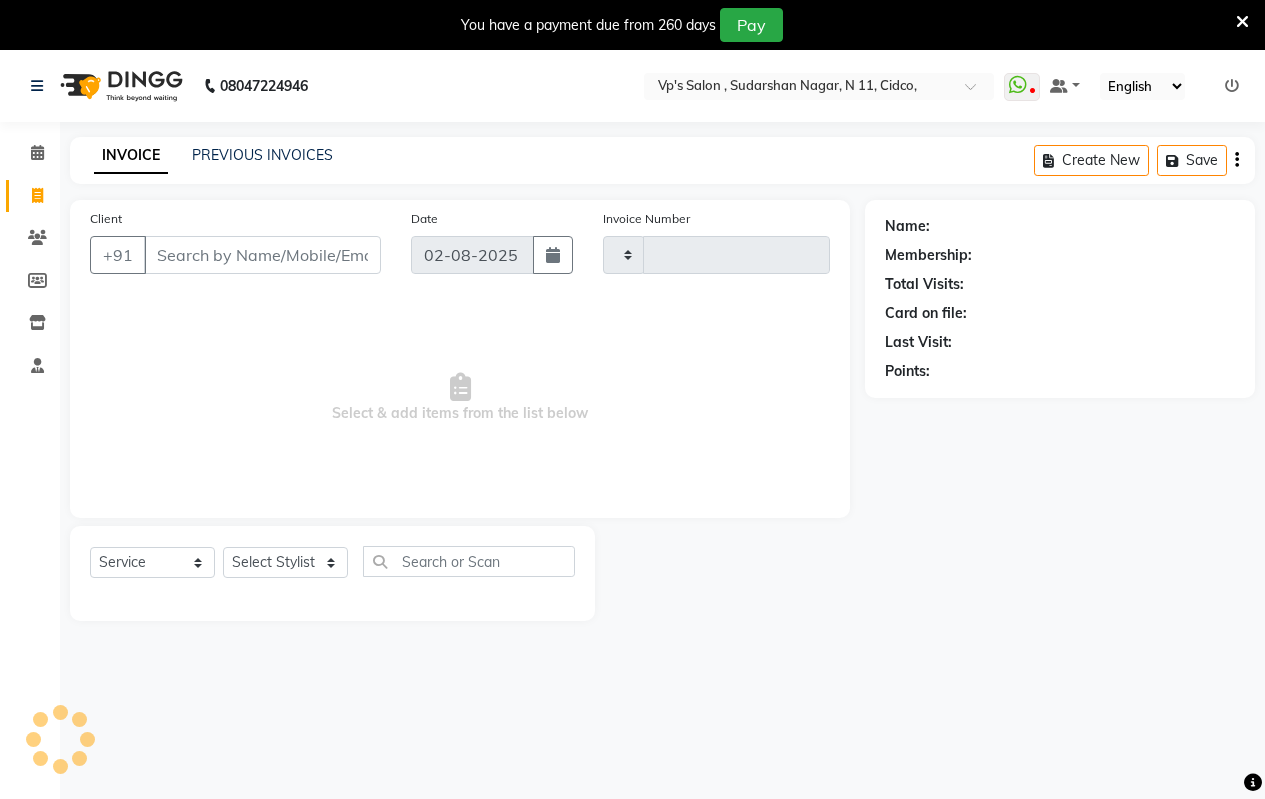 scroll, scrollTop: 50, scrollLeft: 0, axis: vertical 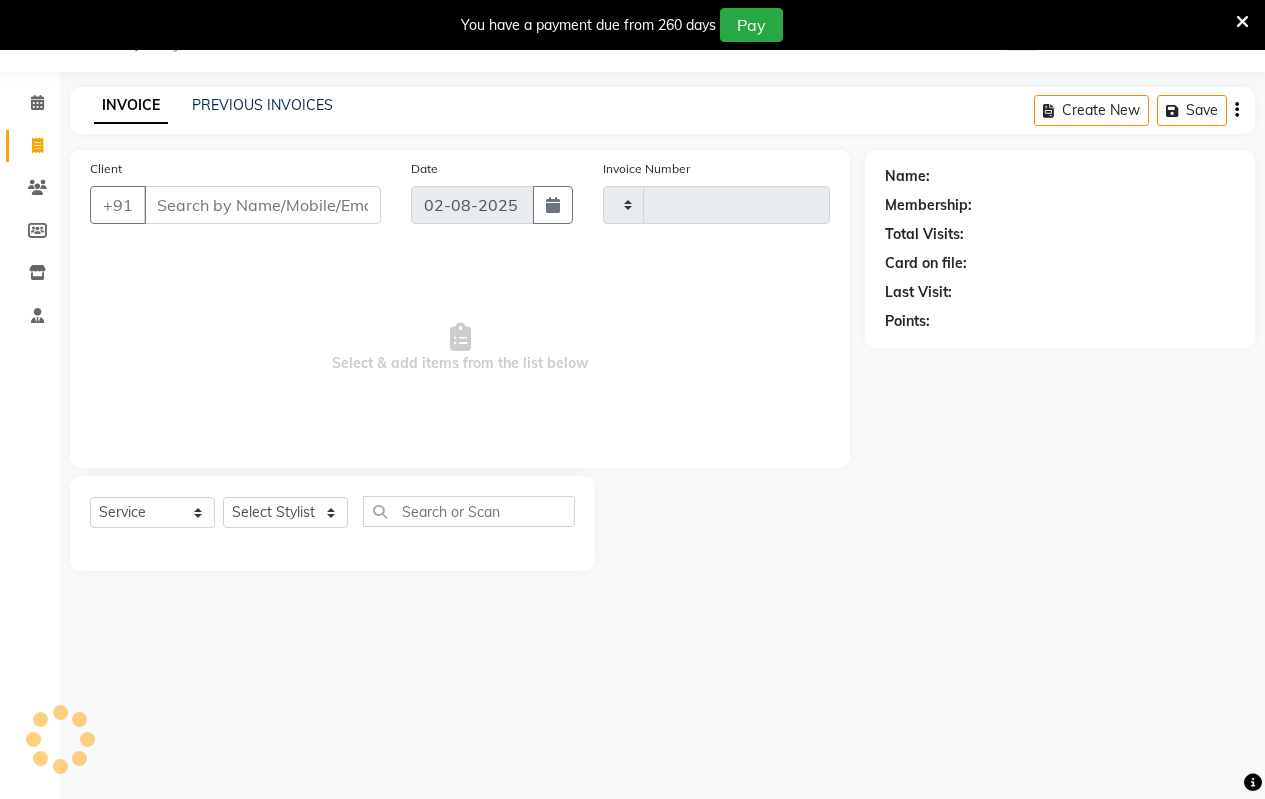 type on "1506" 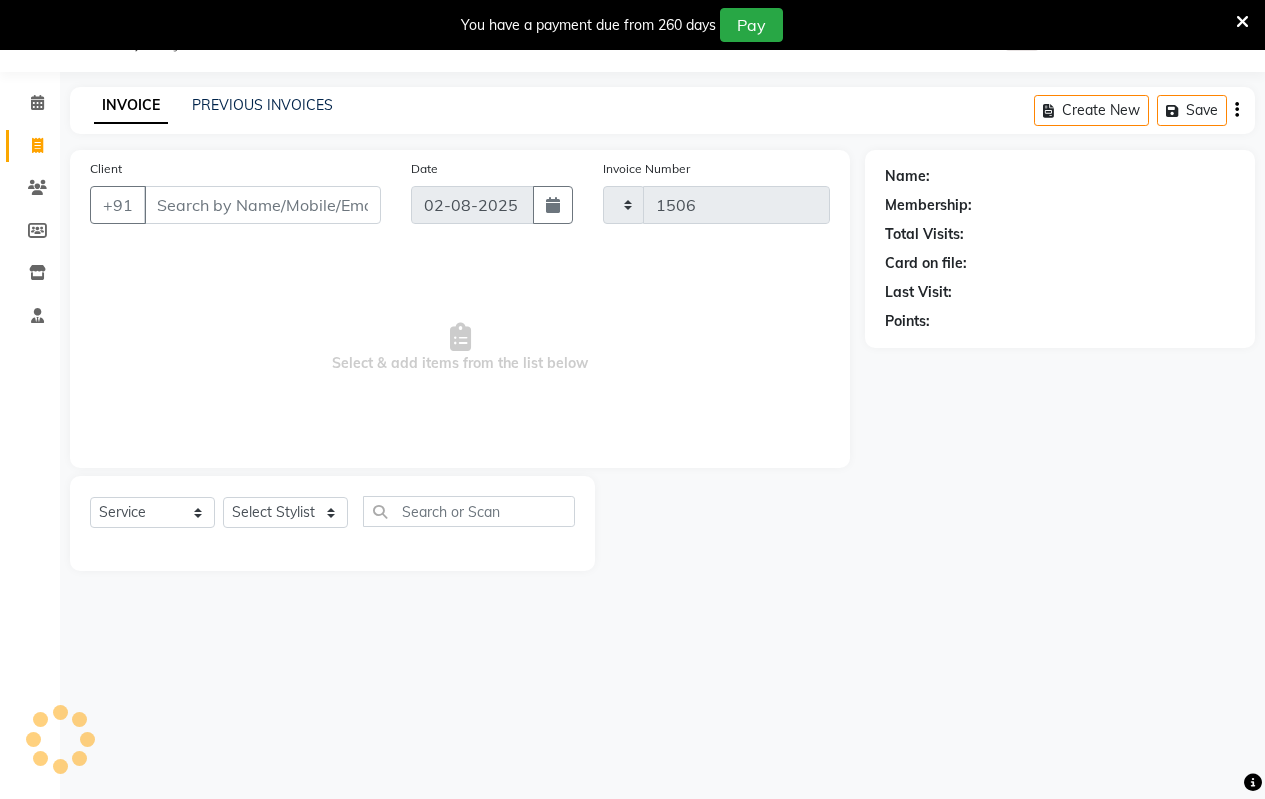 select on "4917" 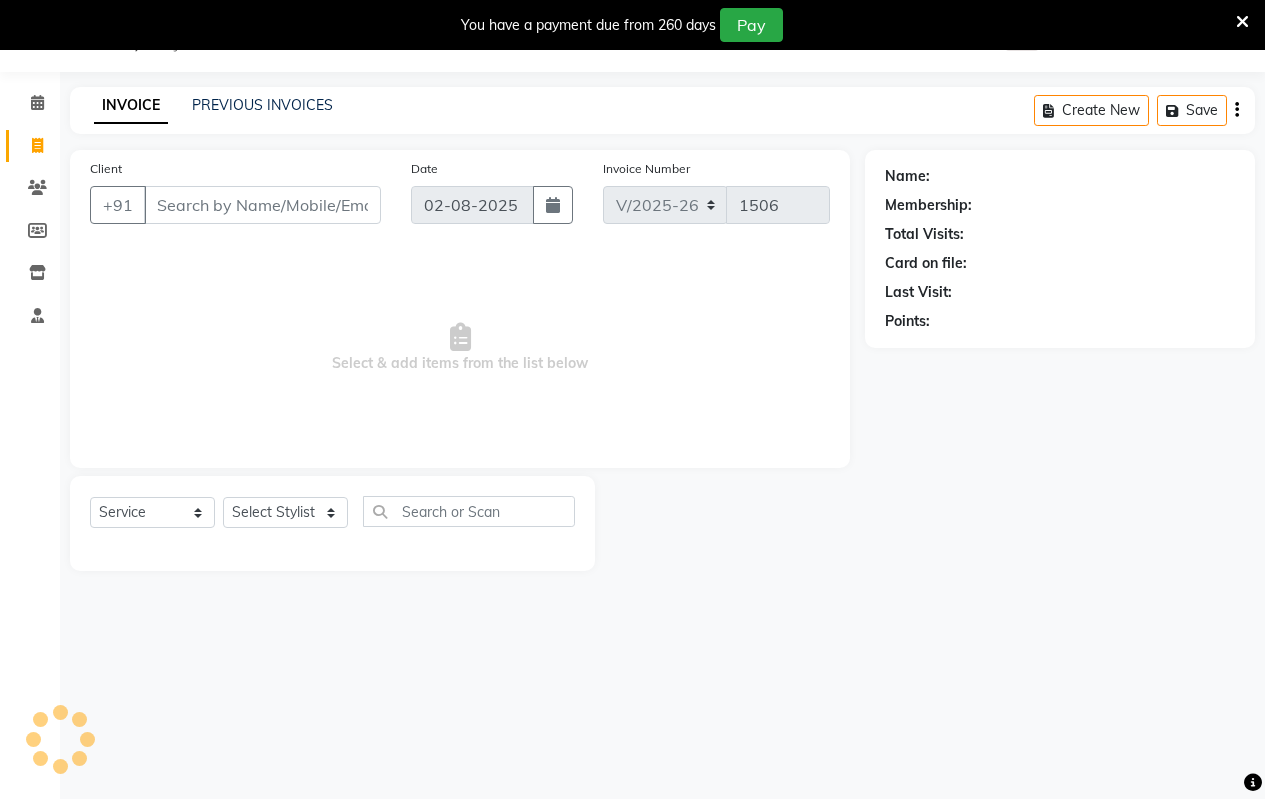 click on "Client" at bounding box center [262, 205] 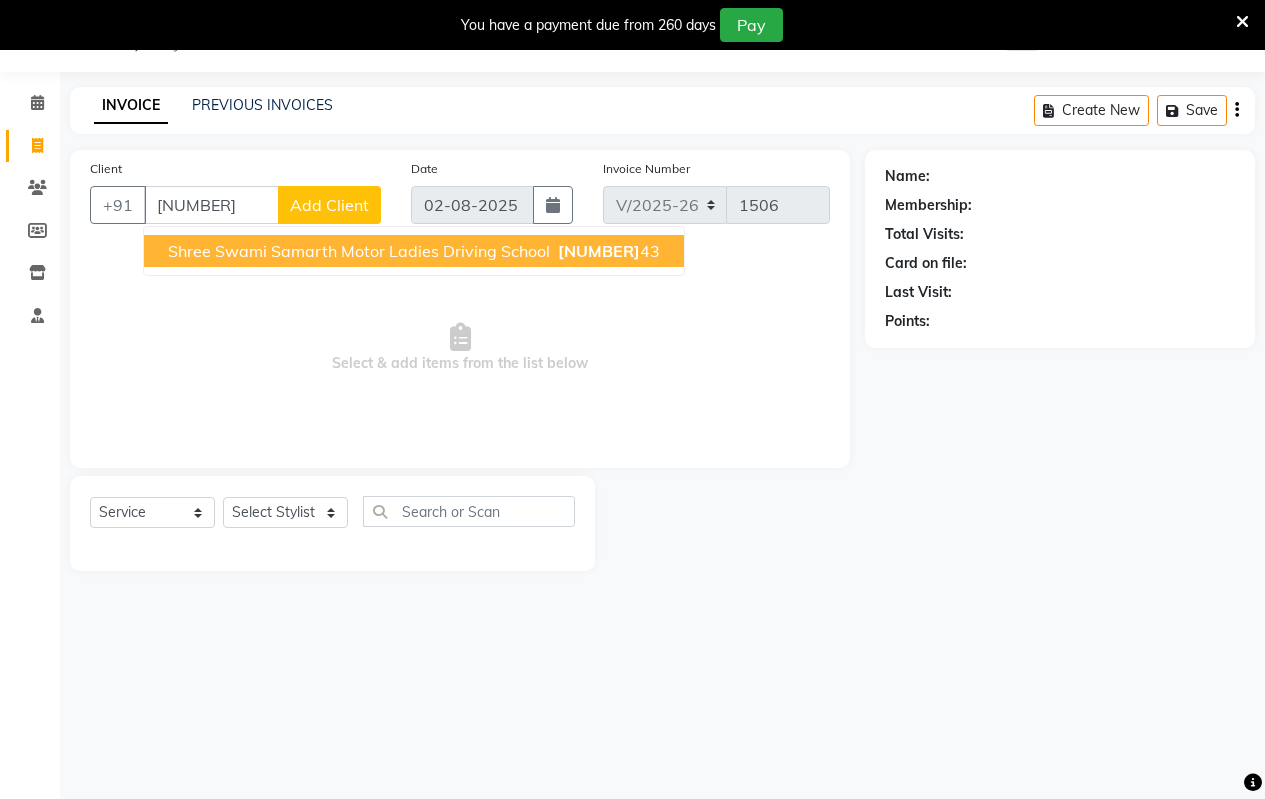 click on "Shree Swami Samarth Motor ladies driving school" at bounding box center [359, 251] 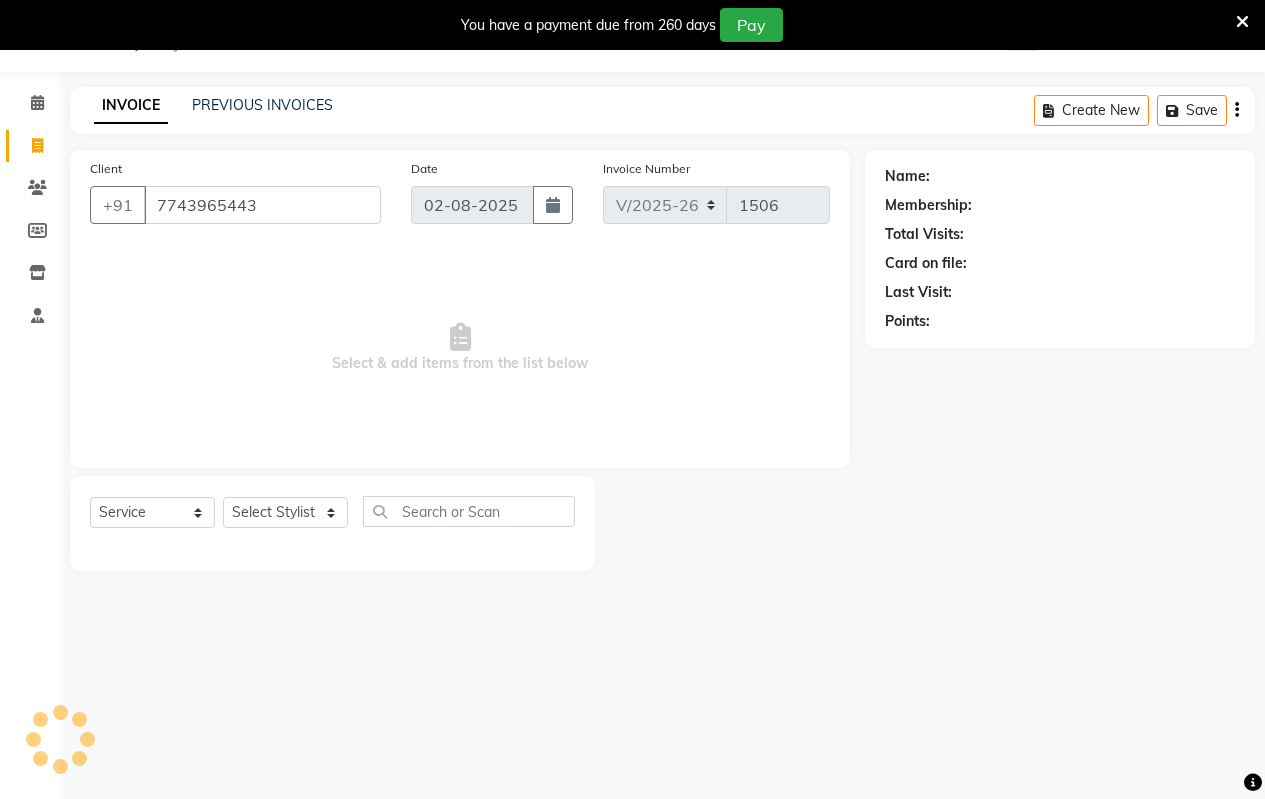 type on "7743965443" 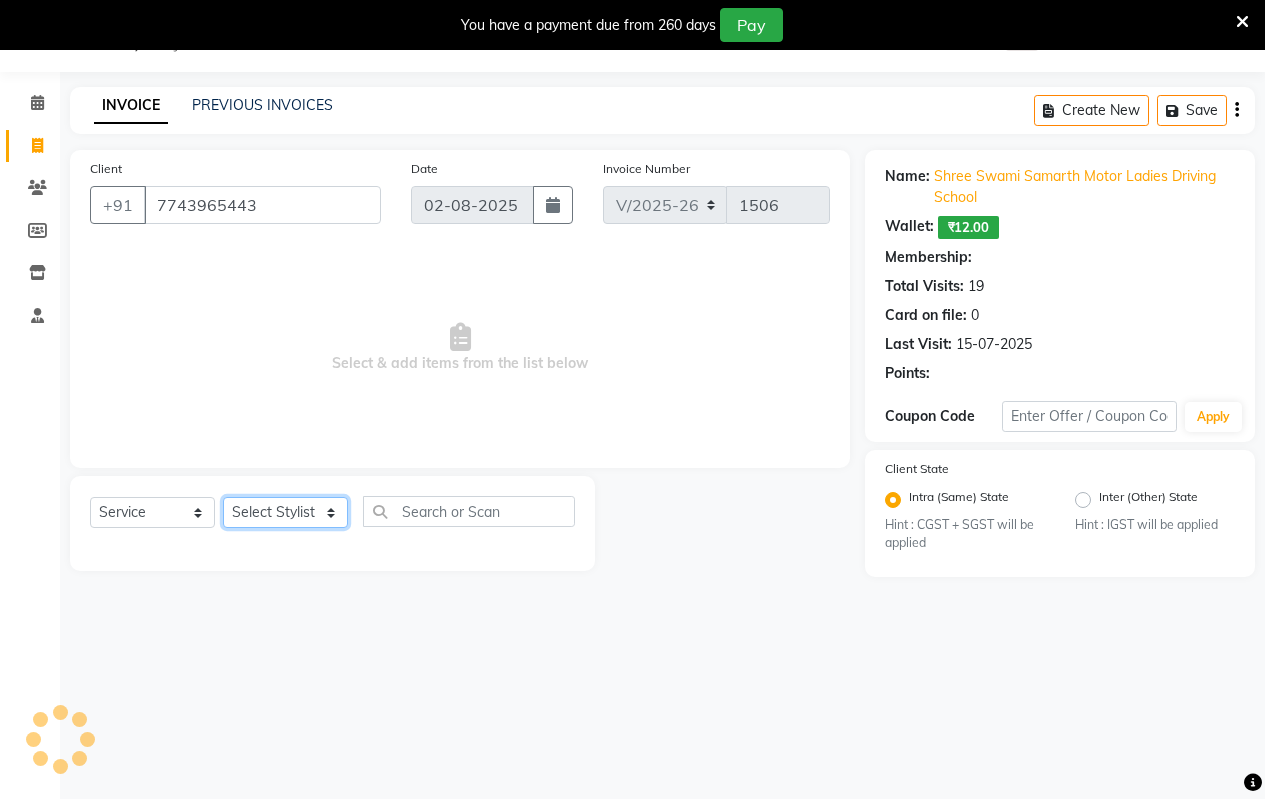 select on "1: Object" 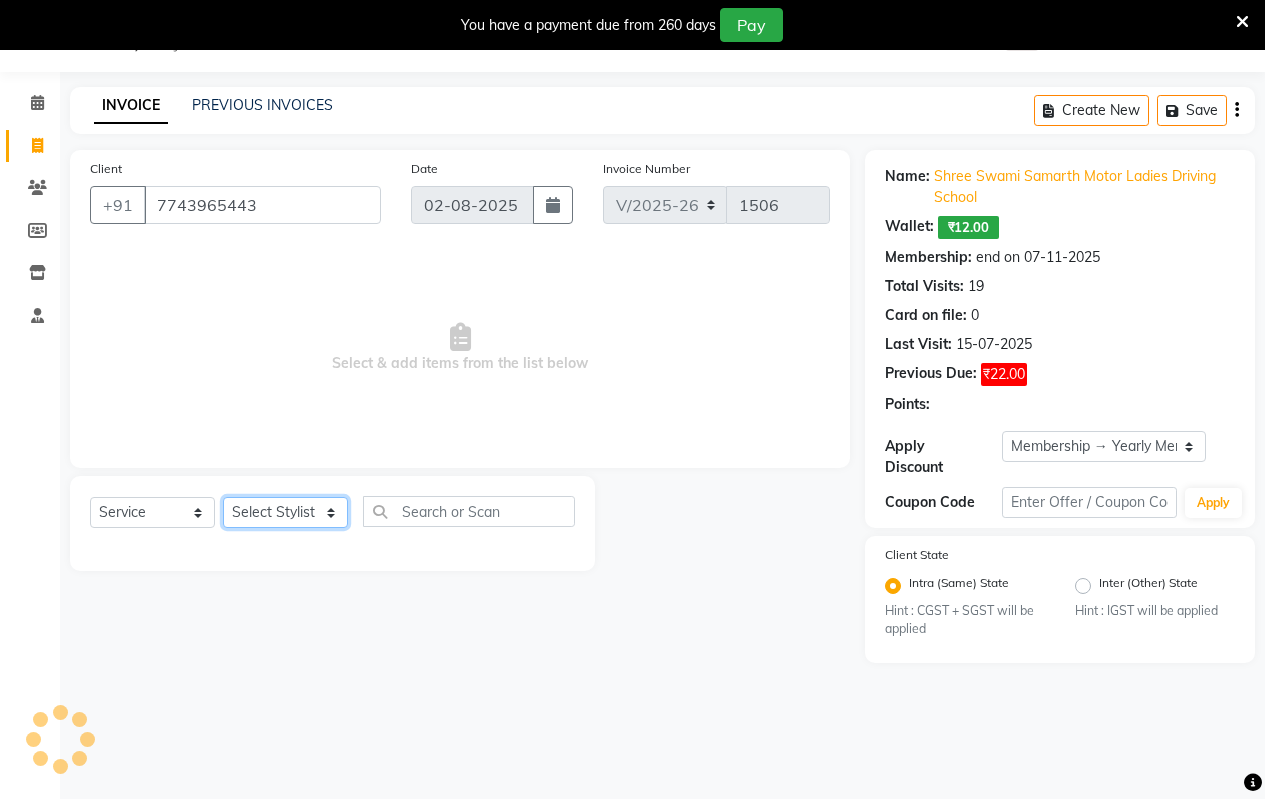 click on "Select Stylist Arati kamlesh b  karan  Krushna pramila jadhav priyanka bawaskar  rohit  rushi  Venesh" 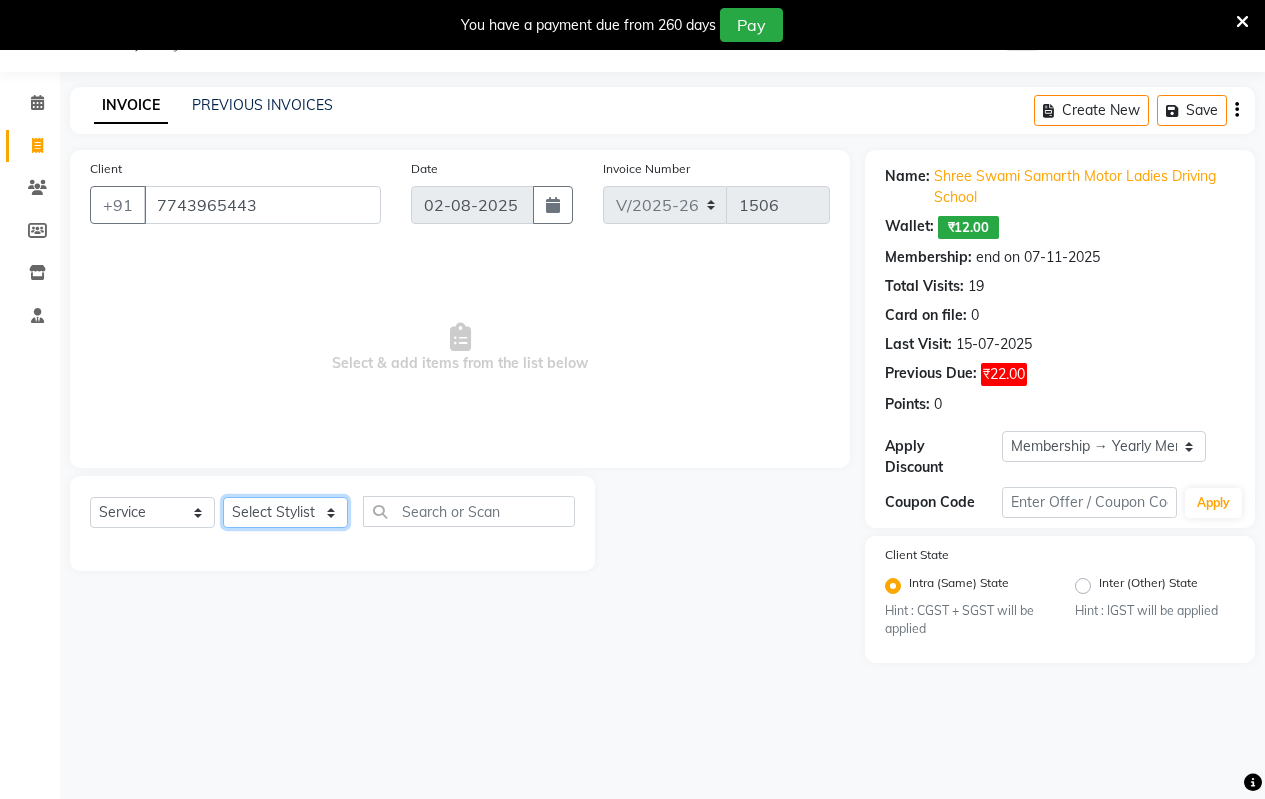 select on "59995" 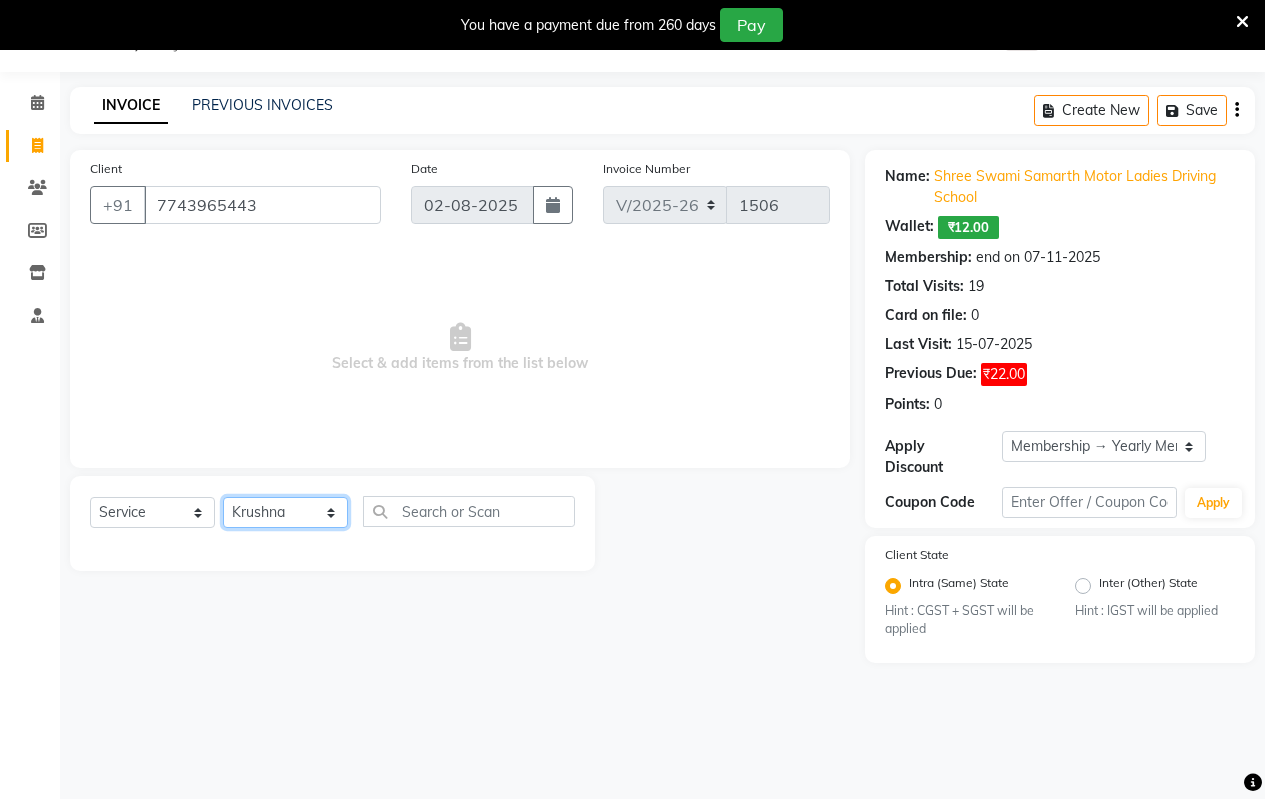 click on "Select Stylist Arati kamlesh b  karan  Krushna pramila jadhav priyanka bawaskar  rohit  rushi  Venesh" 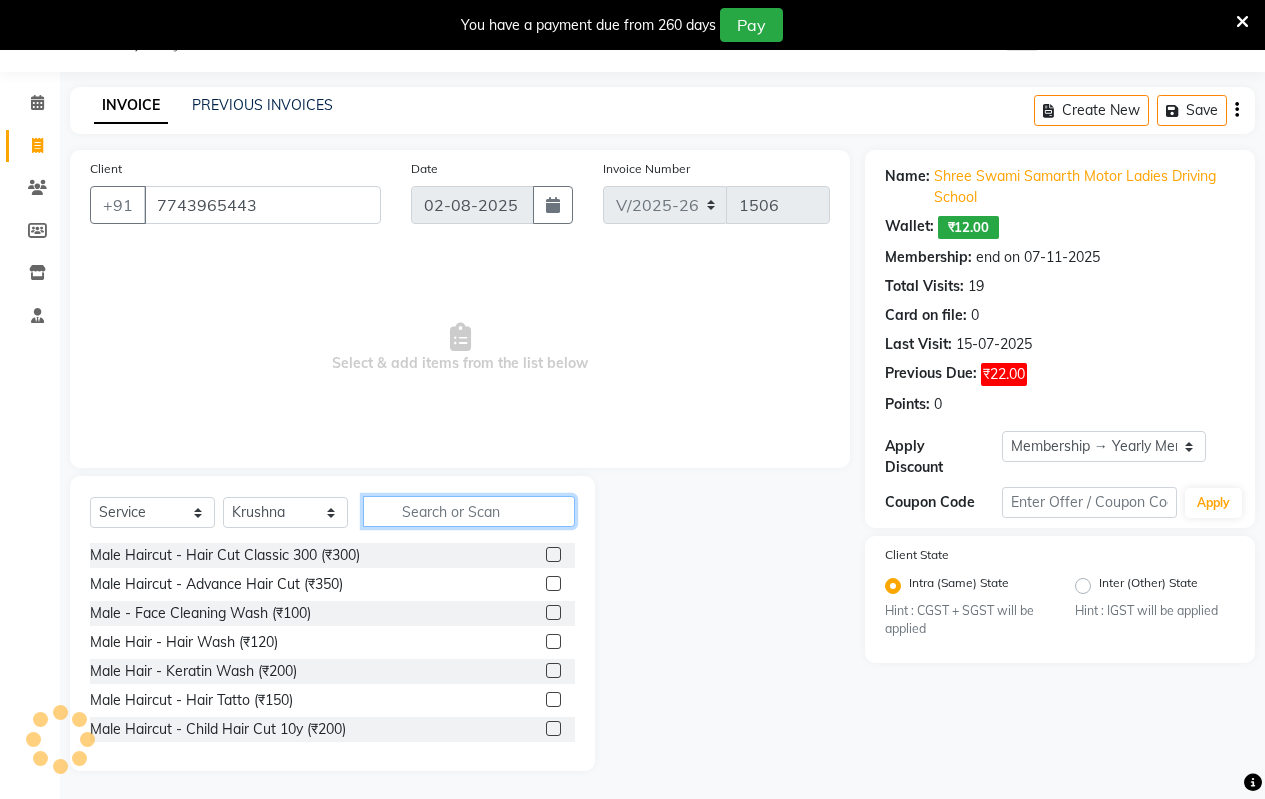 click 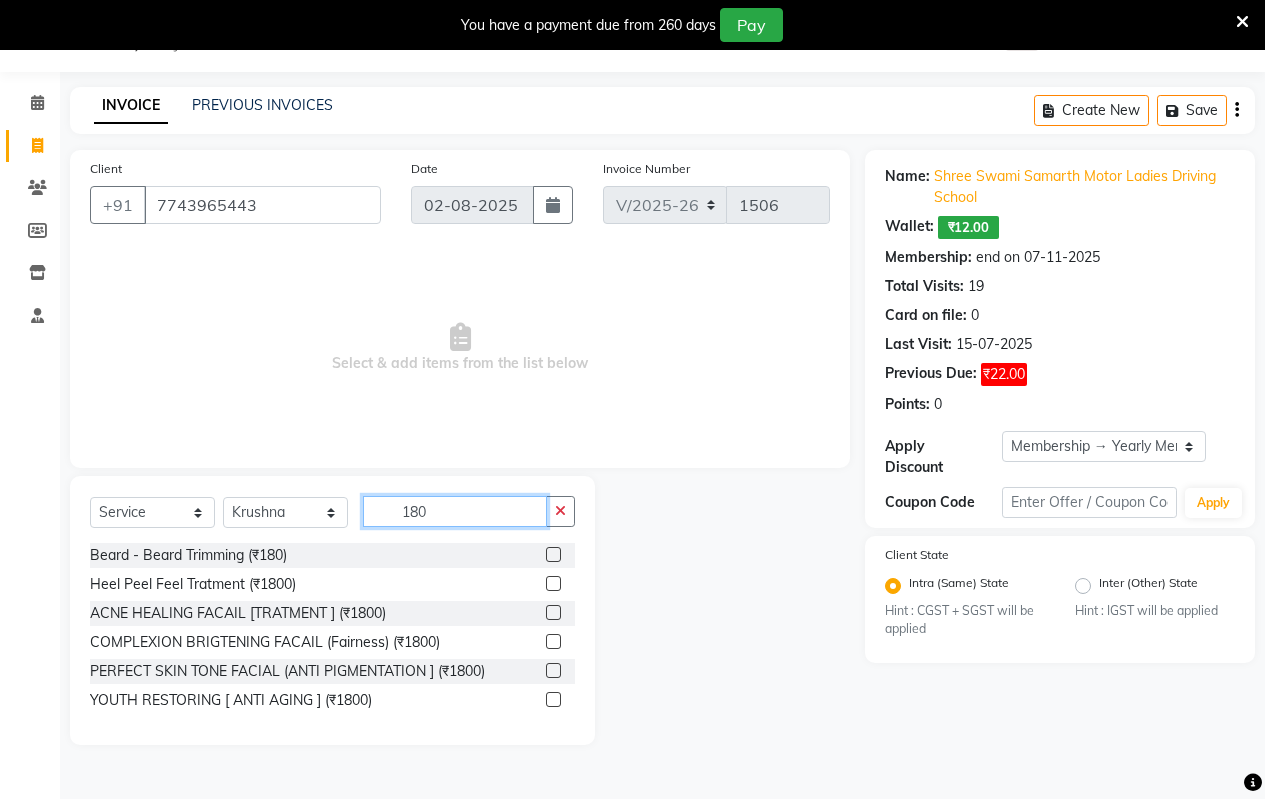 type on "180" 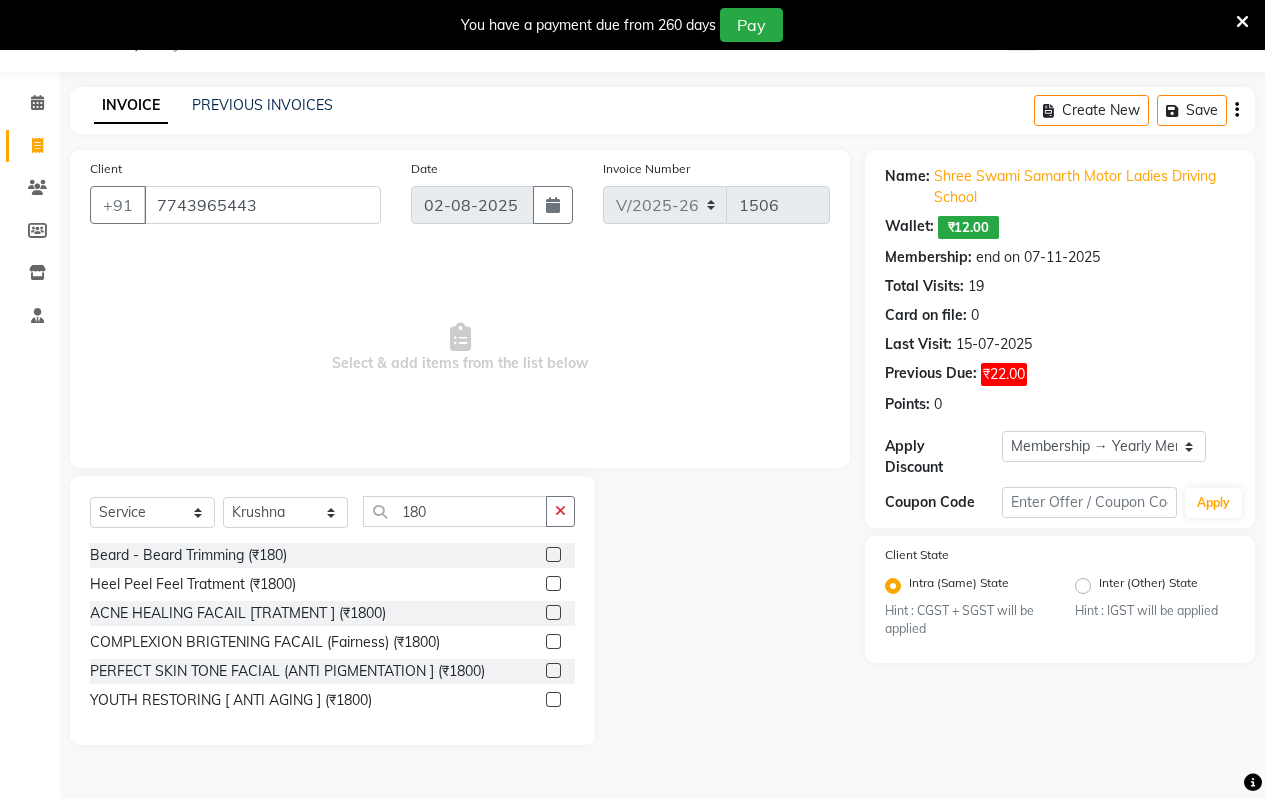 click 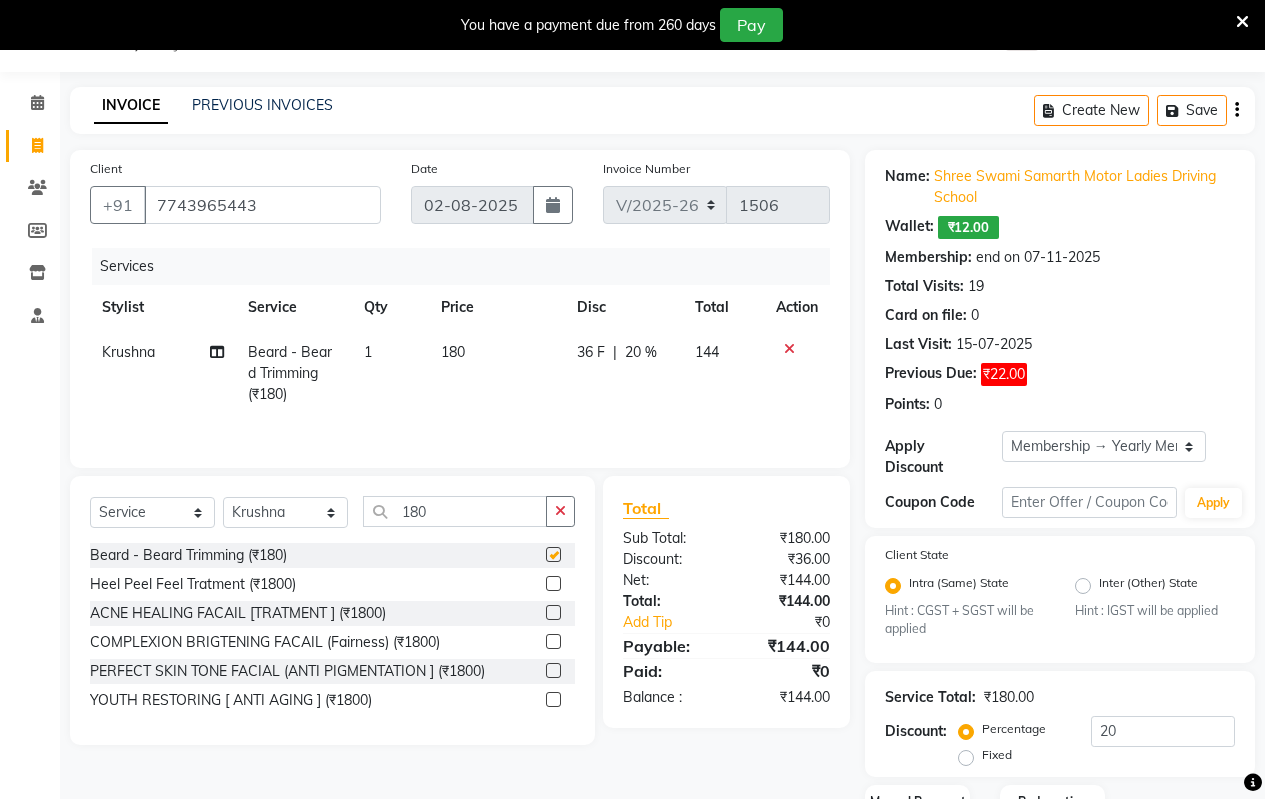checkbox on "false" 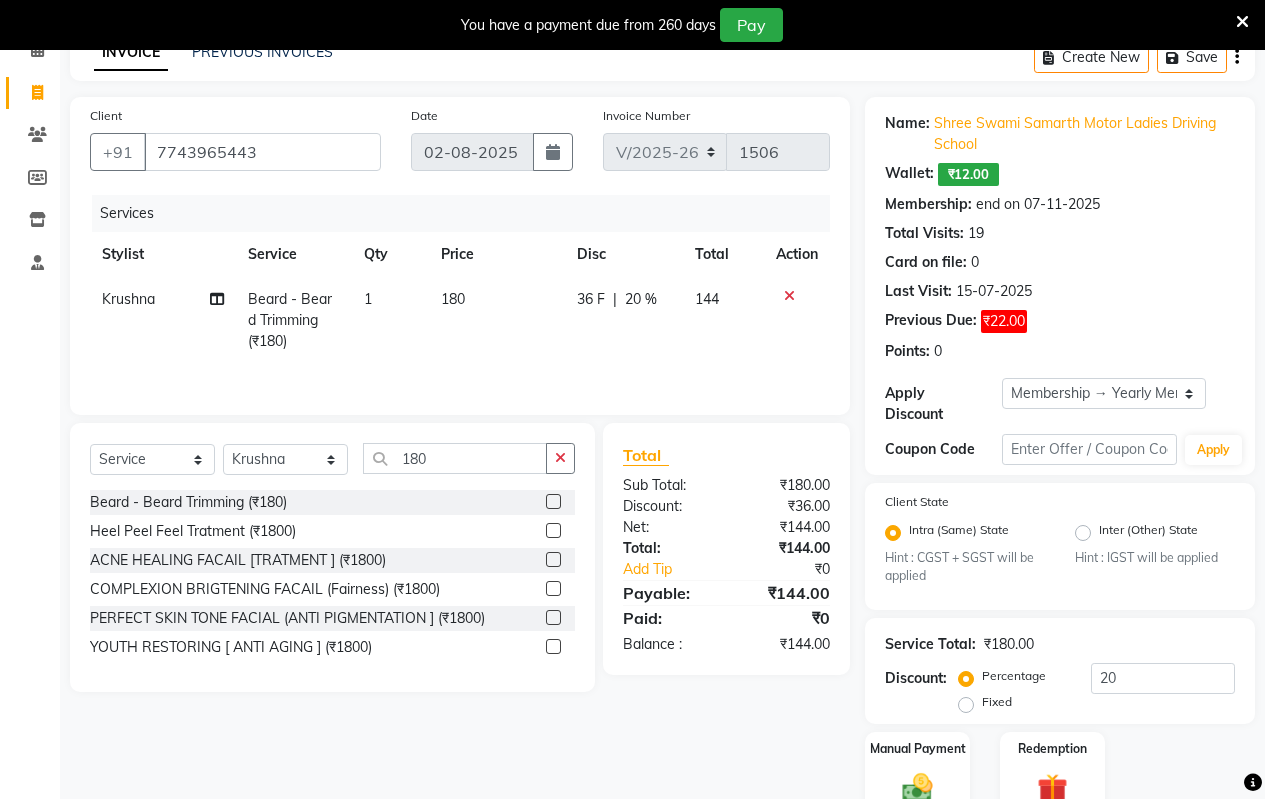 scroll, scrollTop: 179, scrollLeft: 0, axis: vertical 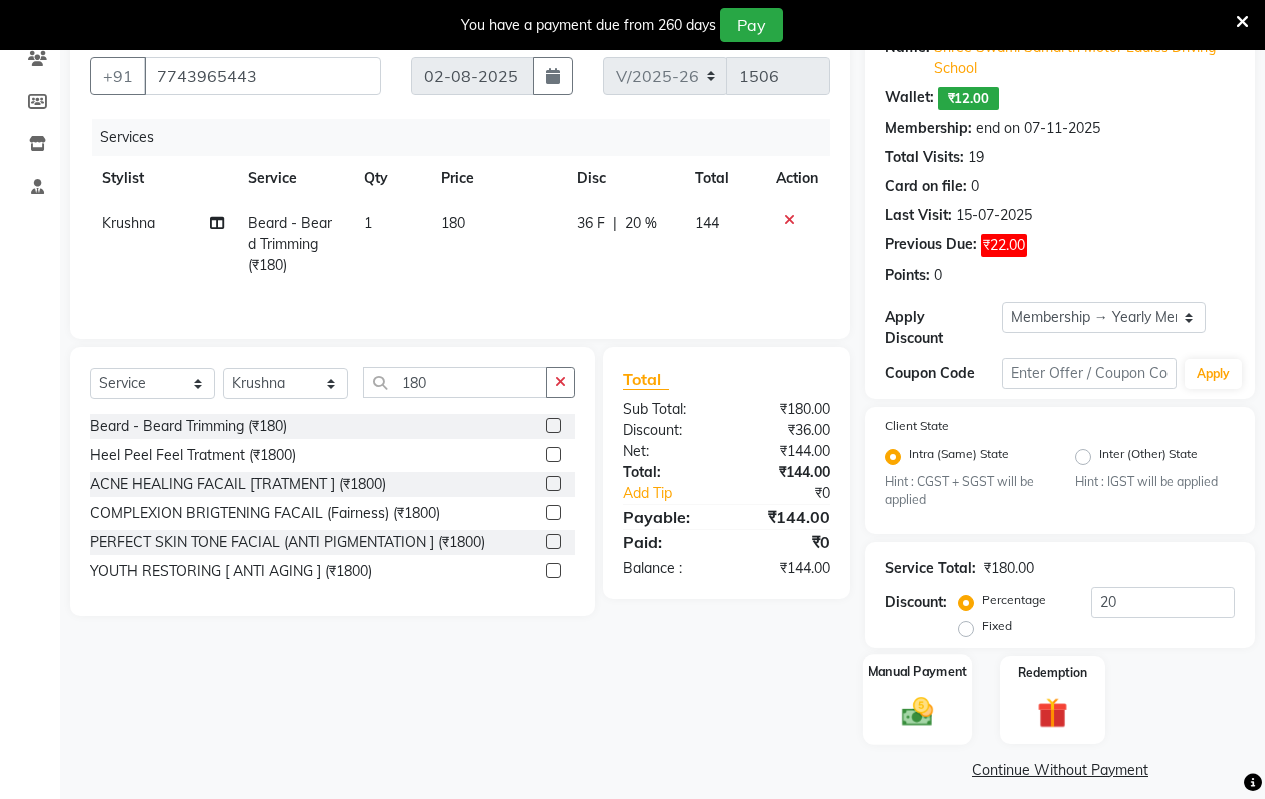 click on "Manual Payment" 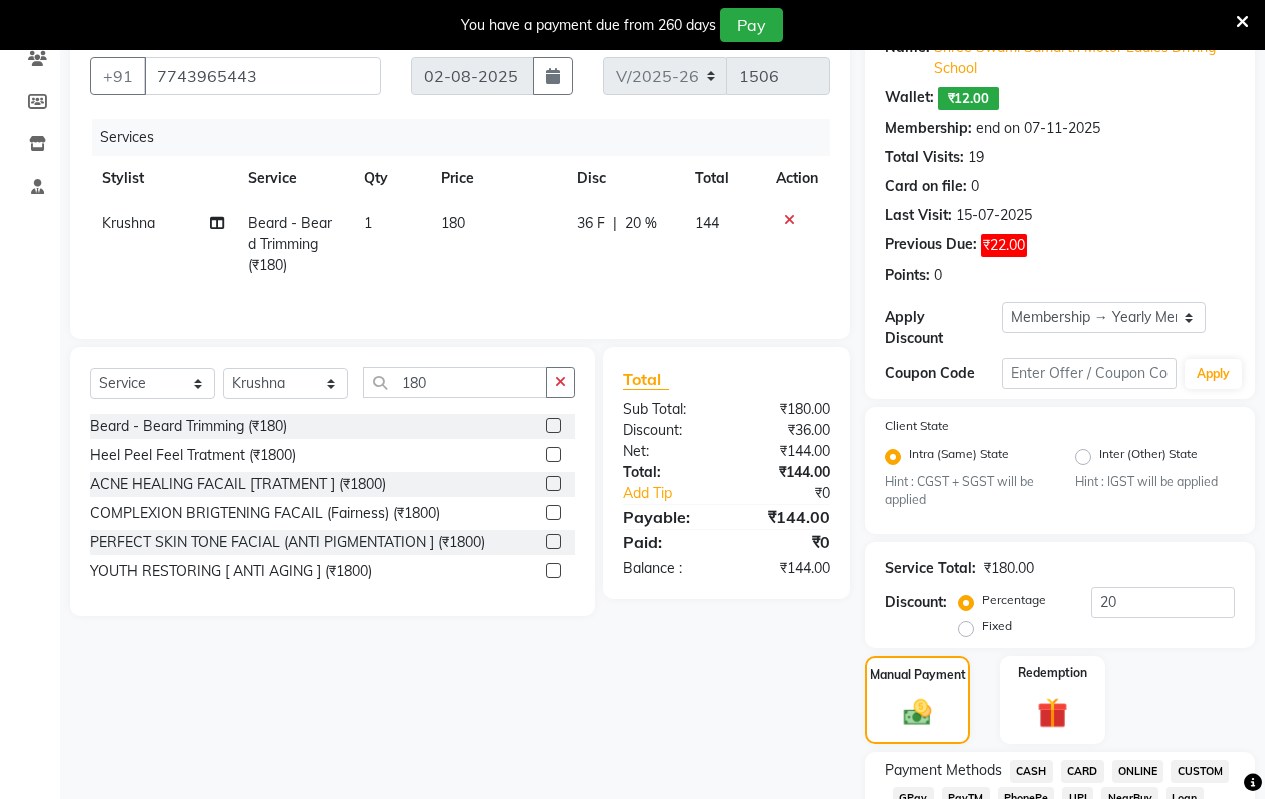 click on "CASH" 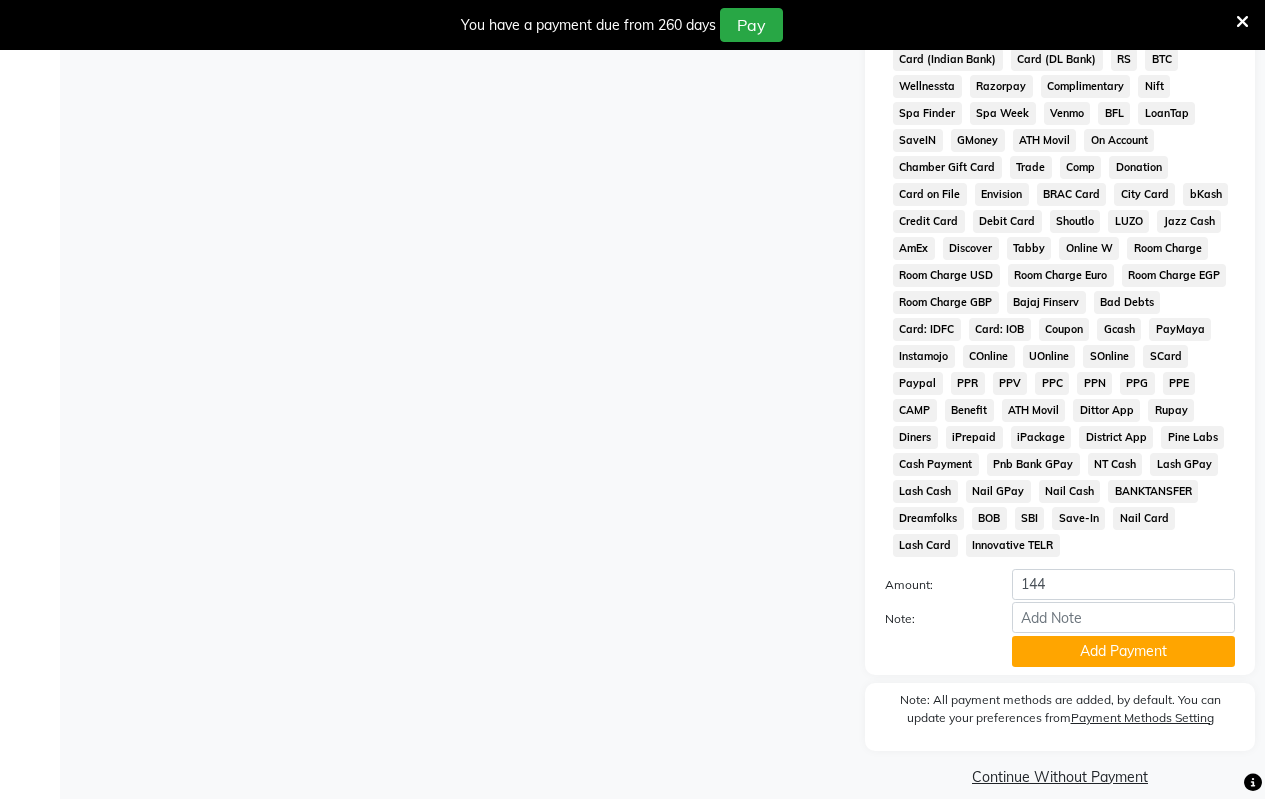 scroll, scrollTop: 1087, scrollLeft: 0, axis: vertical 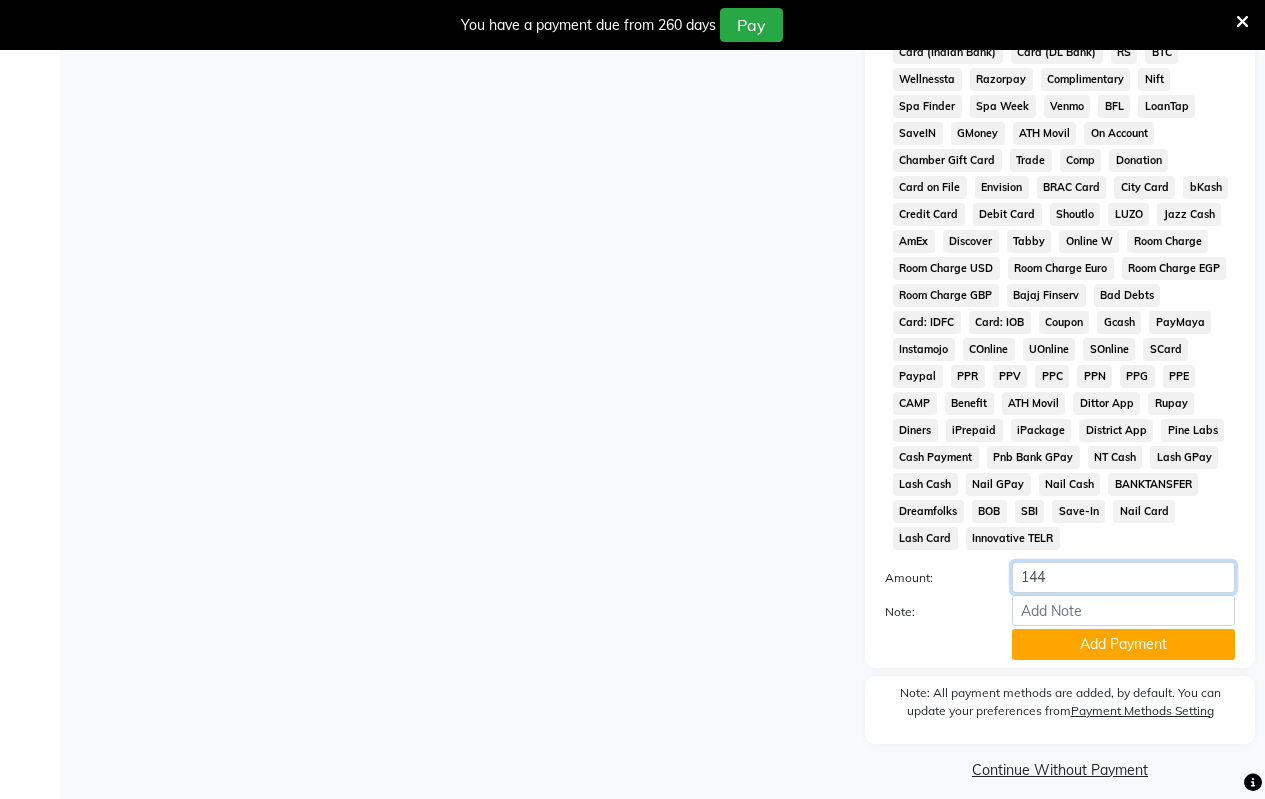 click on "144" 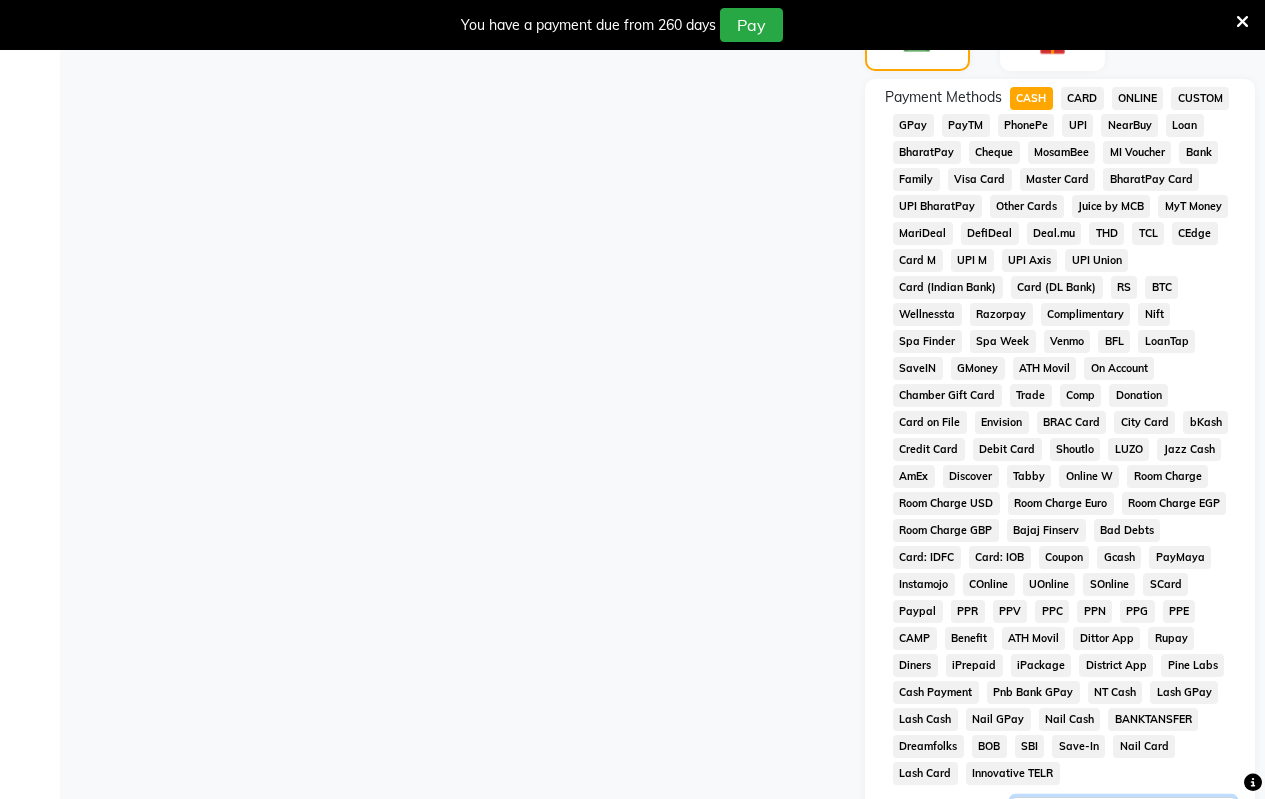 scroll, scrollTop: 1087, scrollLeft: 0, axis: vertical 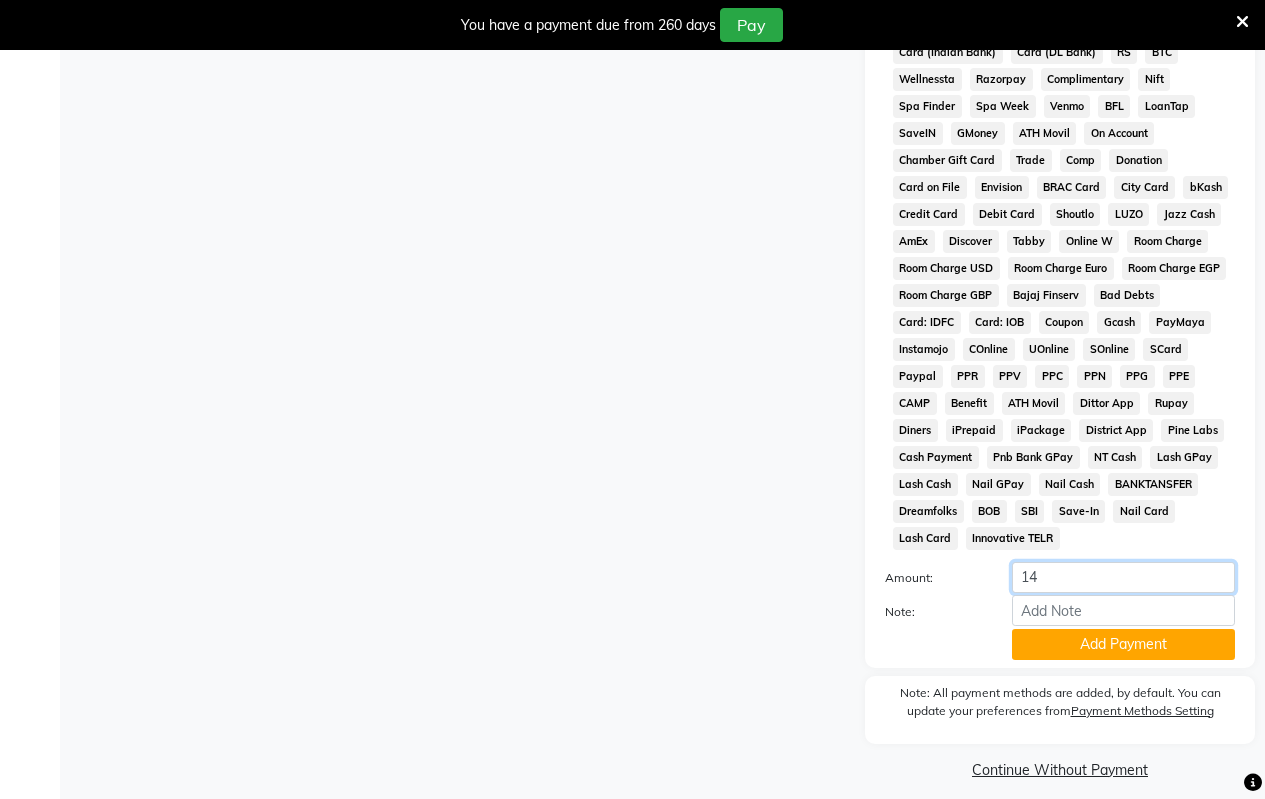type on "1" 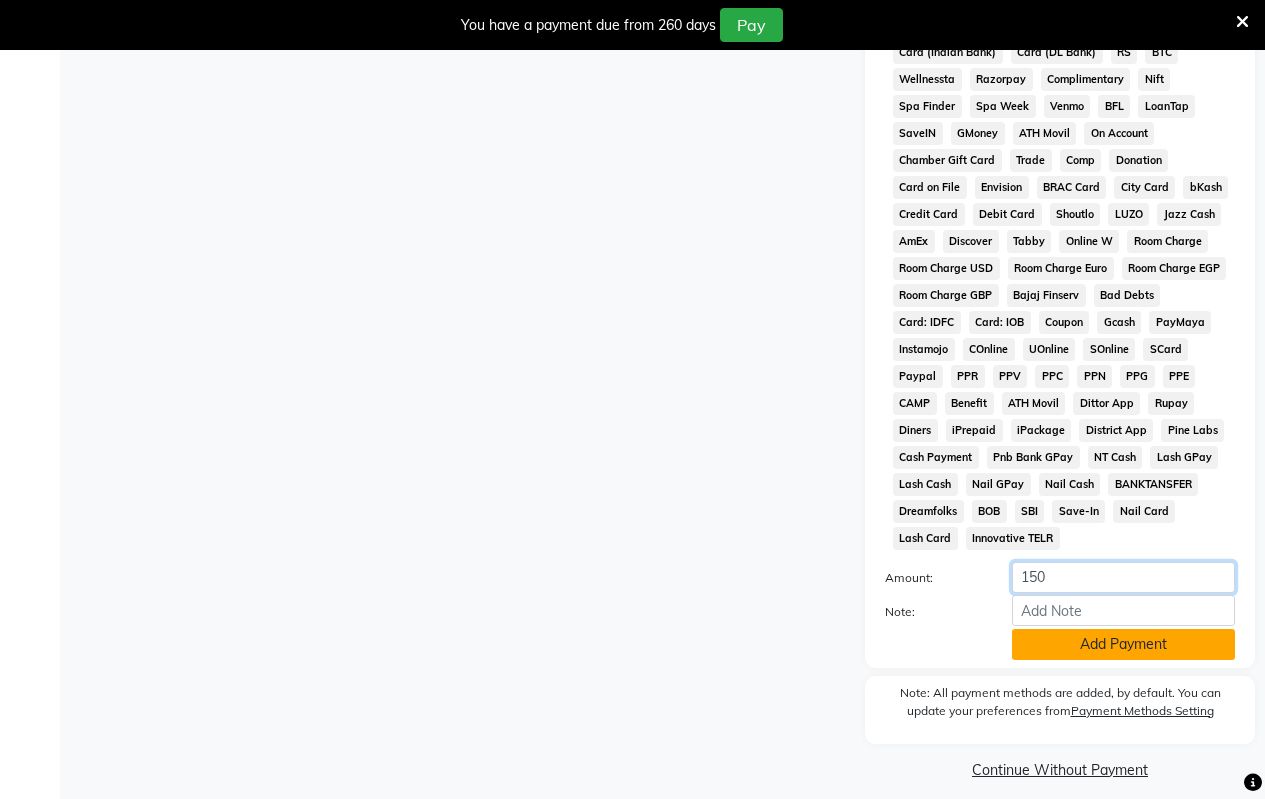 type on "150" 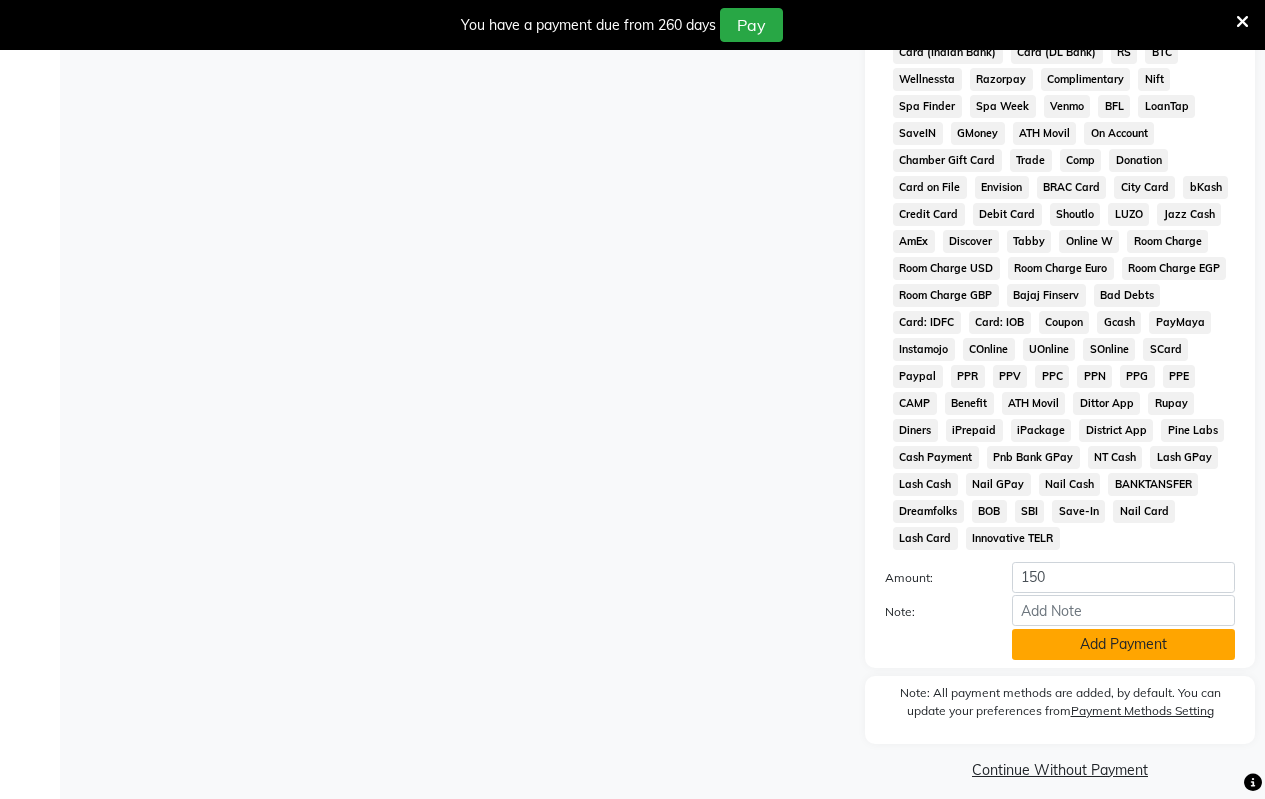click on "Add Payment" 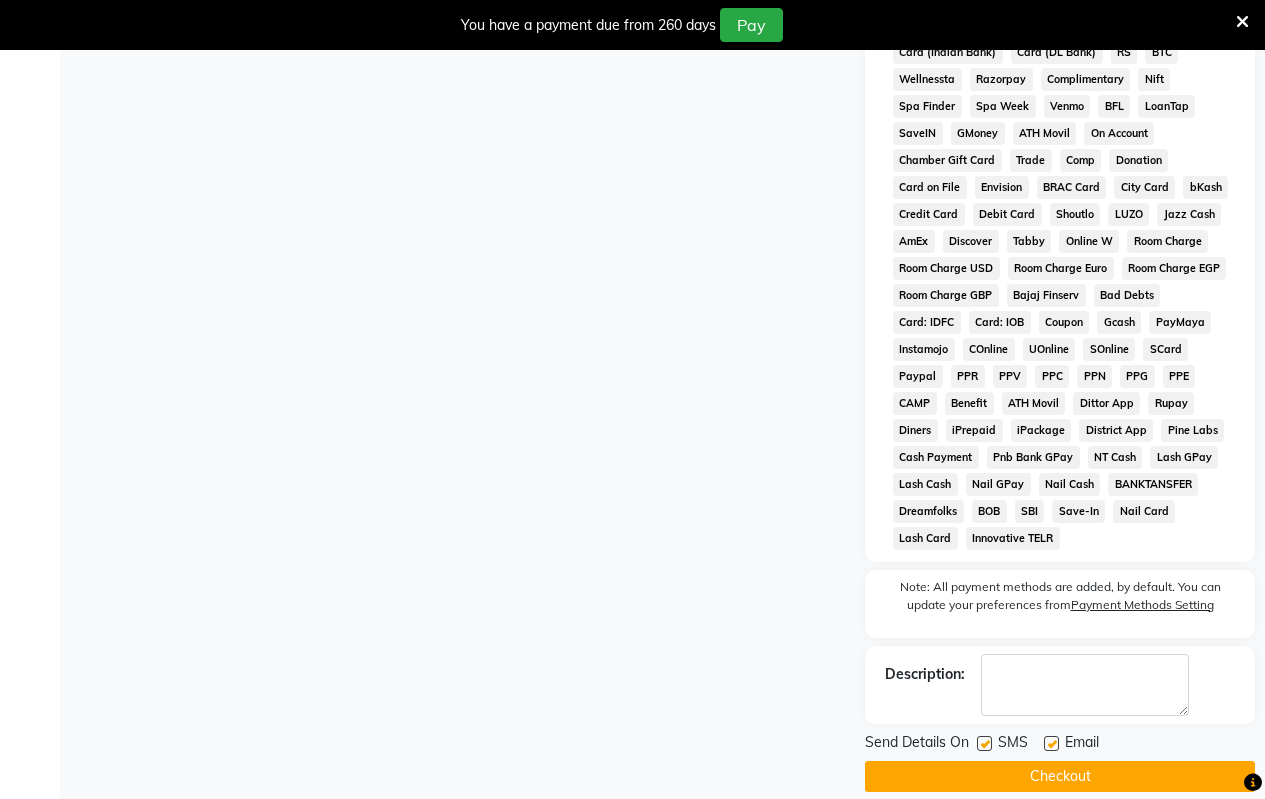 scroll, scrollTop: 1094, scrollLeft: 0, axis: vertical 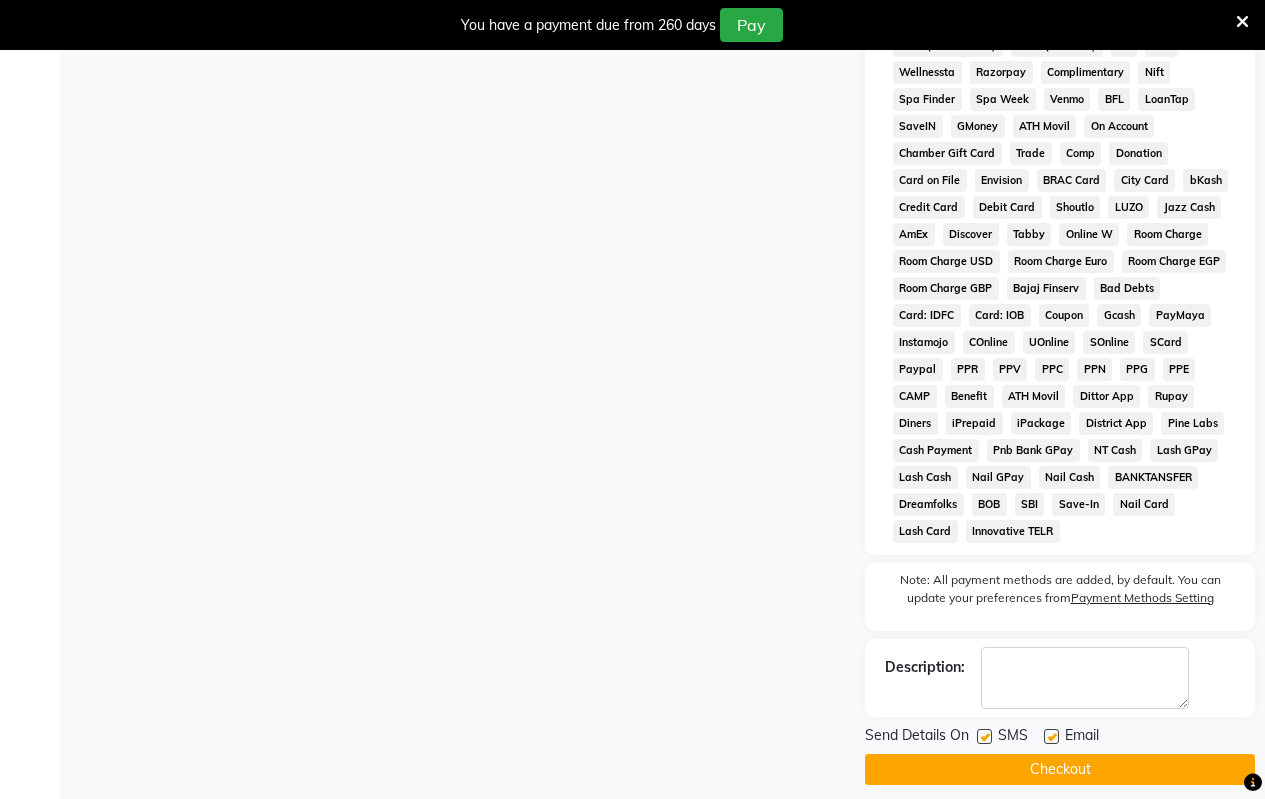 click on "Checkout" 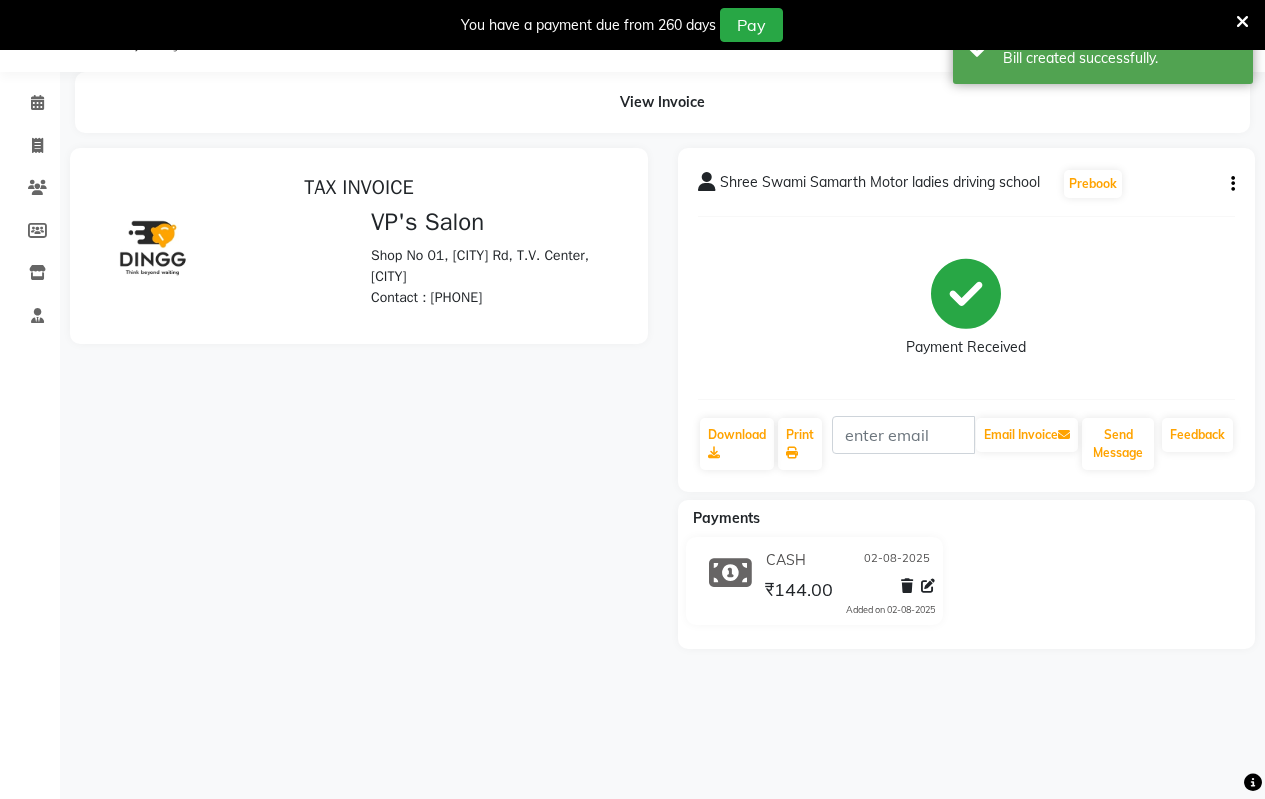 scroll, scrollTop: 0, scrollLeft: 0, axis: both 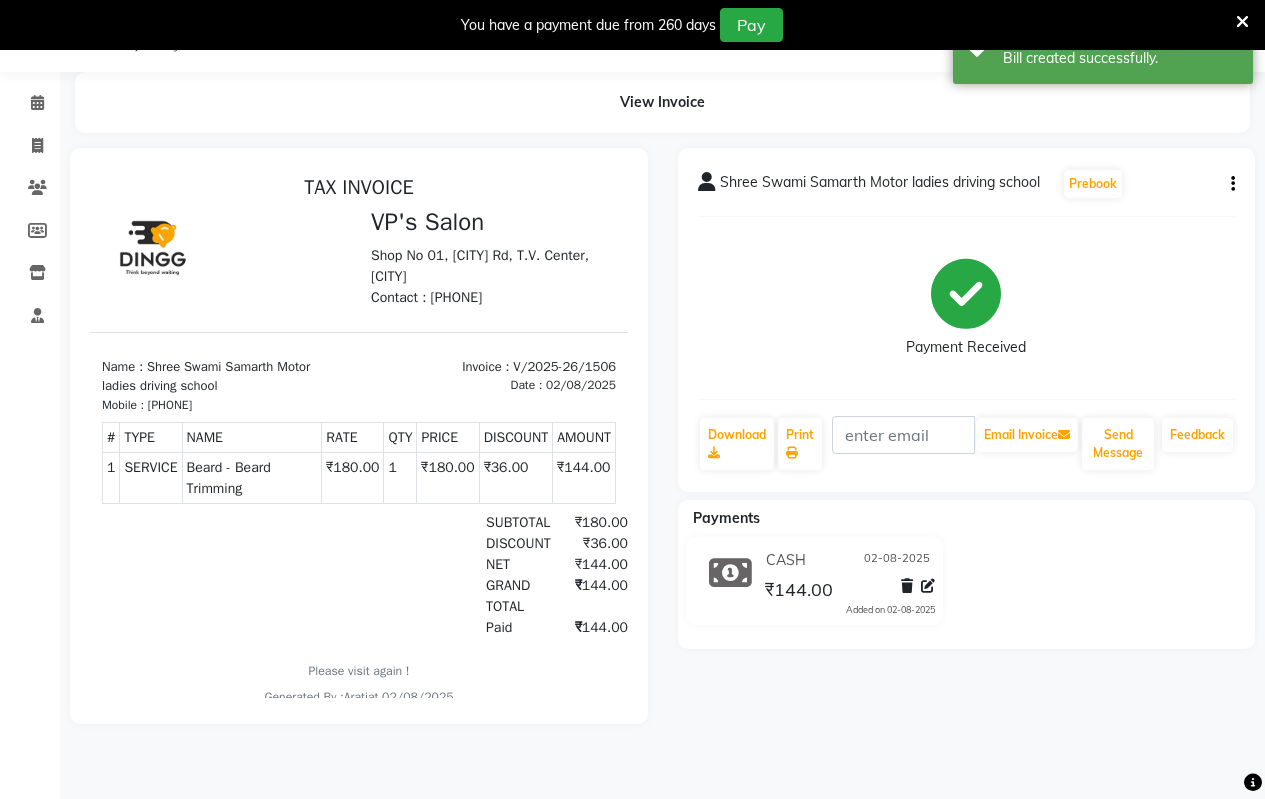 click 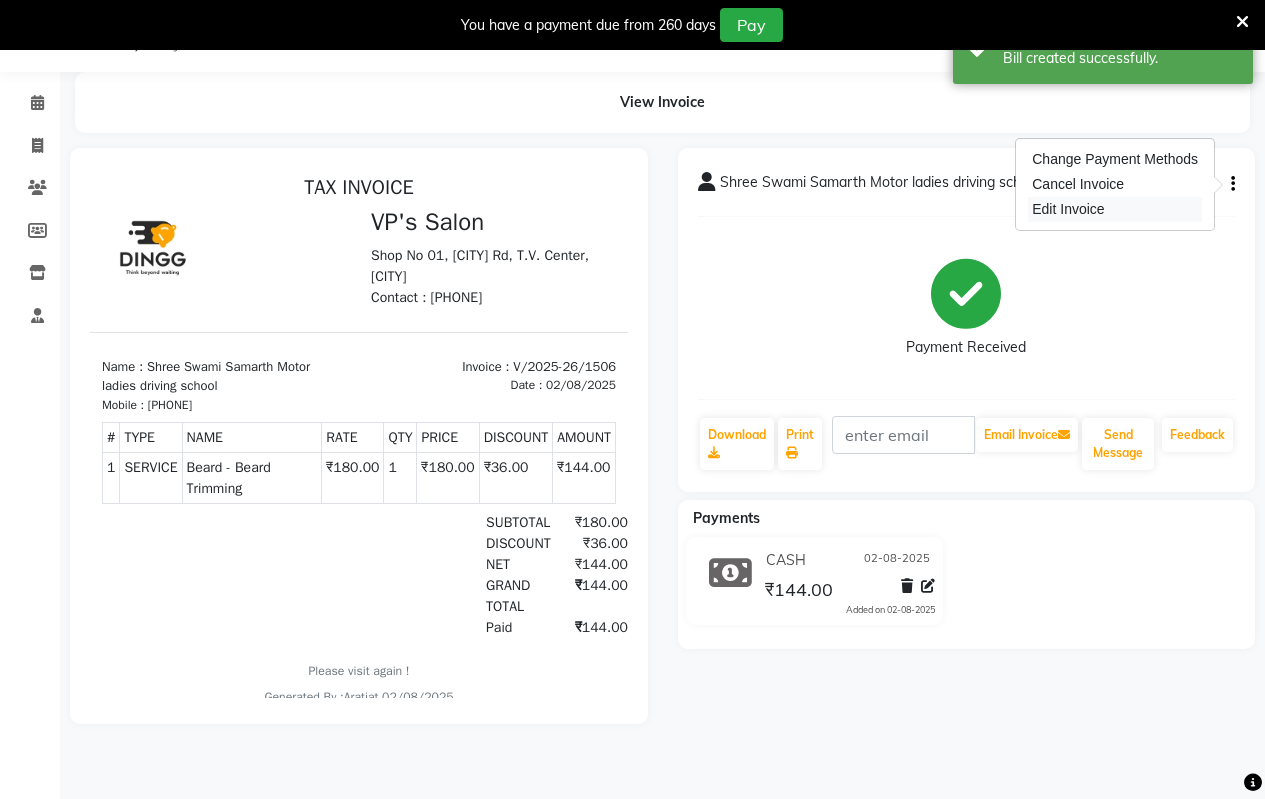 click on "Edit Invoice" at bounding box center (1115, 209) 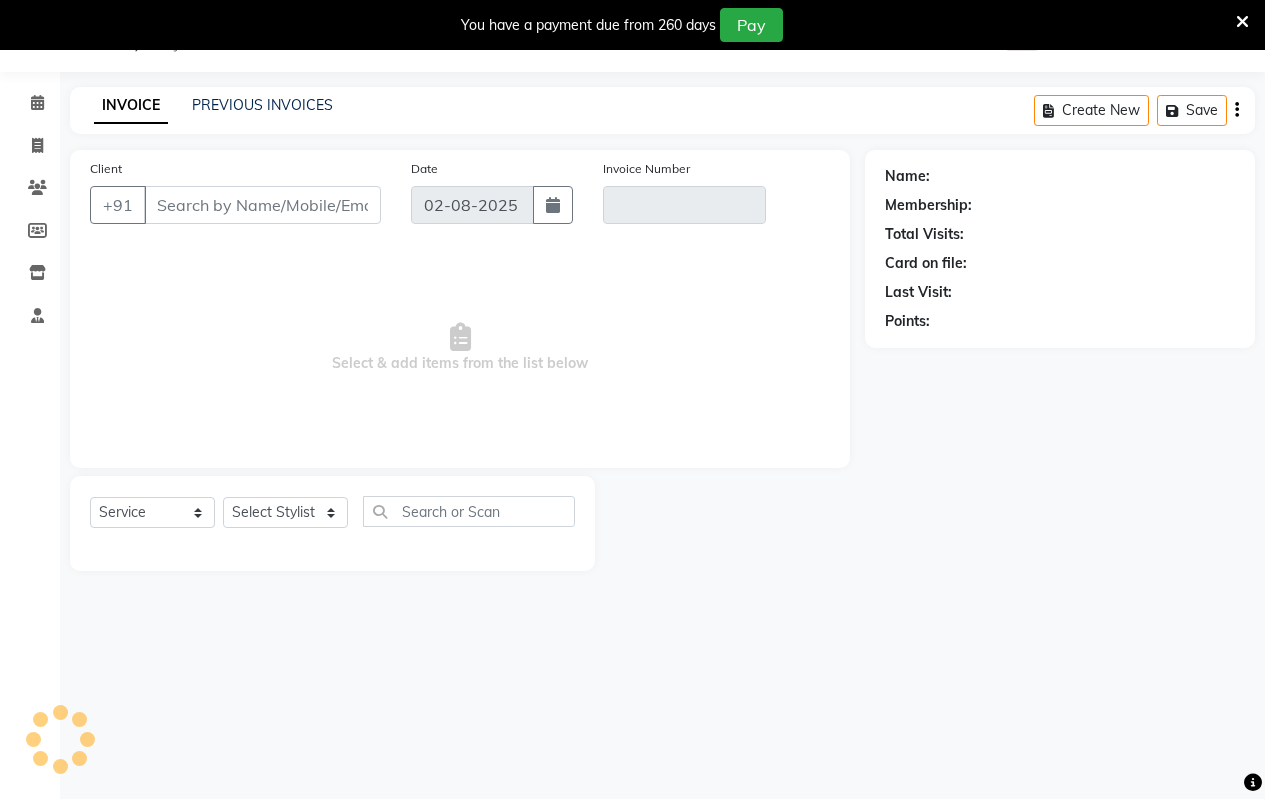type on "7743965443" 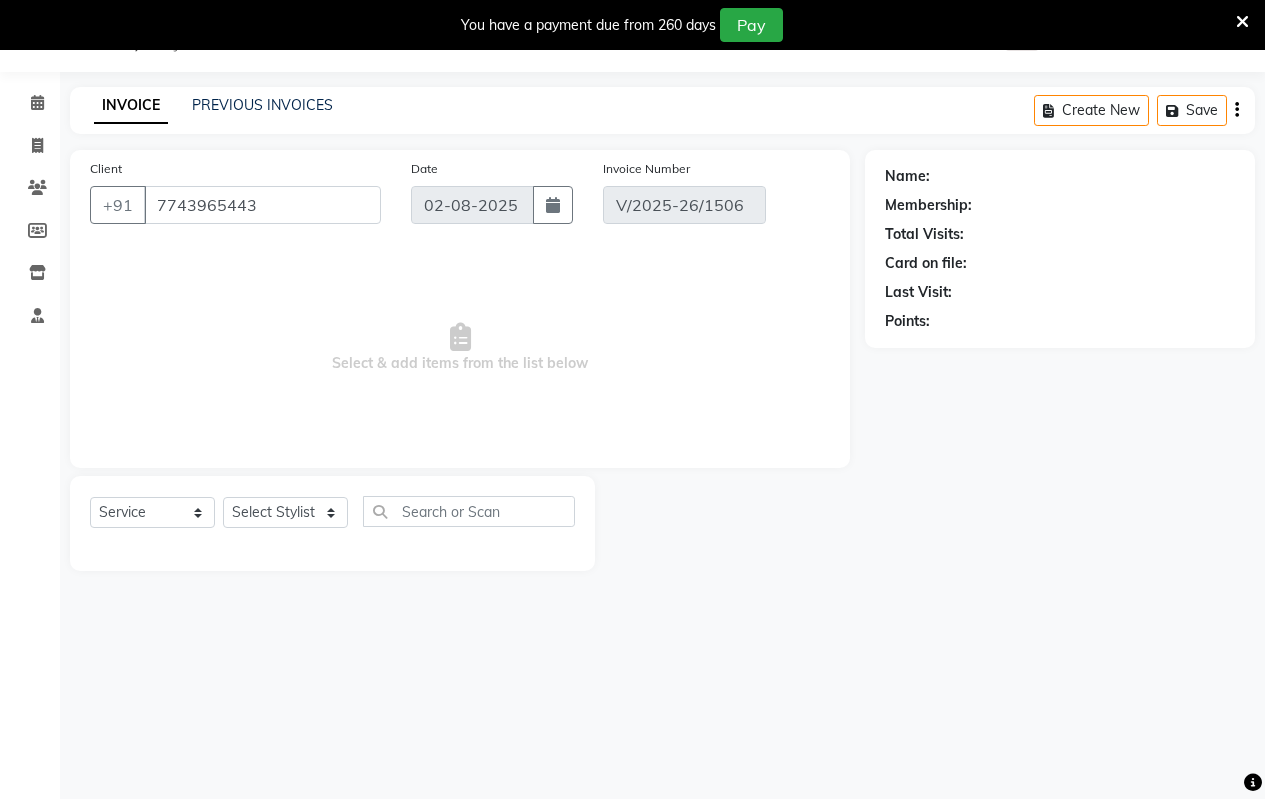 select on "1: Object" 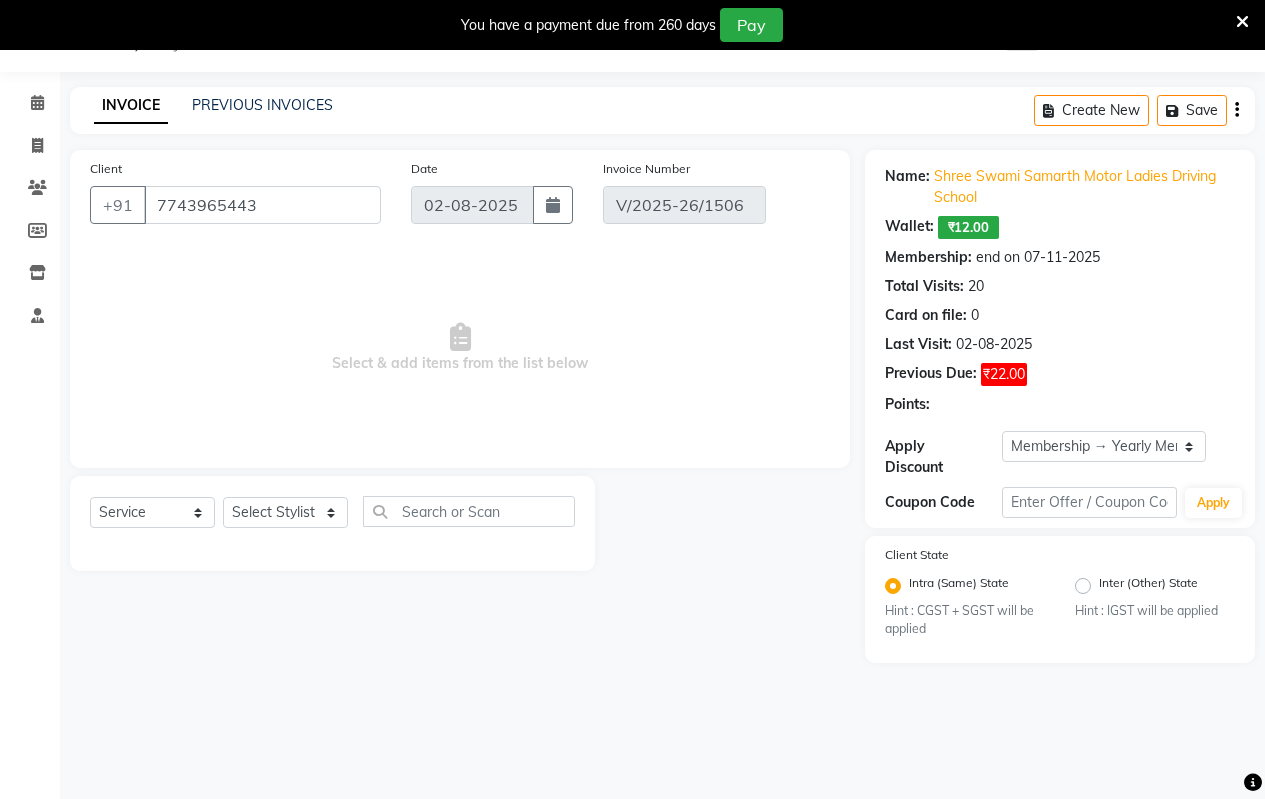select on "select" 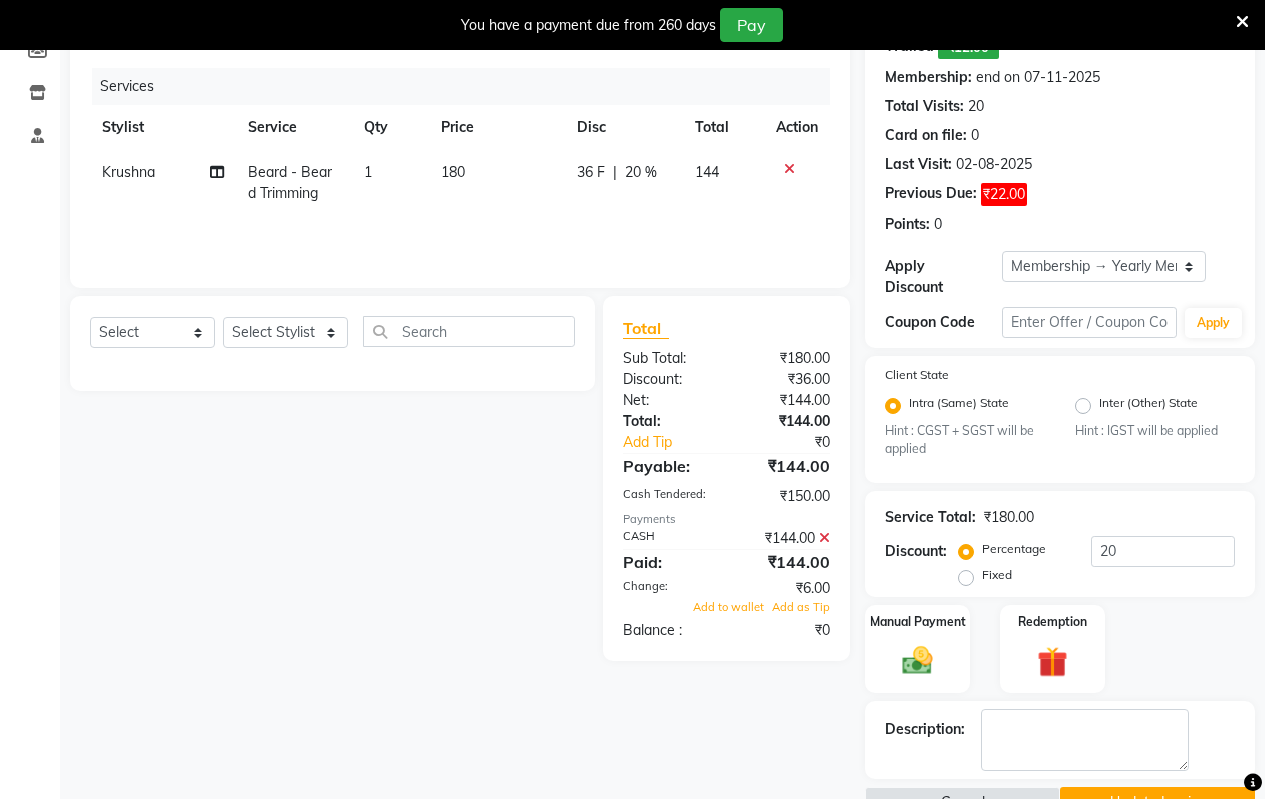scroll, scrollTop: 263, scrollLeft: 0, axis: vertical 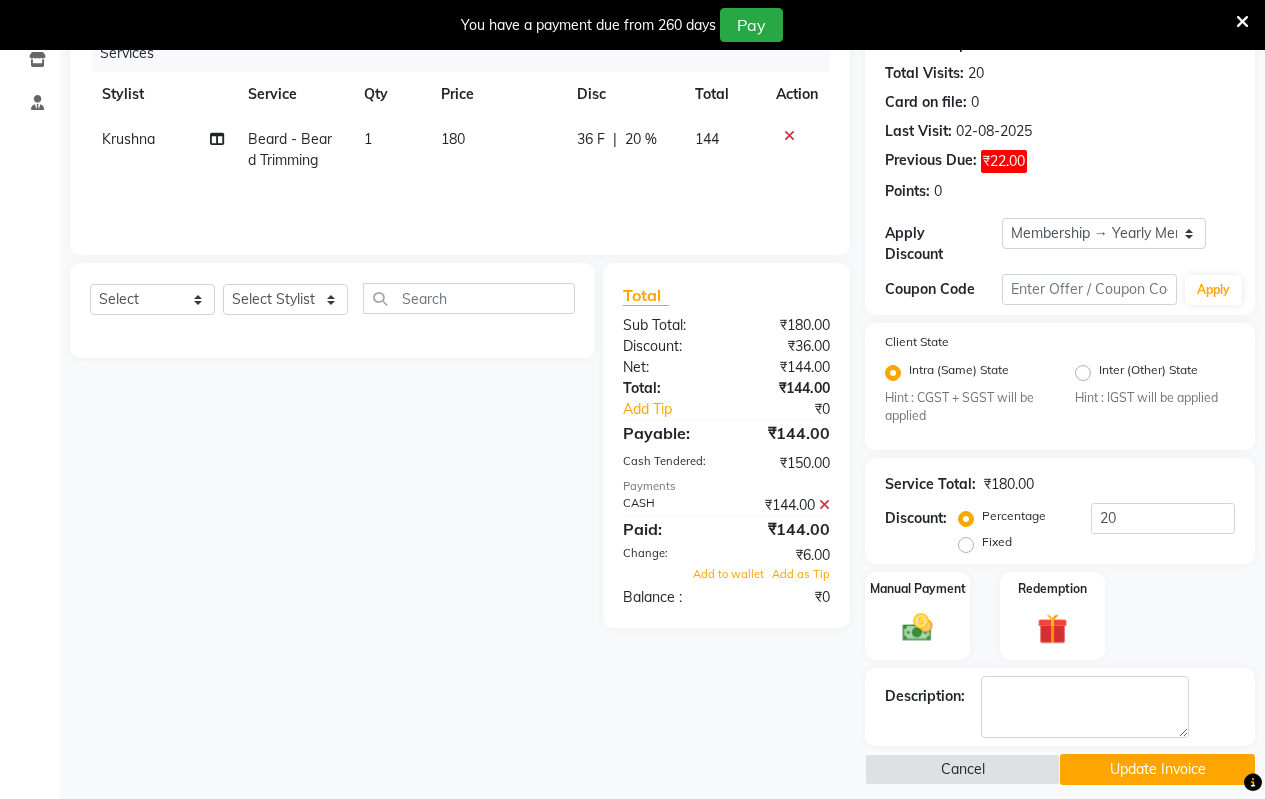 click 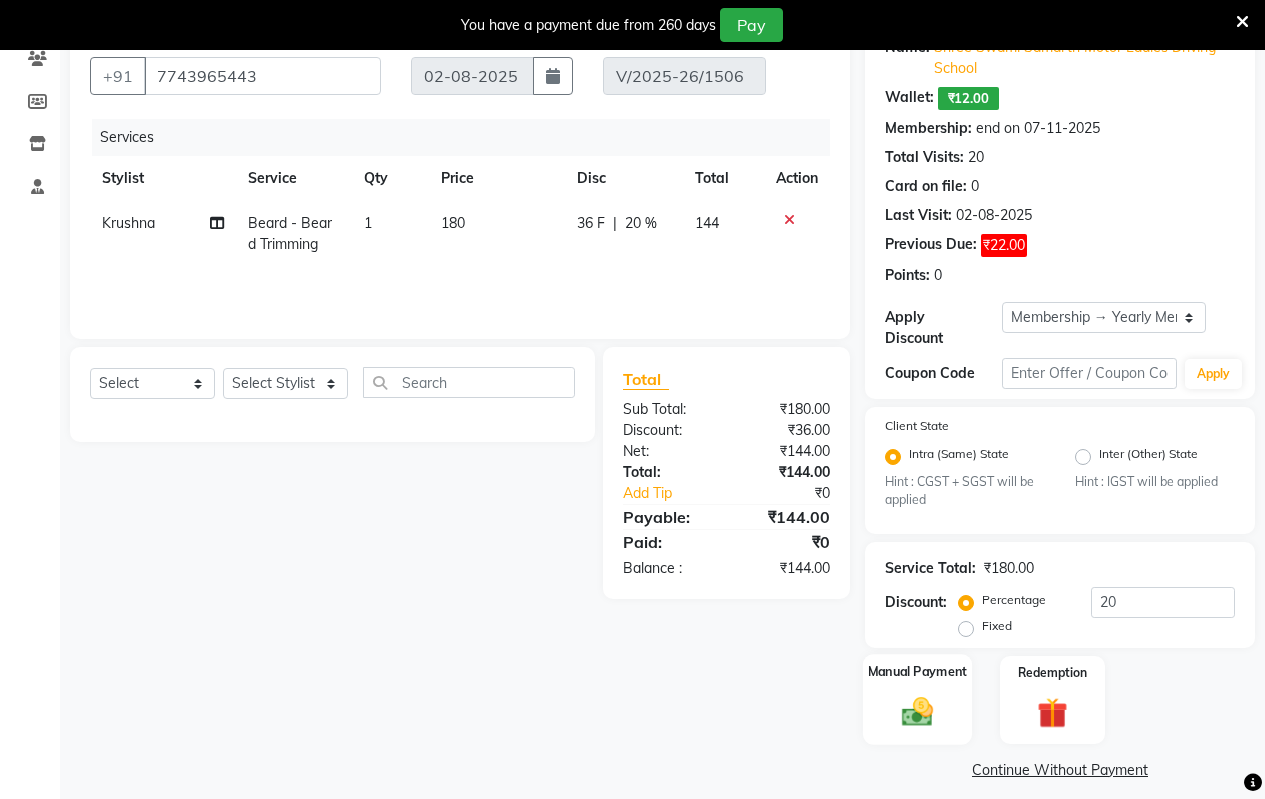click on "Manual Payment" 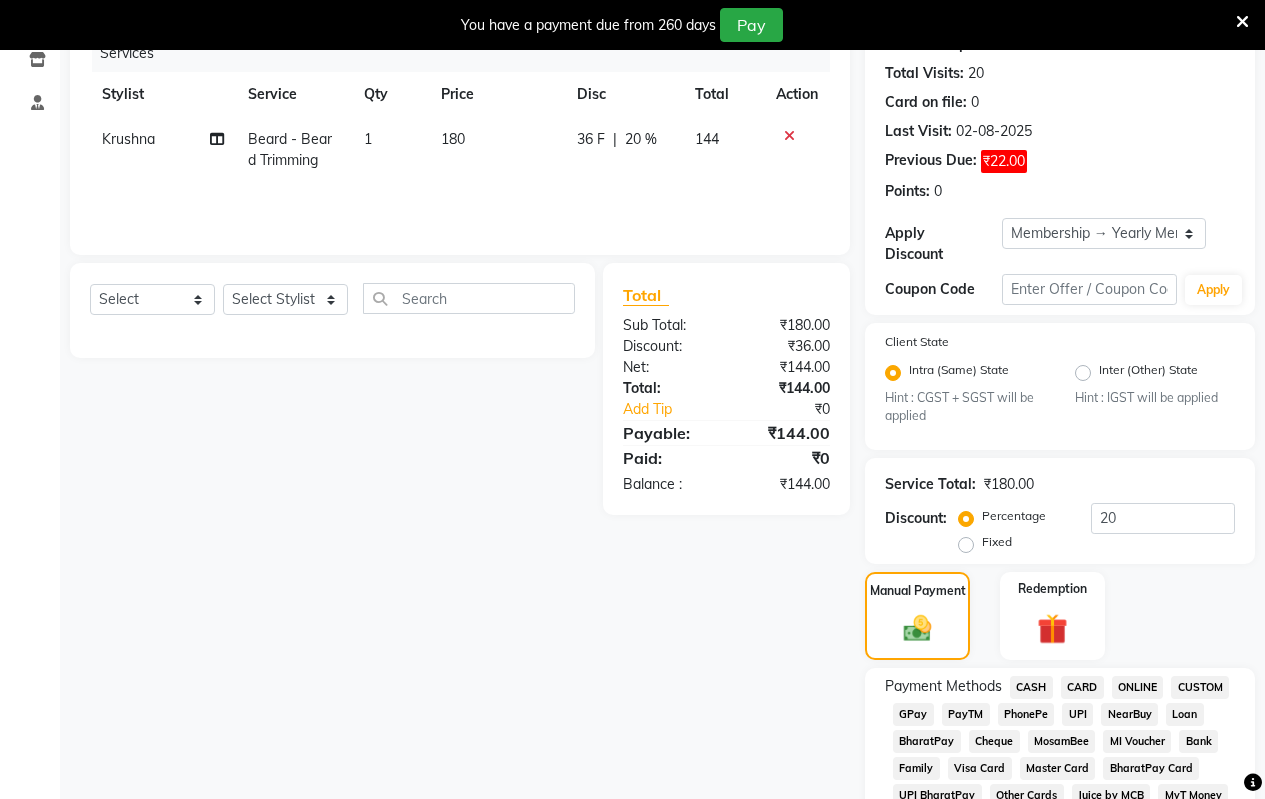 click on "CASH" 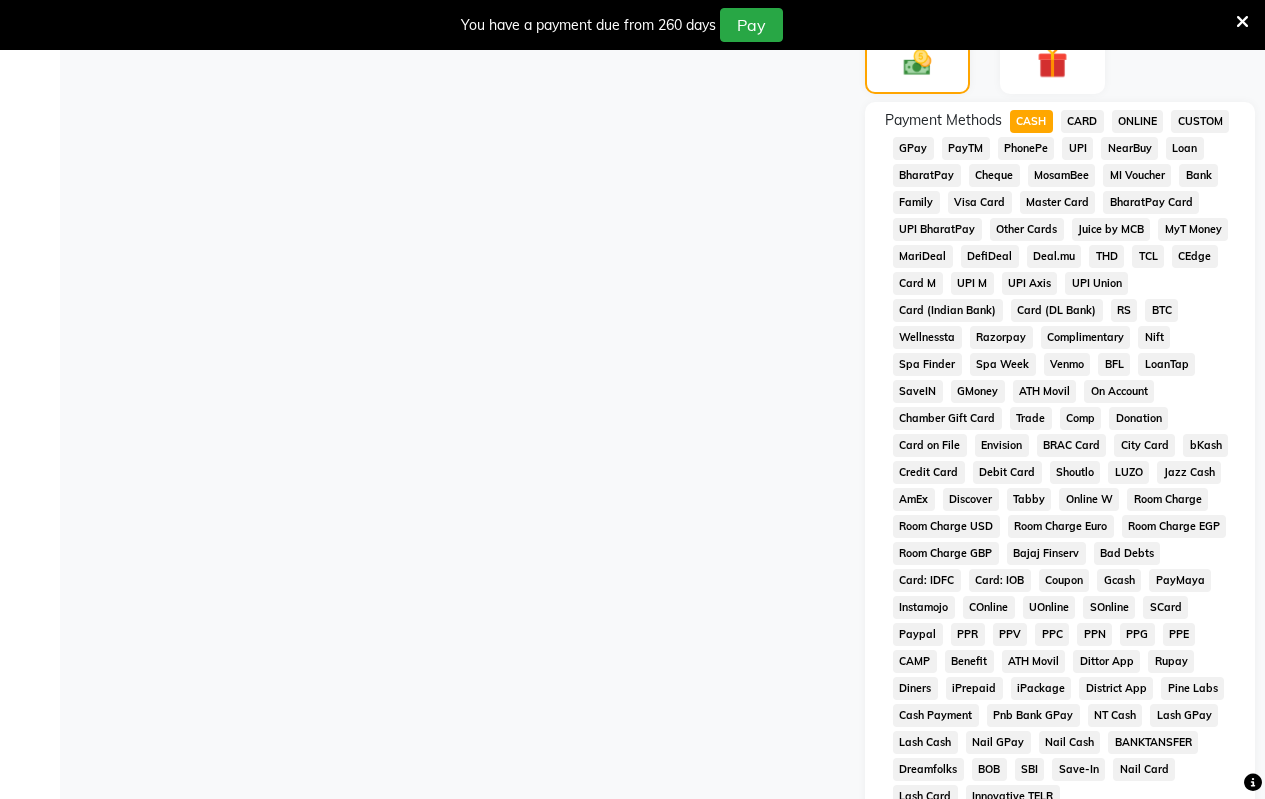 scroll, scrollTop: 1087, scrollLeft: 0, axis: vertical 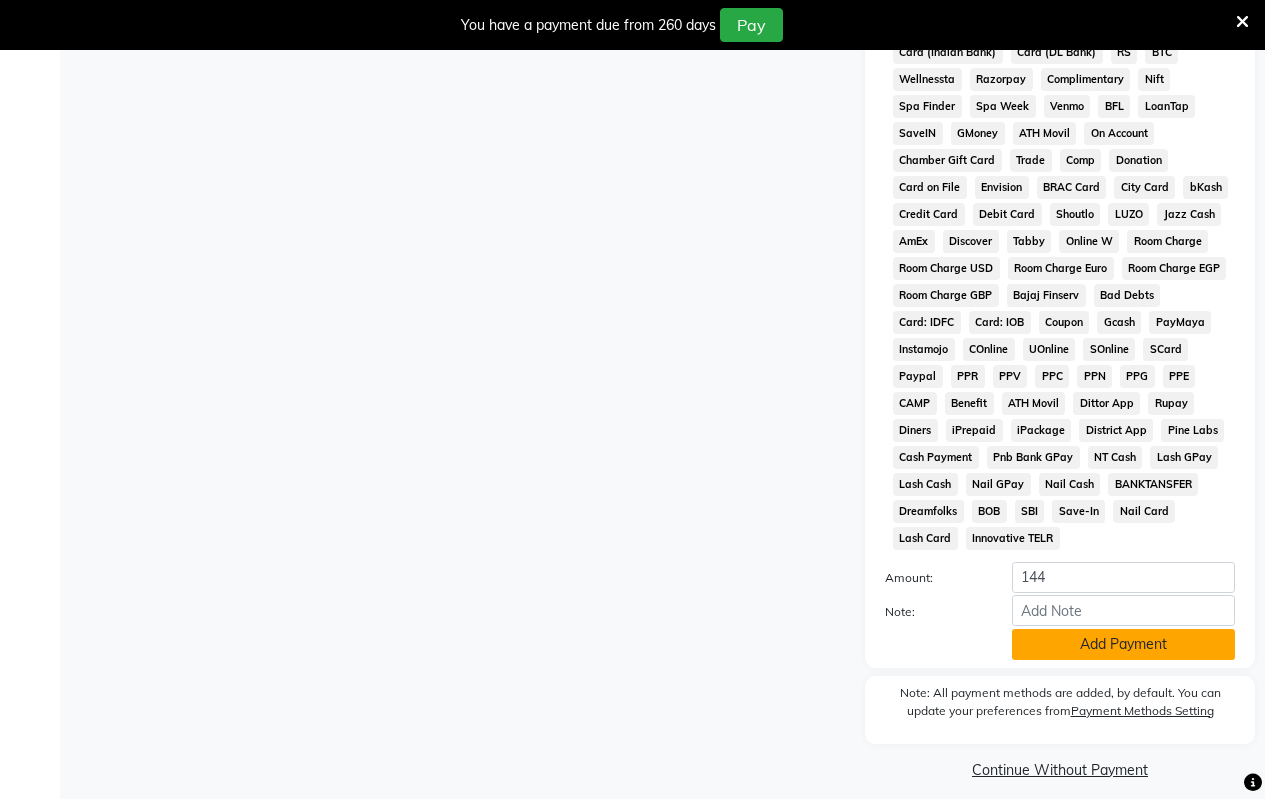 click on "Add Payment" 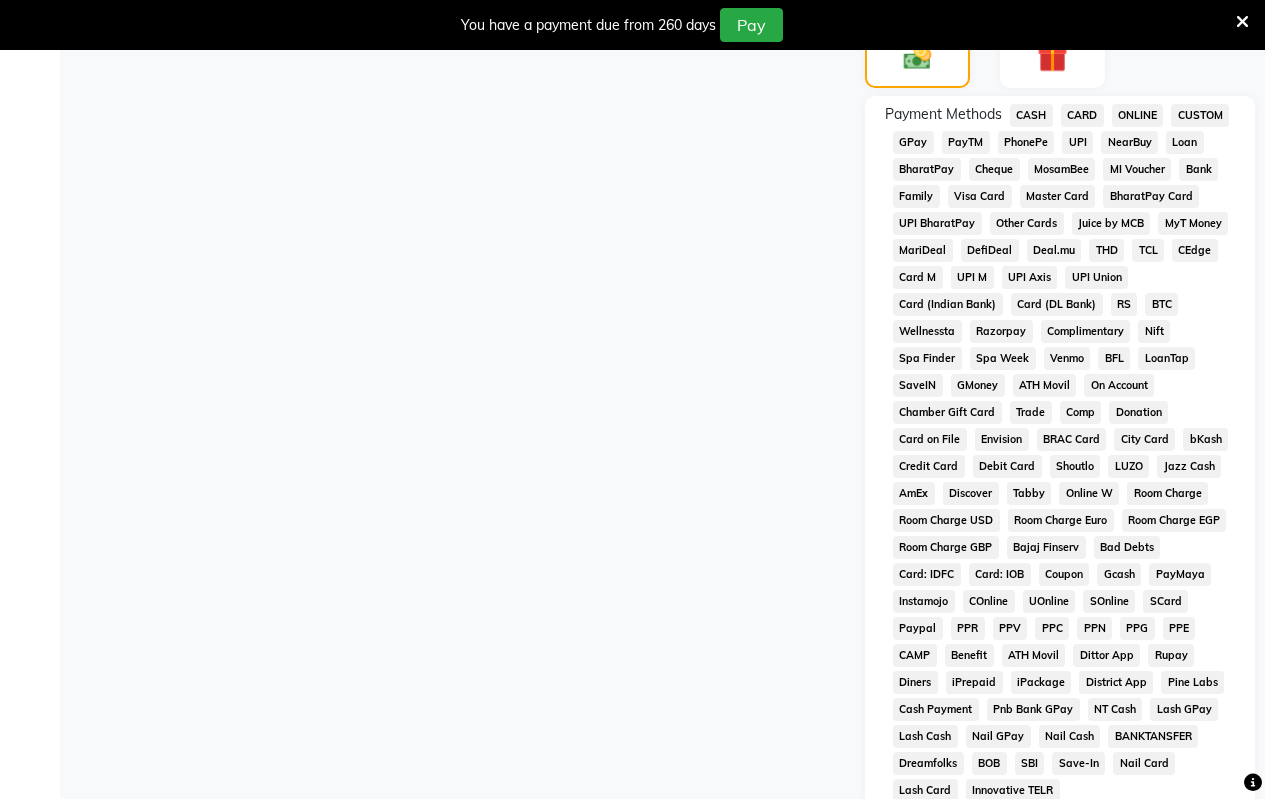scroll, scrollTop: 1065, scrollLeft: 0, axis: vertical 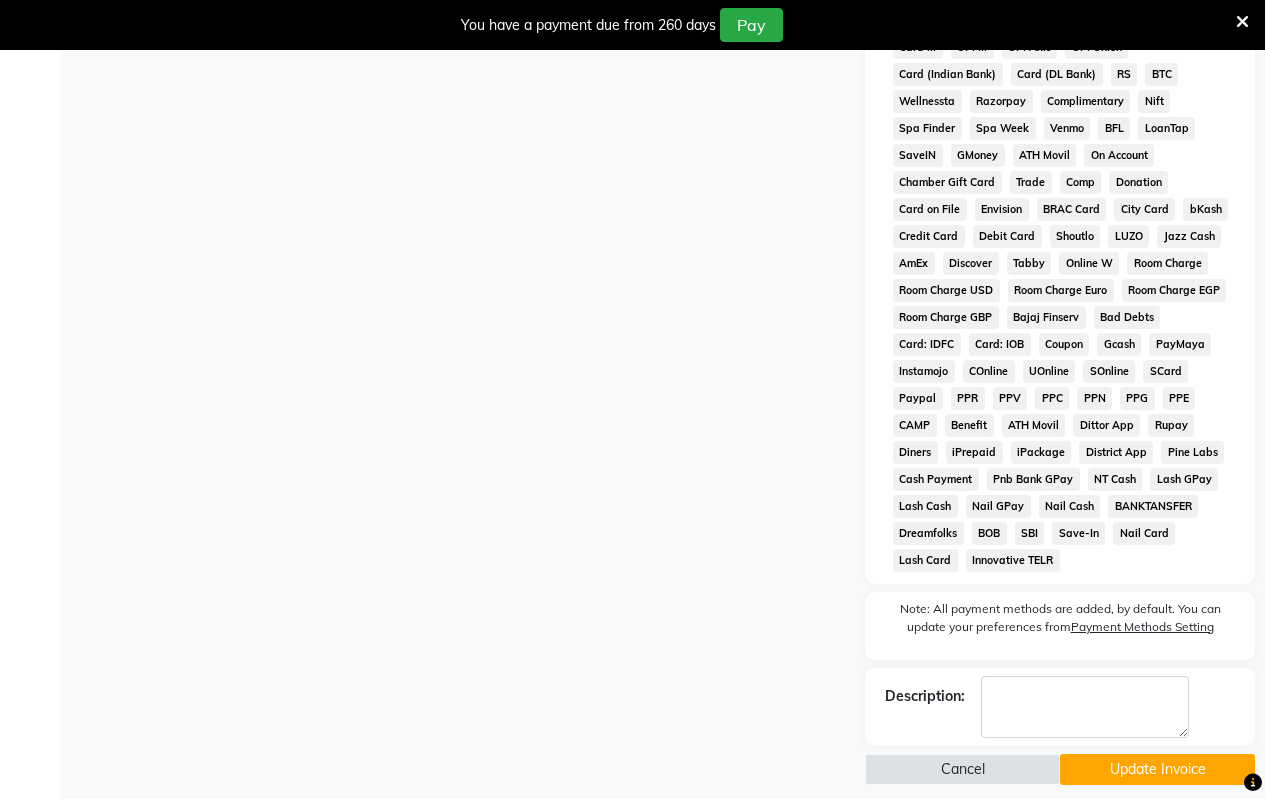 click on "Note: All payment methods are added, by default. You can update your preferences from  Payment Methods Setting" 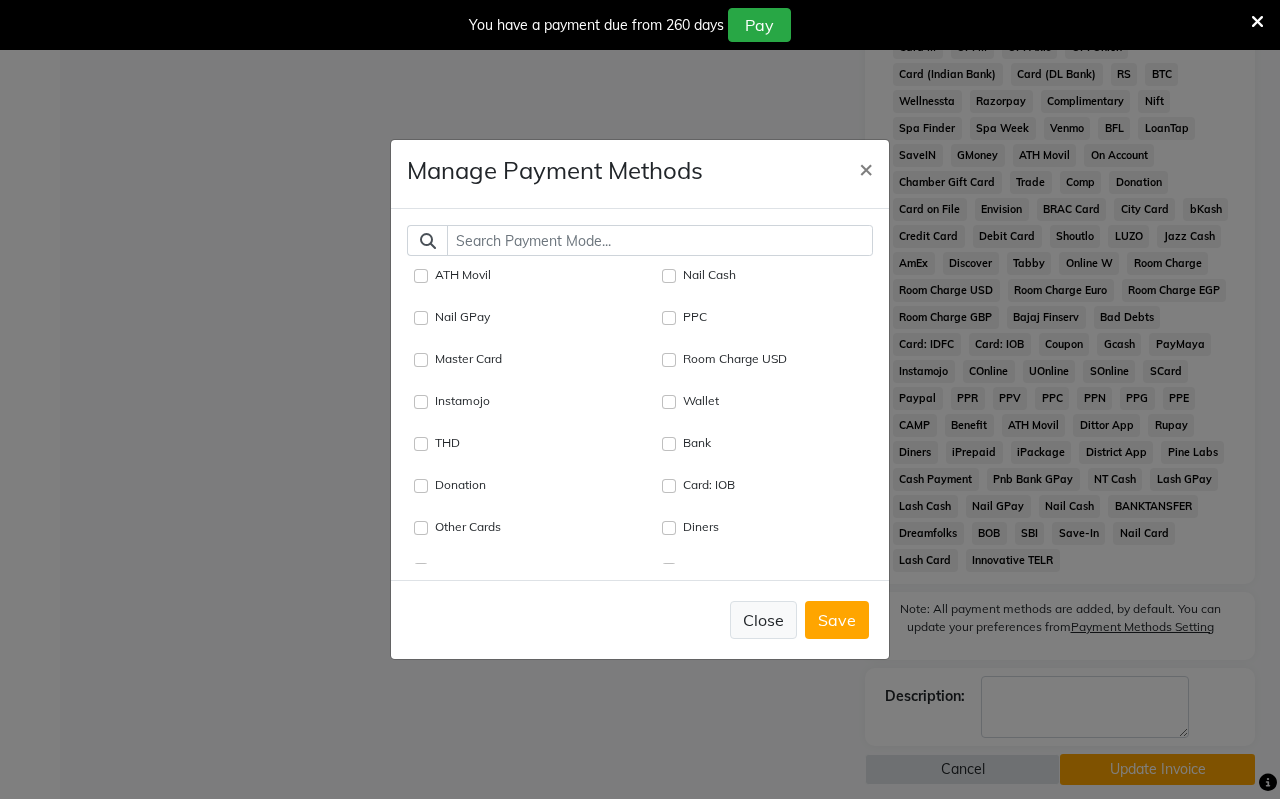 click on "Close" 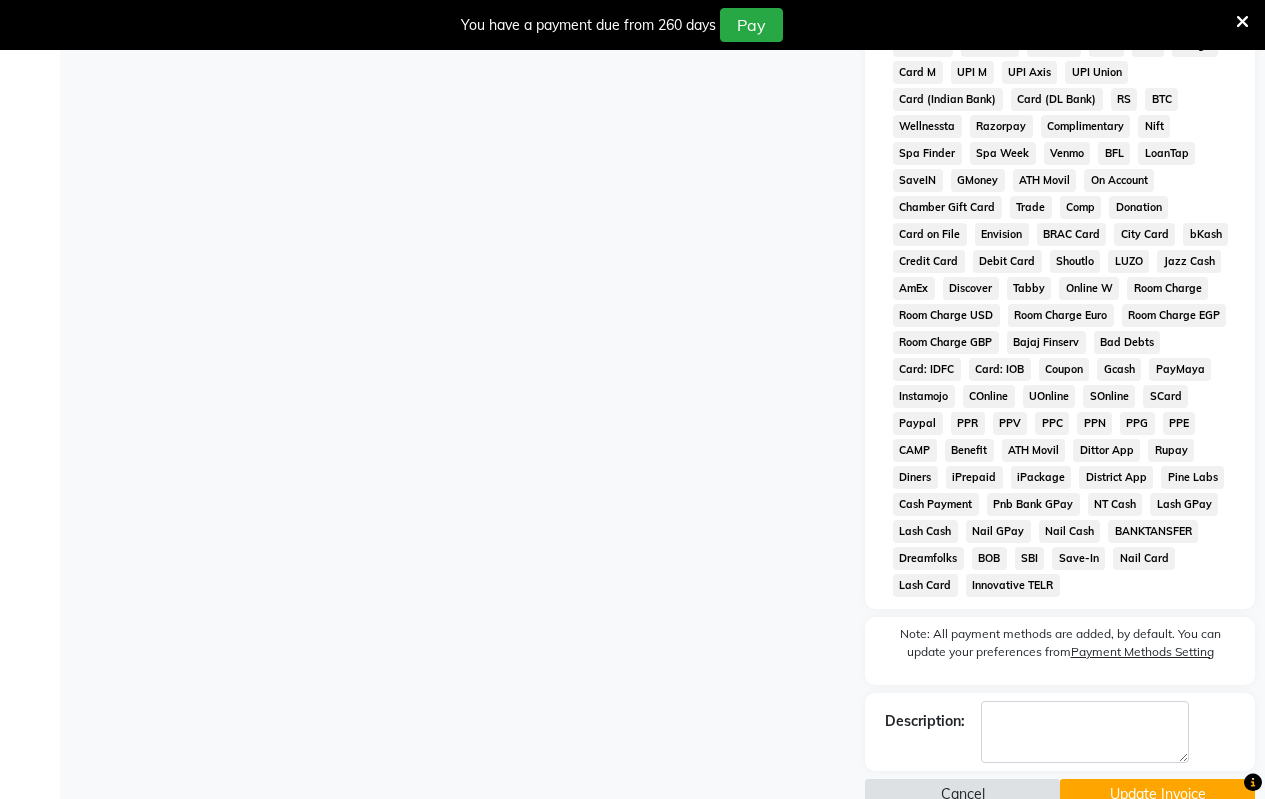 scroll, scrollTop: 1065, scrollLeft: 0, axis: vertical 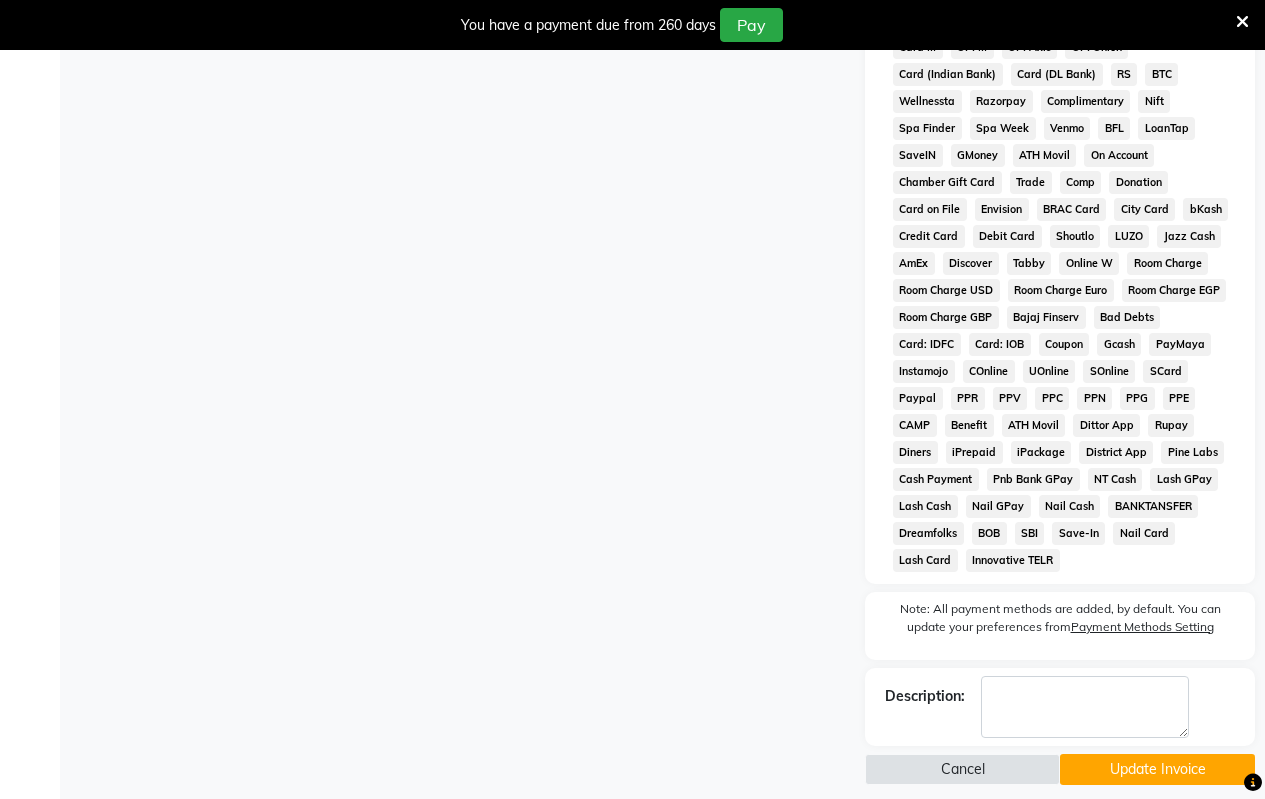click on "Description:" 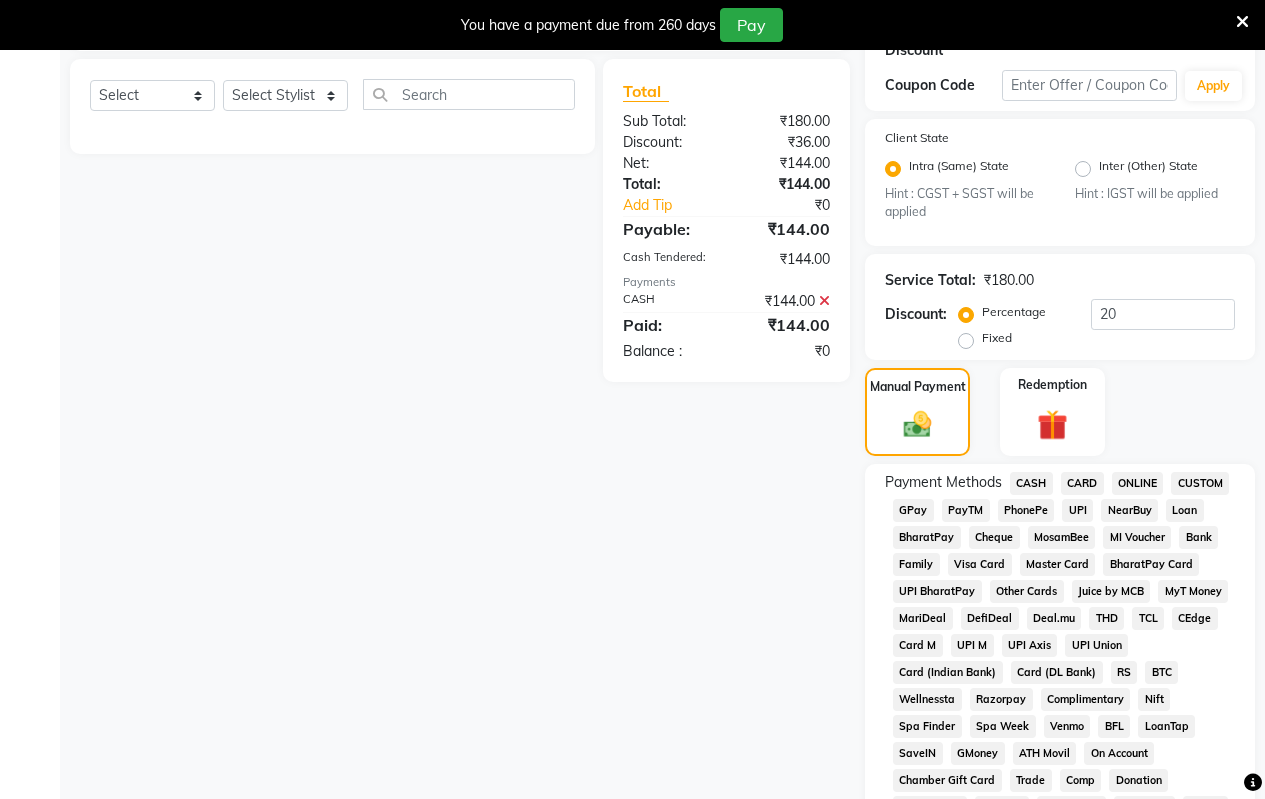 scroll, scrollTop: 465, scrollLeft: 0, axis: vertical 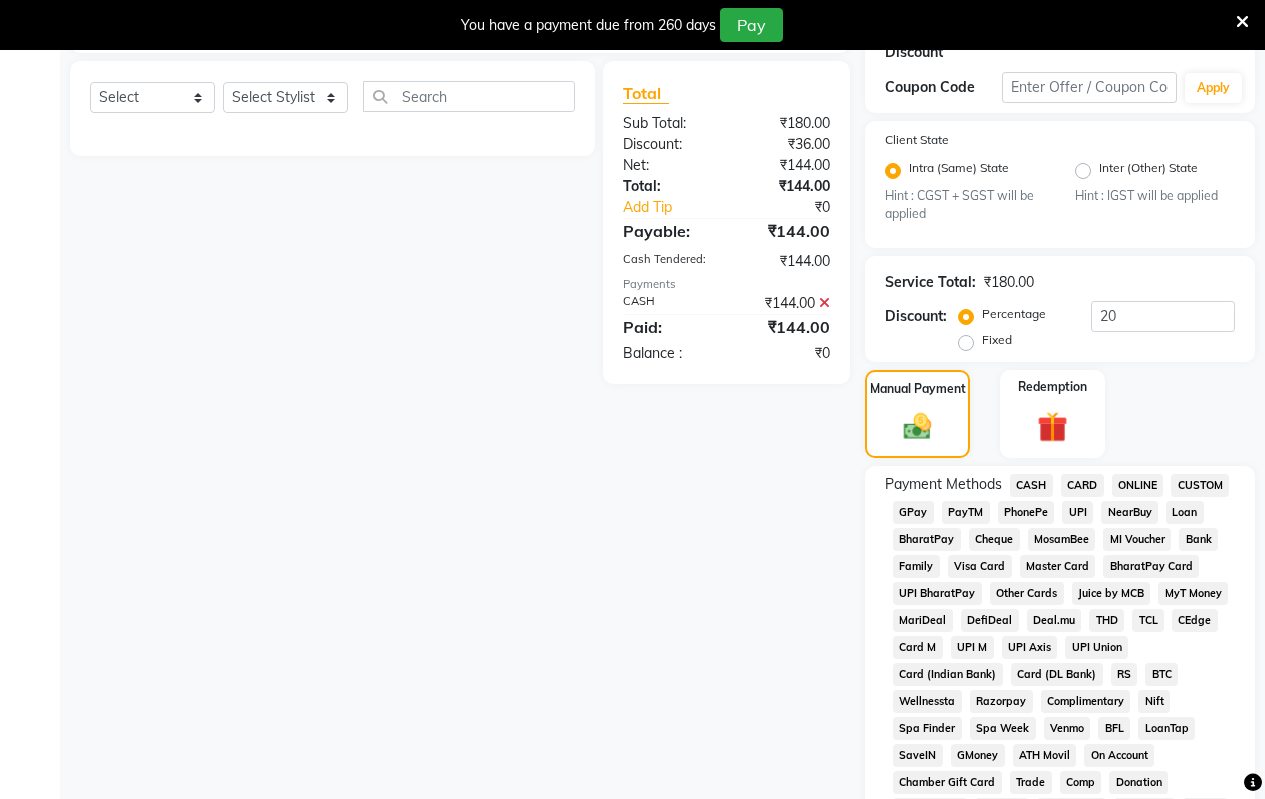 click on "CASH" 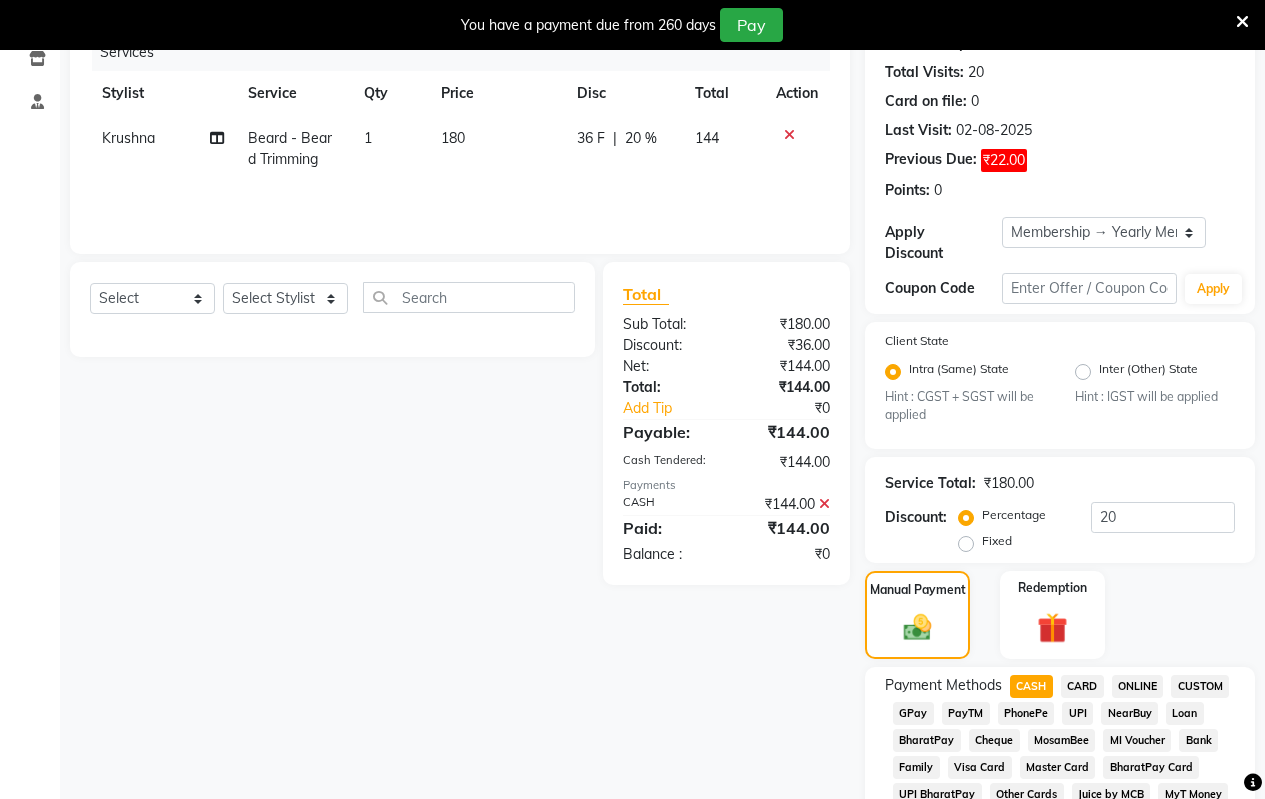 scroll, scrollTop: 265, scrollLeft: 0, axis: vertical 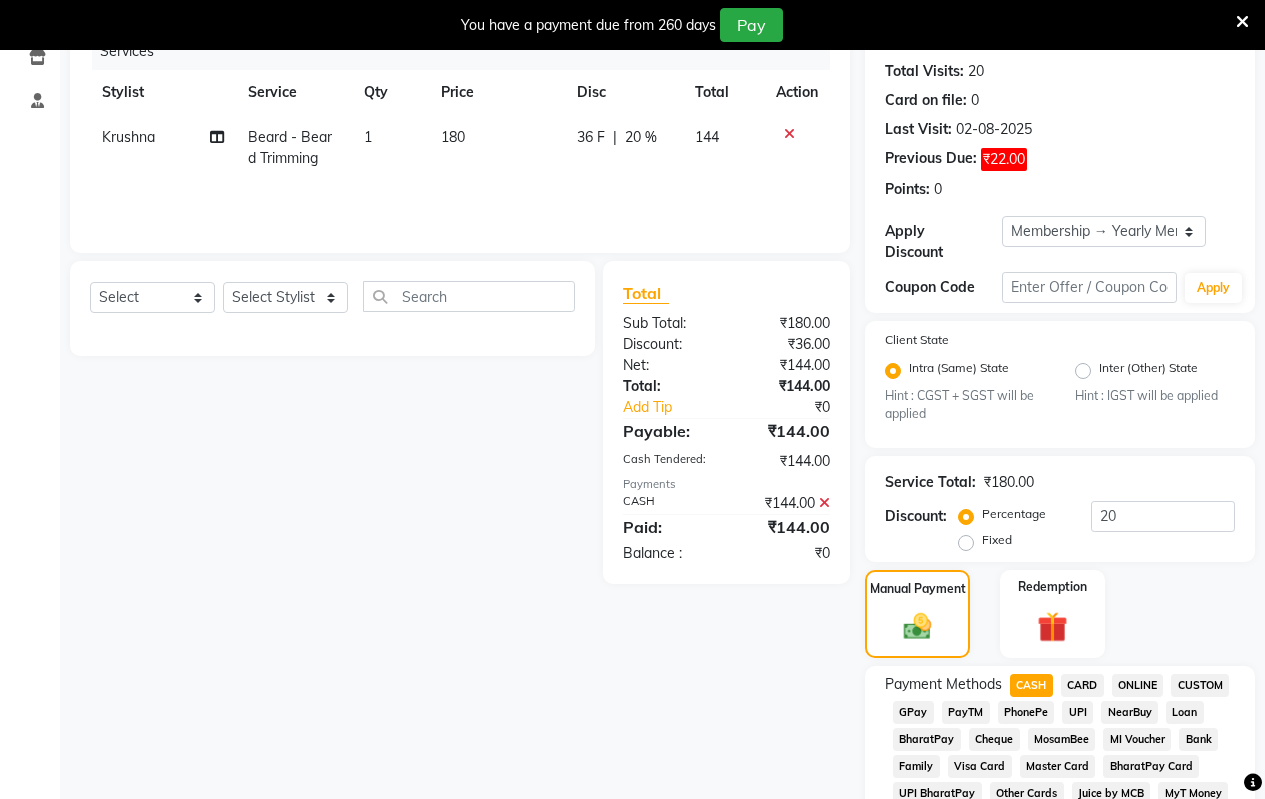 click on "Balance   :" 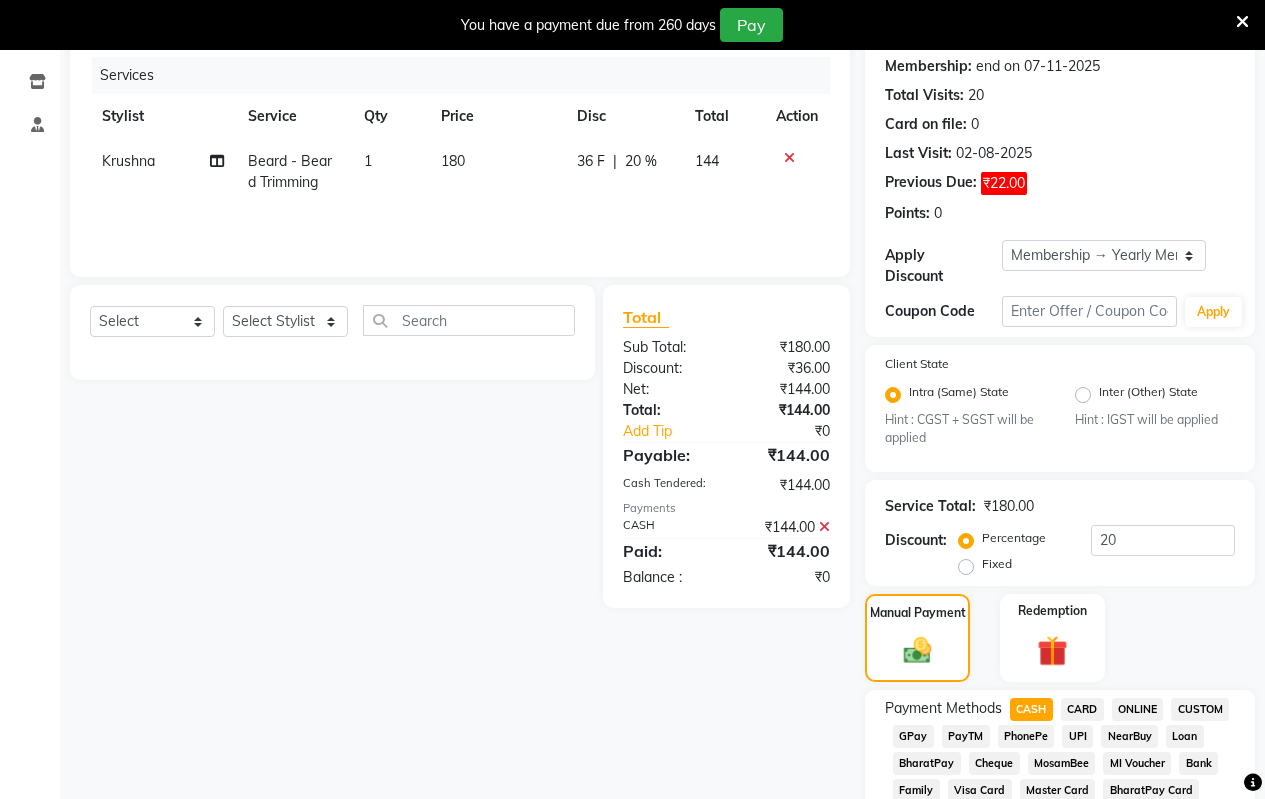 scroll, scrollTop: 65, scrollLeft: 0, axis: vertical 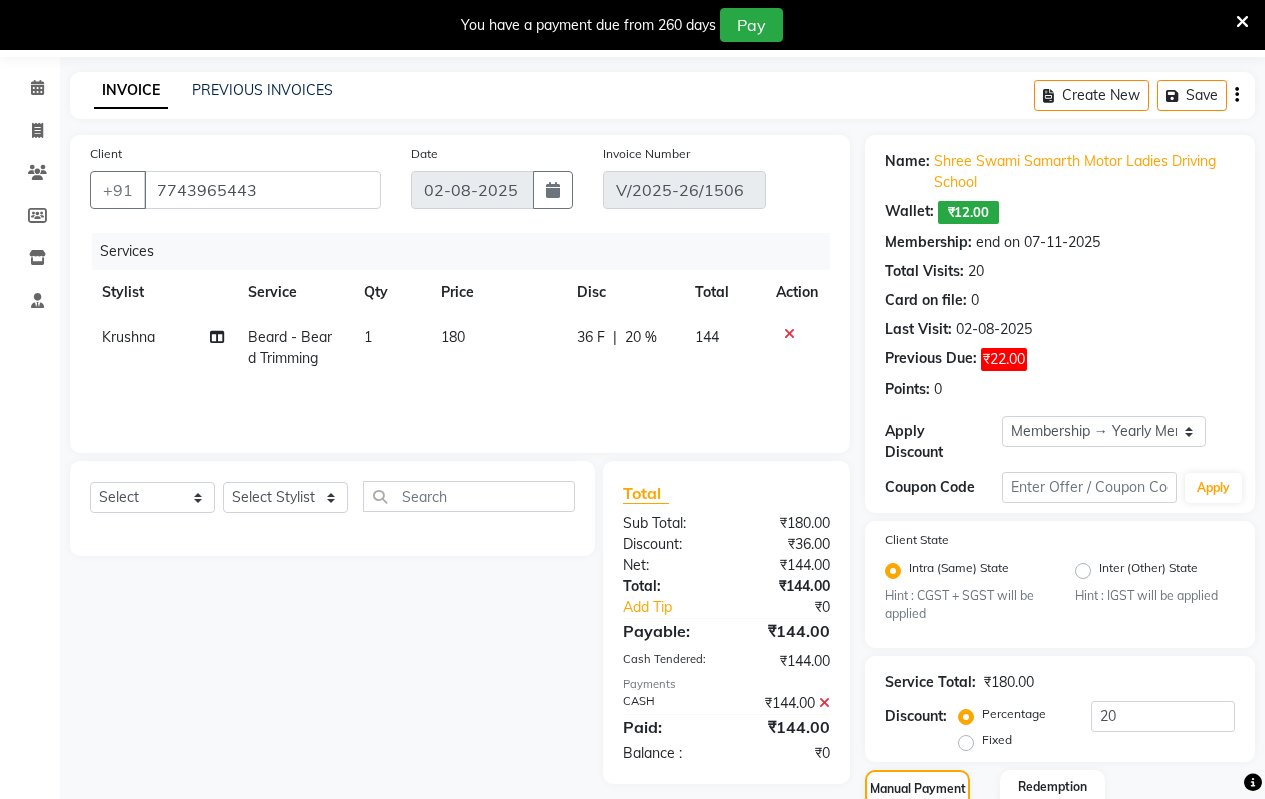 click on "Wallet:" 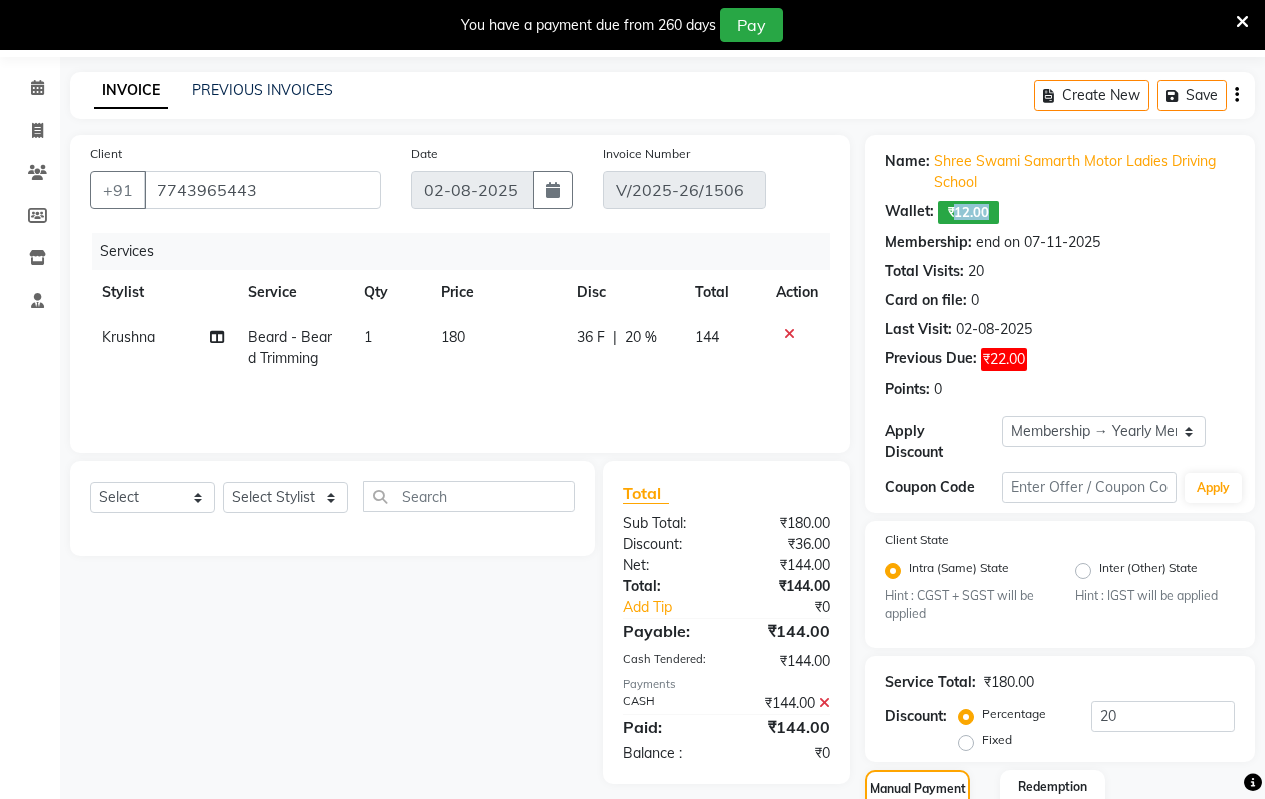 click on "₹12.00" 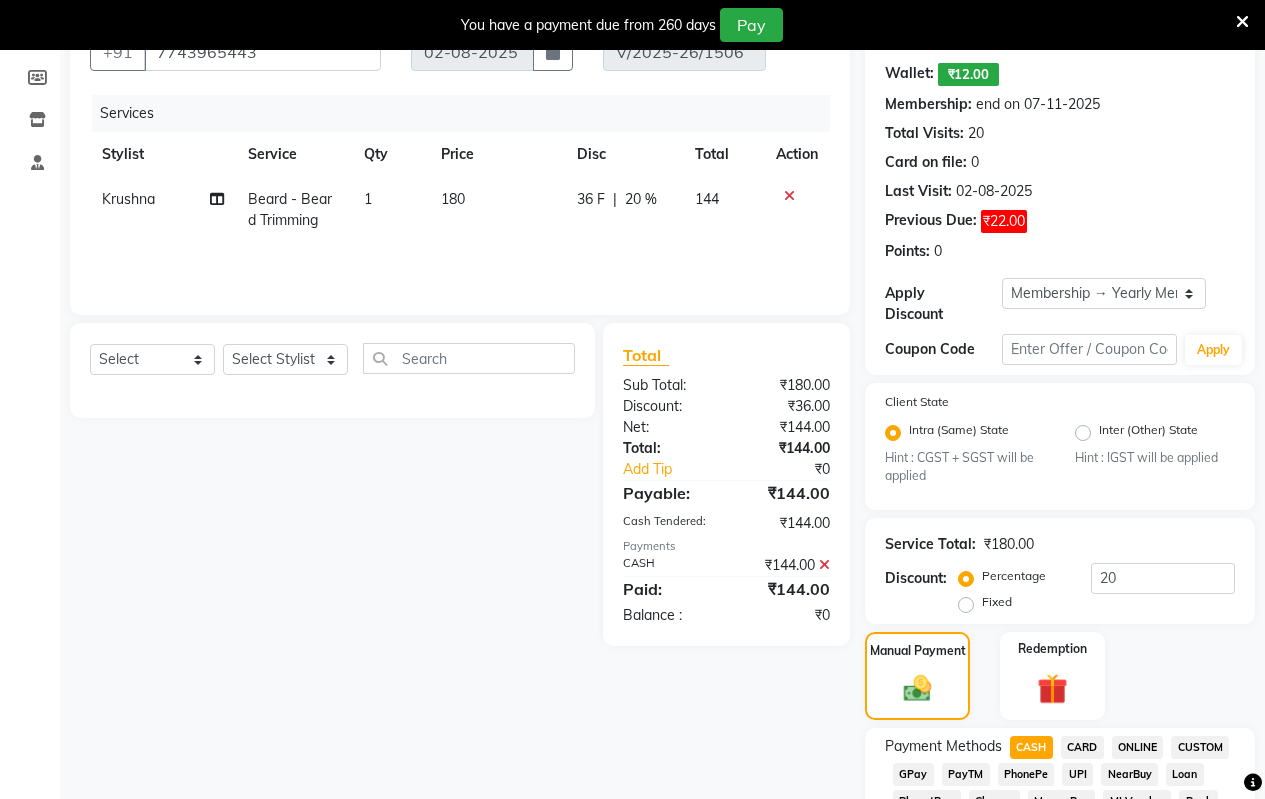 scroll, scrollTop: 200, scrollLeft: 0, axis: vertical 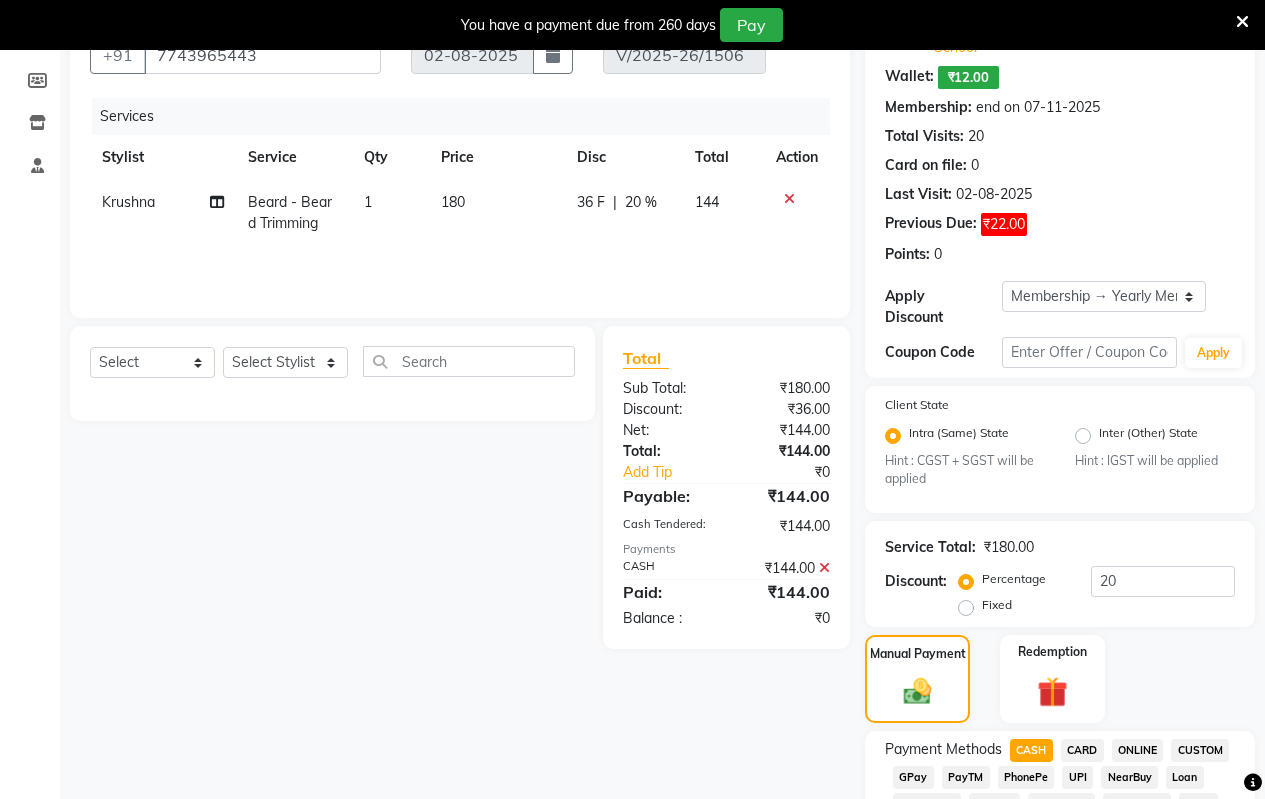 click at bounding box center [1242, 22] 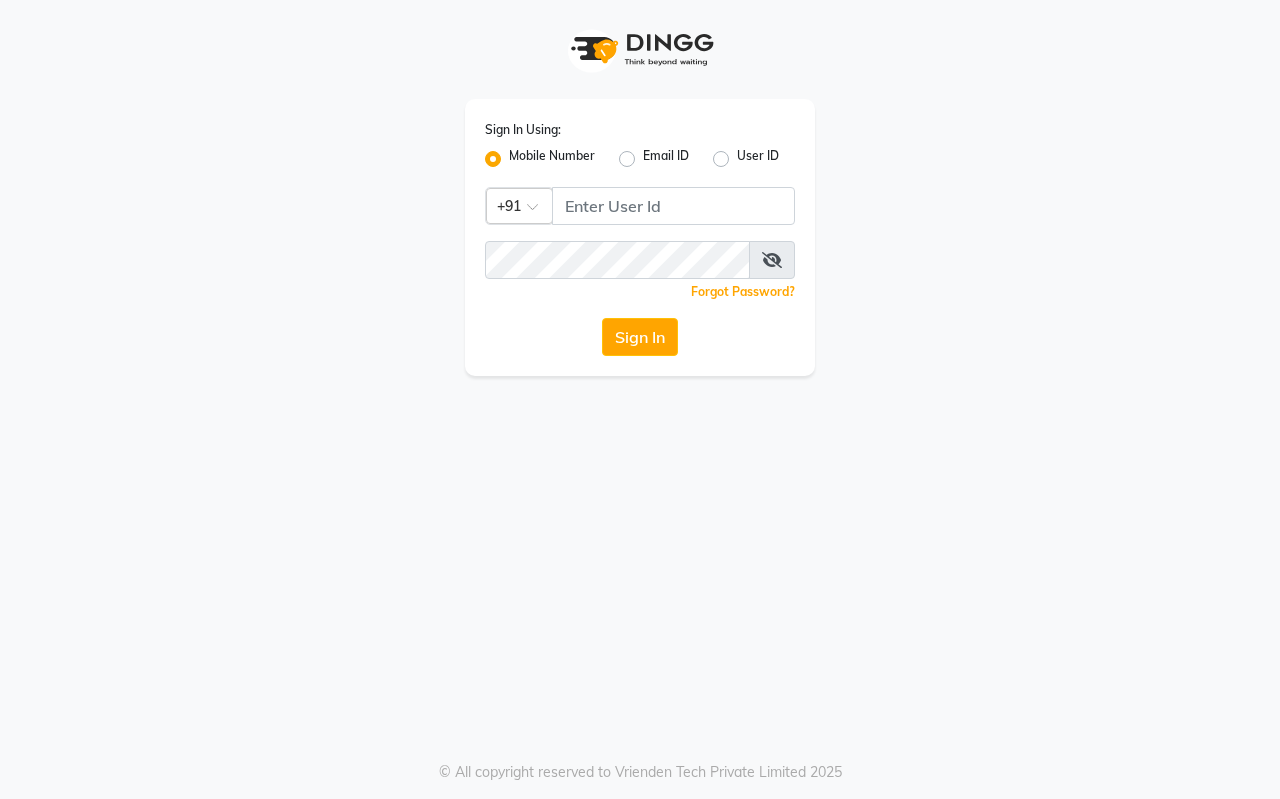 scroll, scrollTop: 0, scrollLeft: 0, axis: both 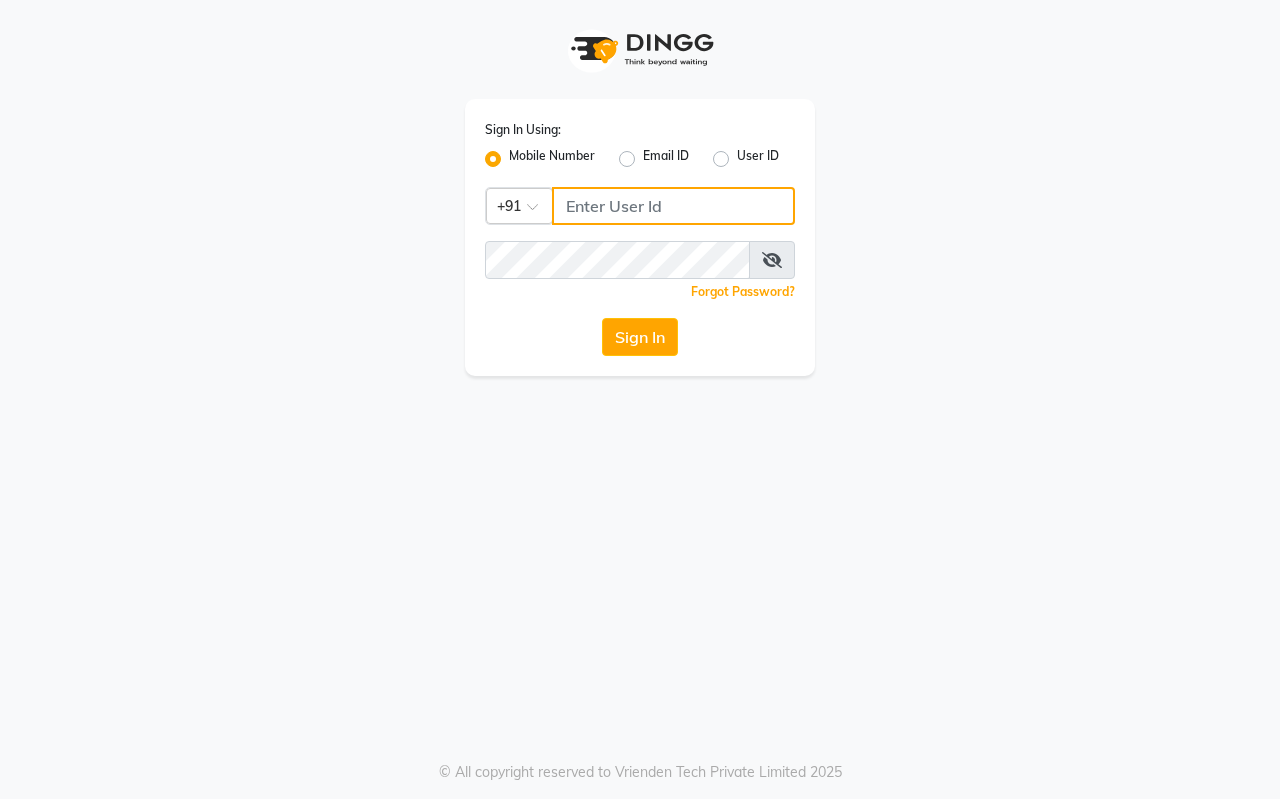 type on "7420902029" 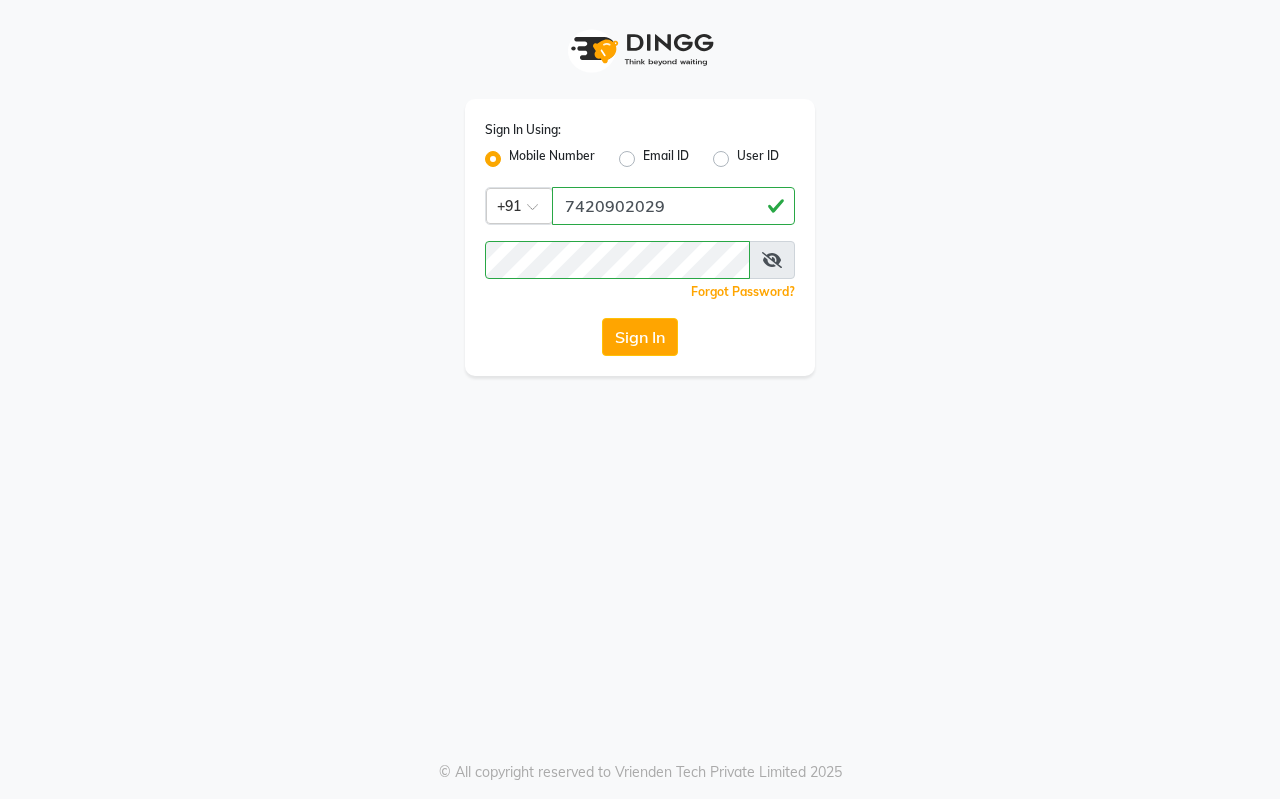 click on "User ID" 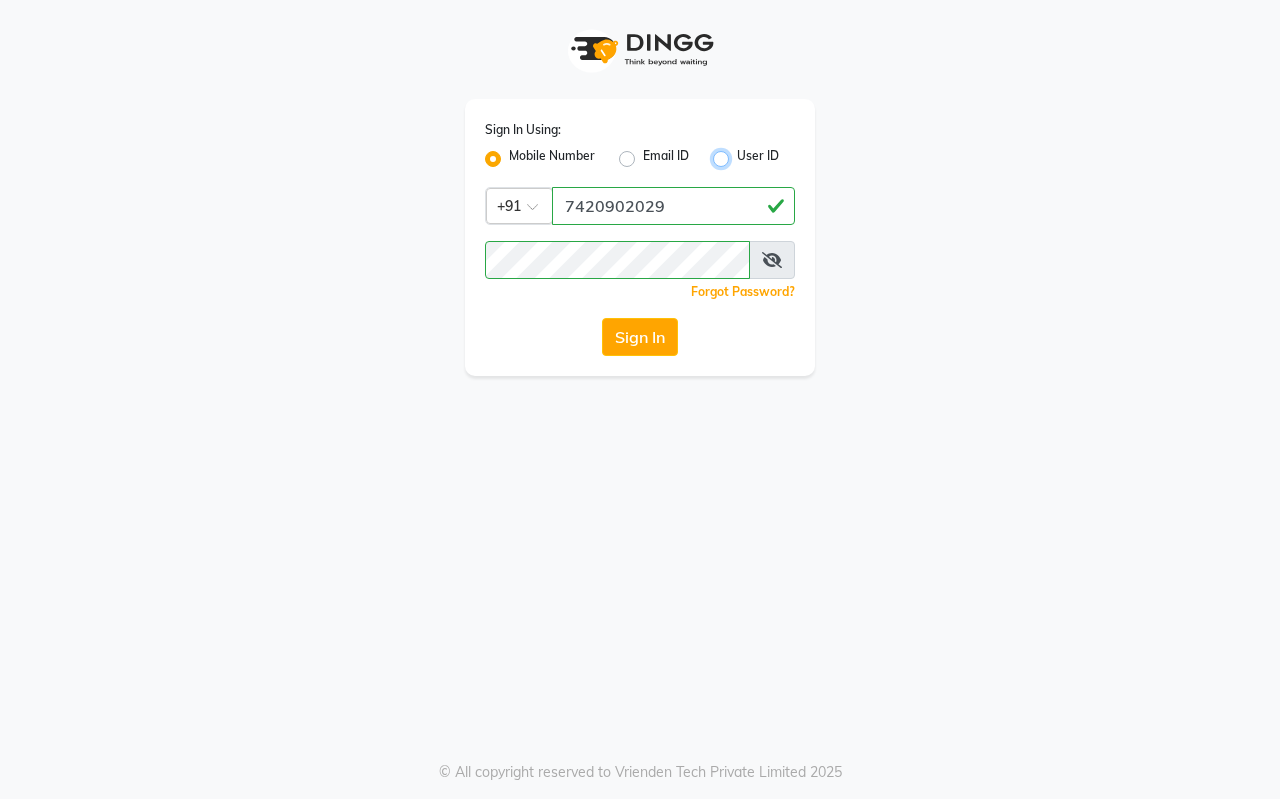 click on "User ID" at bounding box center [743, 153] 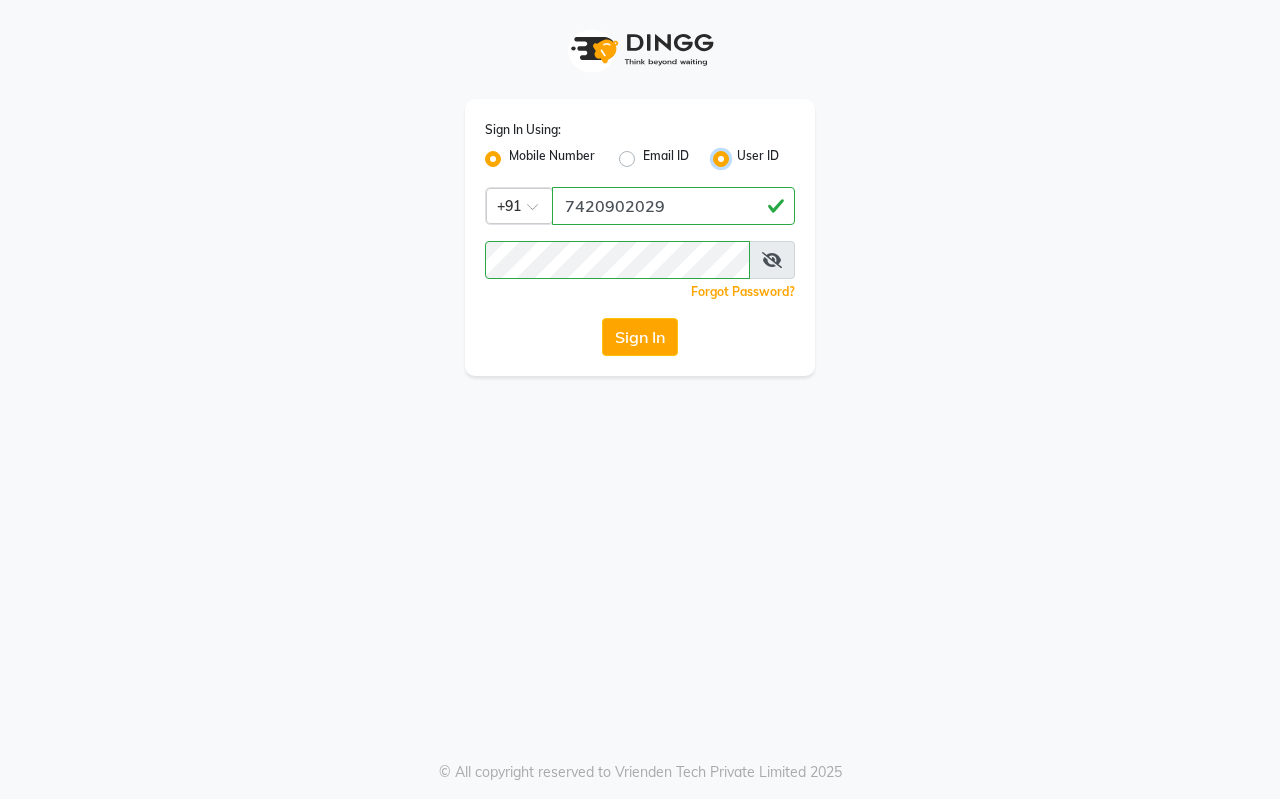 radio on "false" 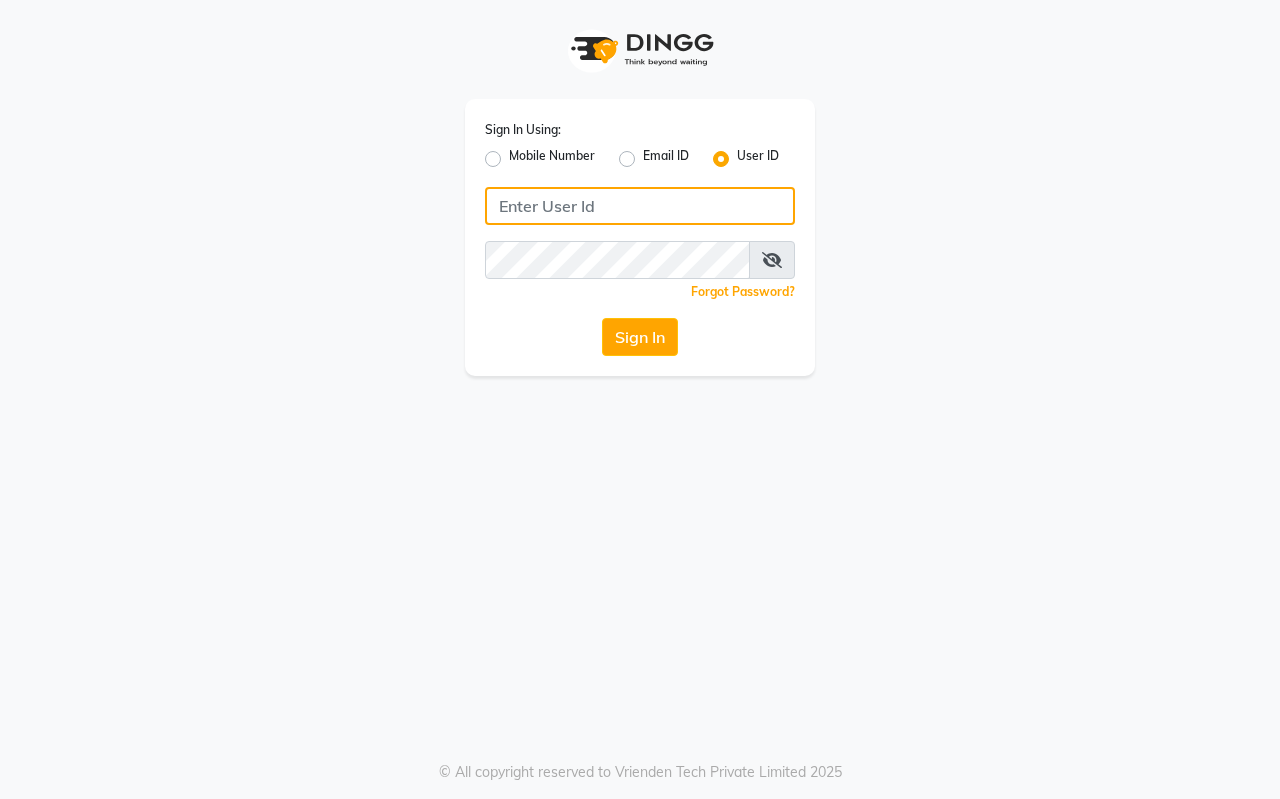 click 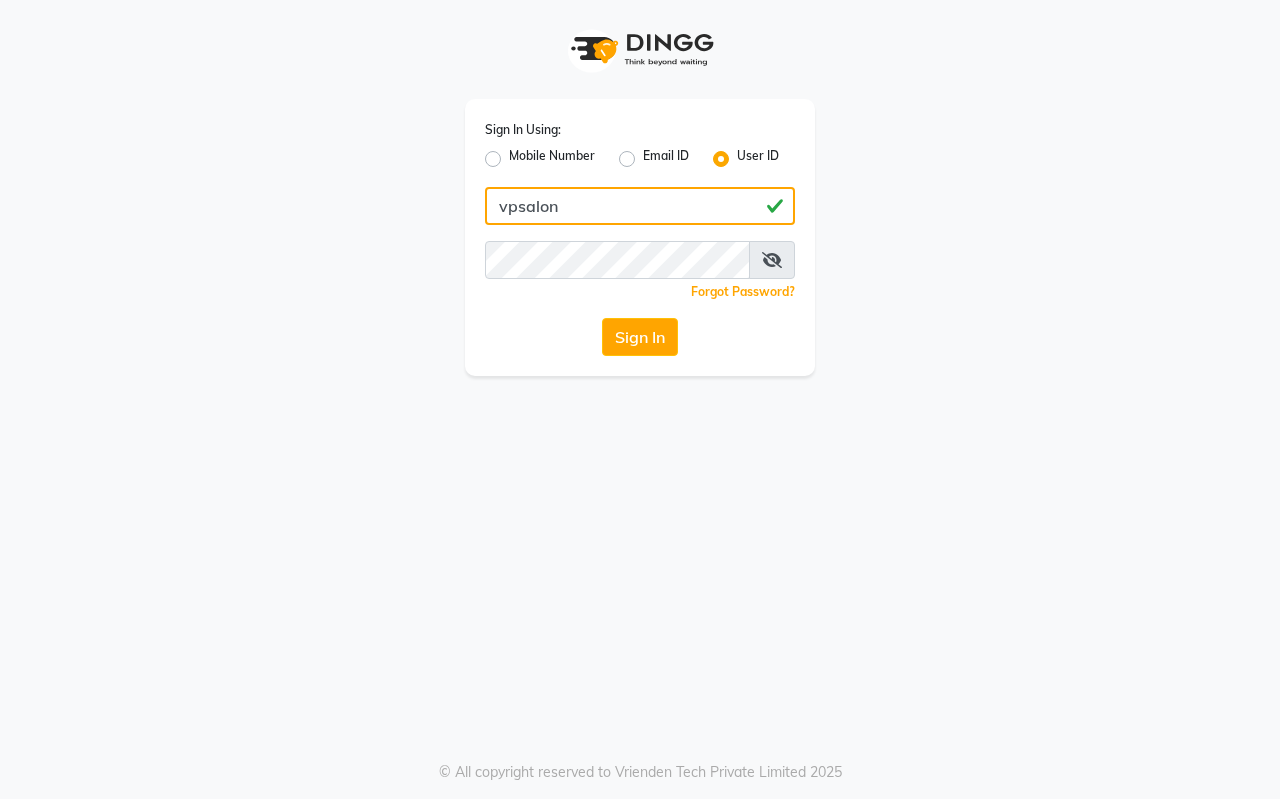 type on "vpsalon" 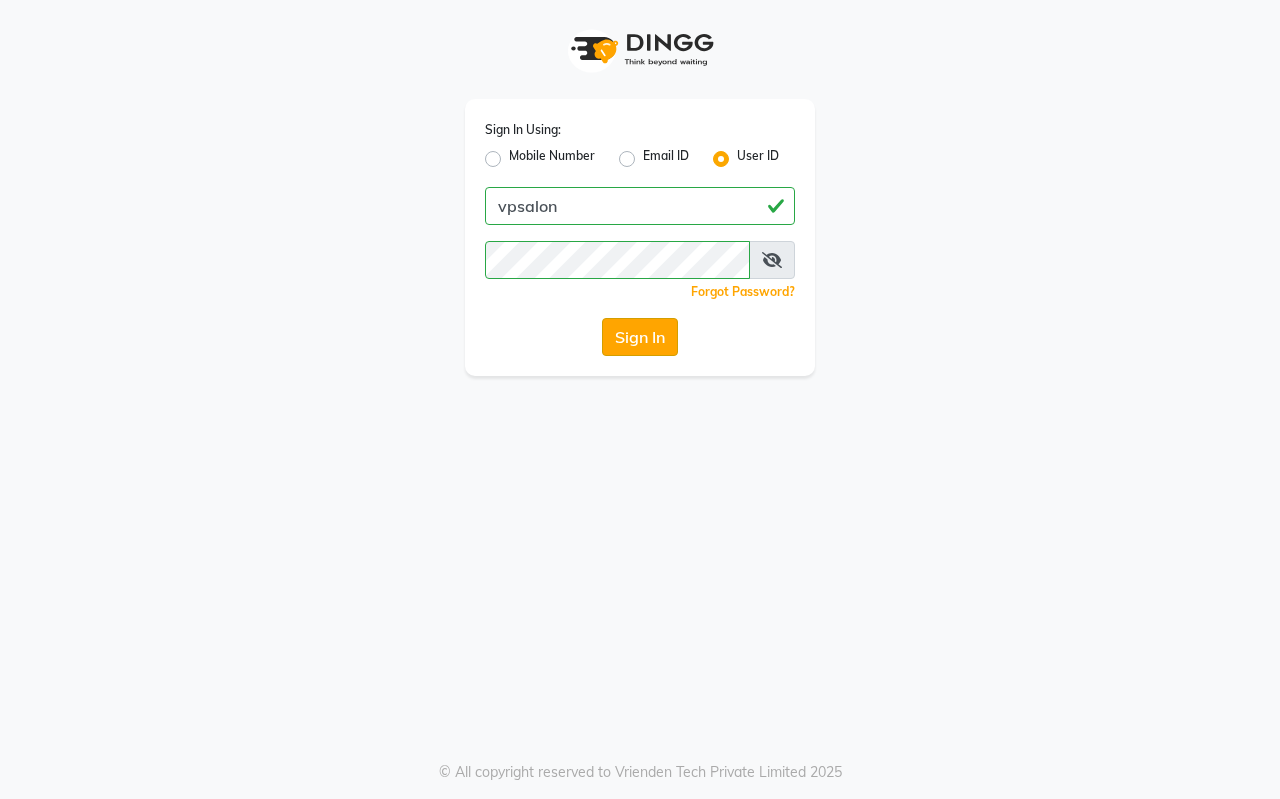 click on "Sign In" 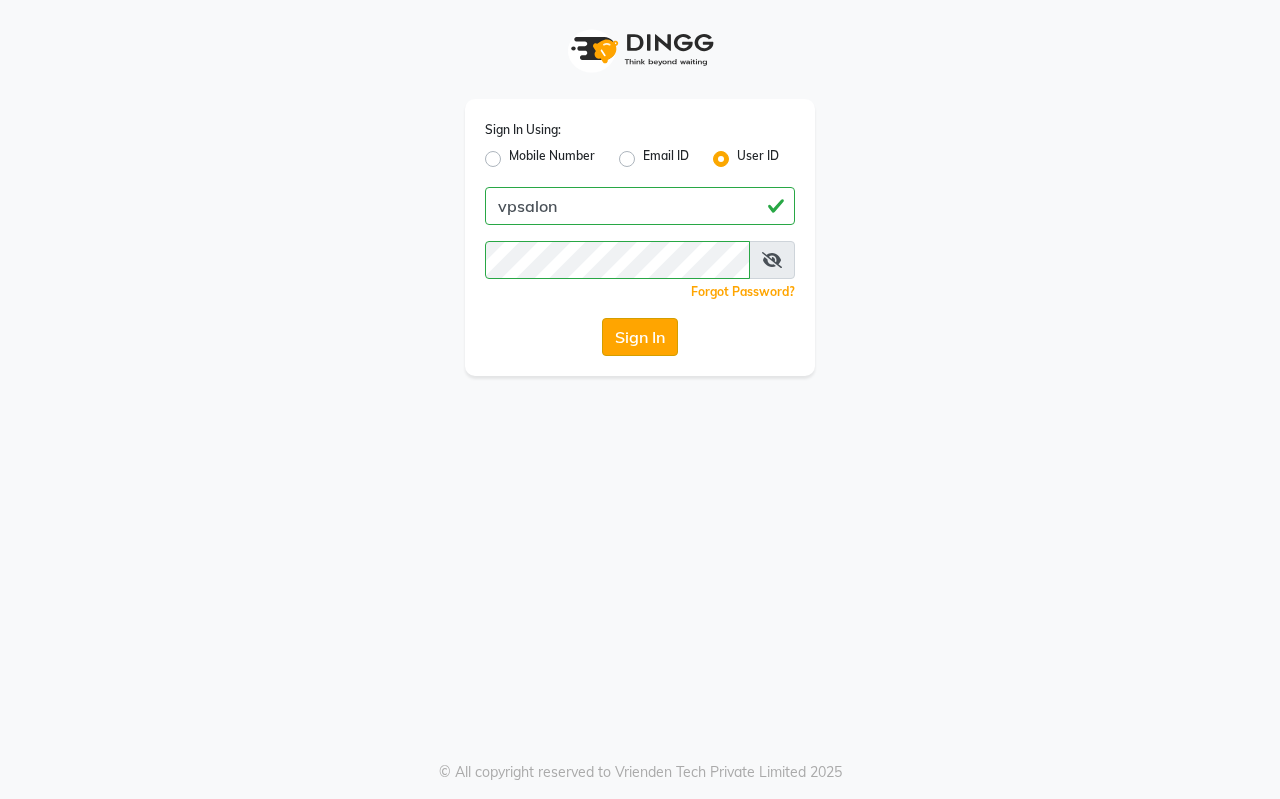 click on "Sign In" 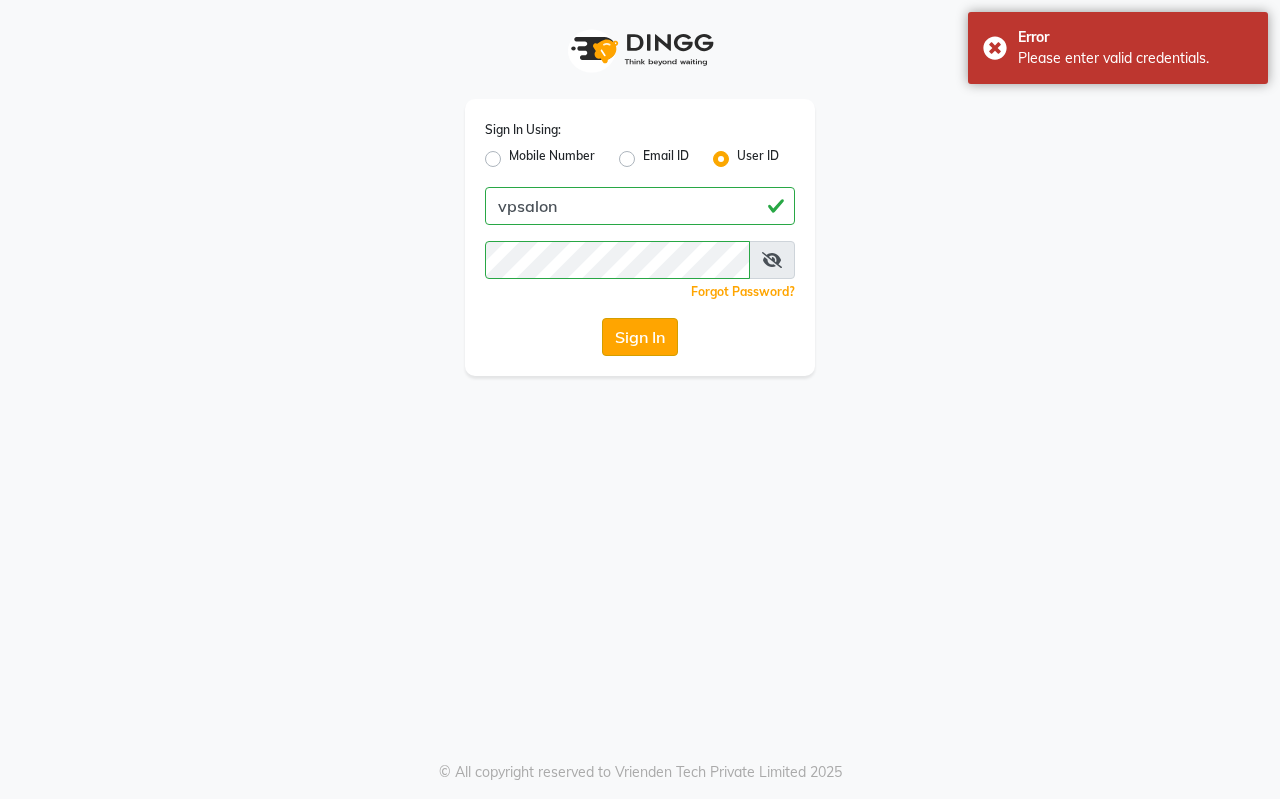 click on "Sign In" 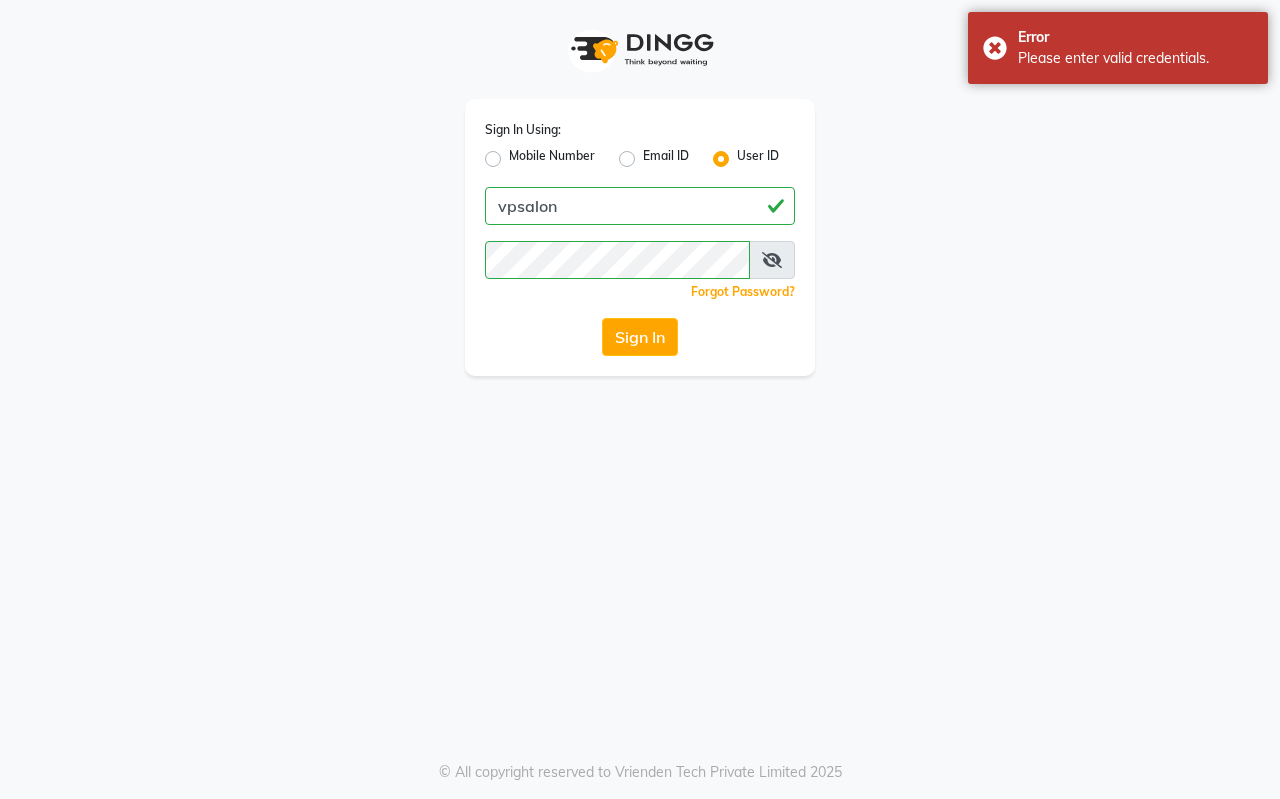 click on "User ID" 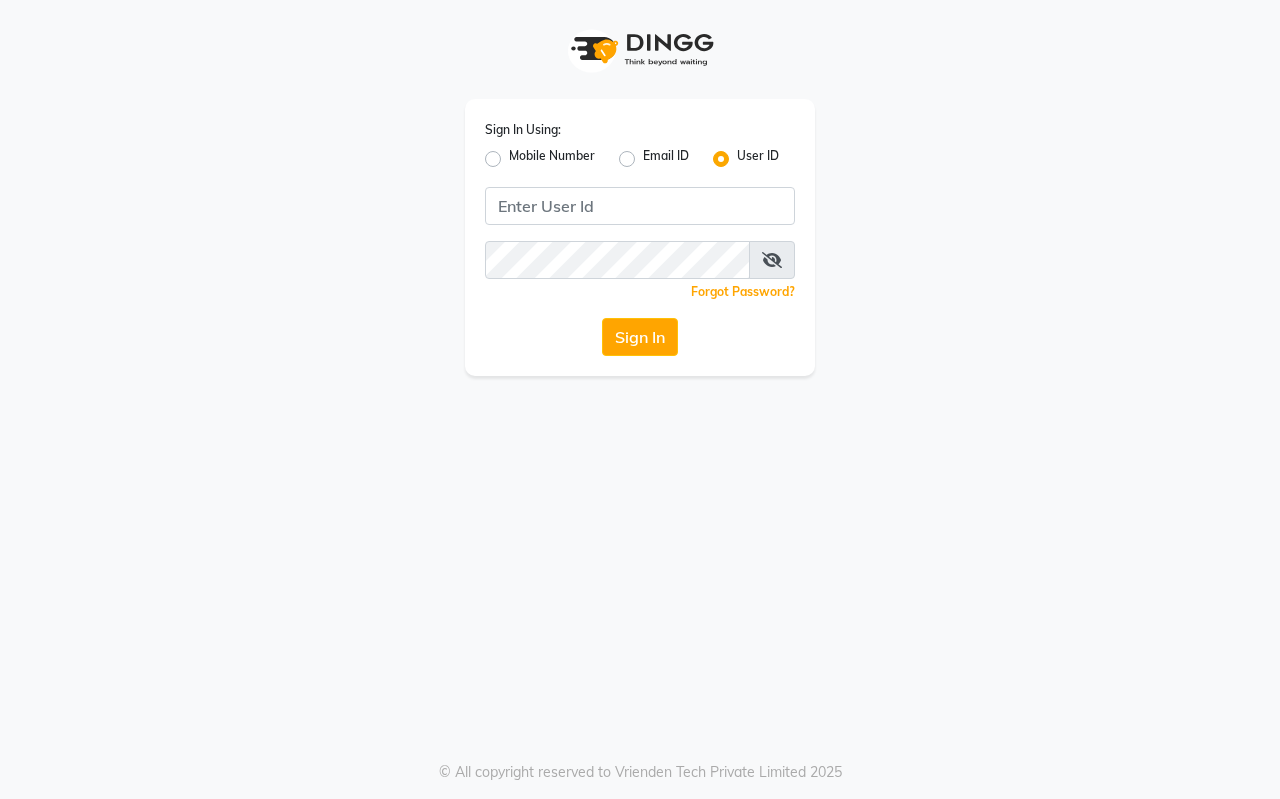 click on "User ID" 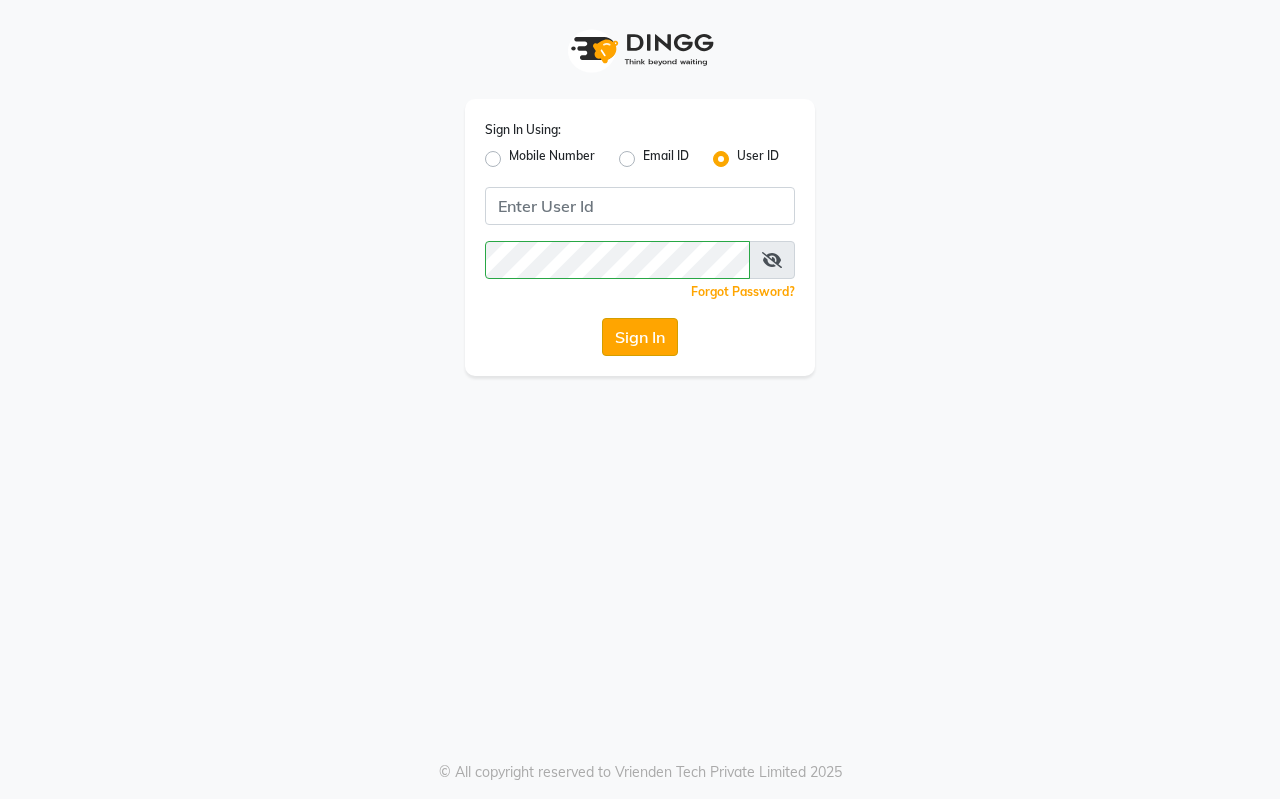 click on "Sign In" 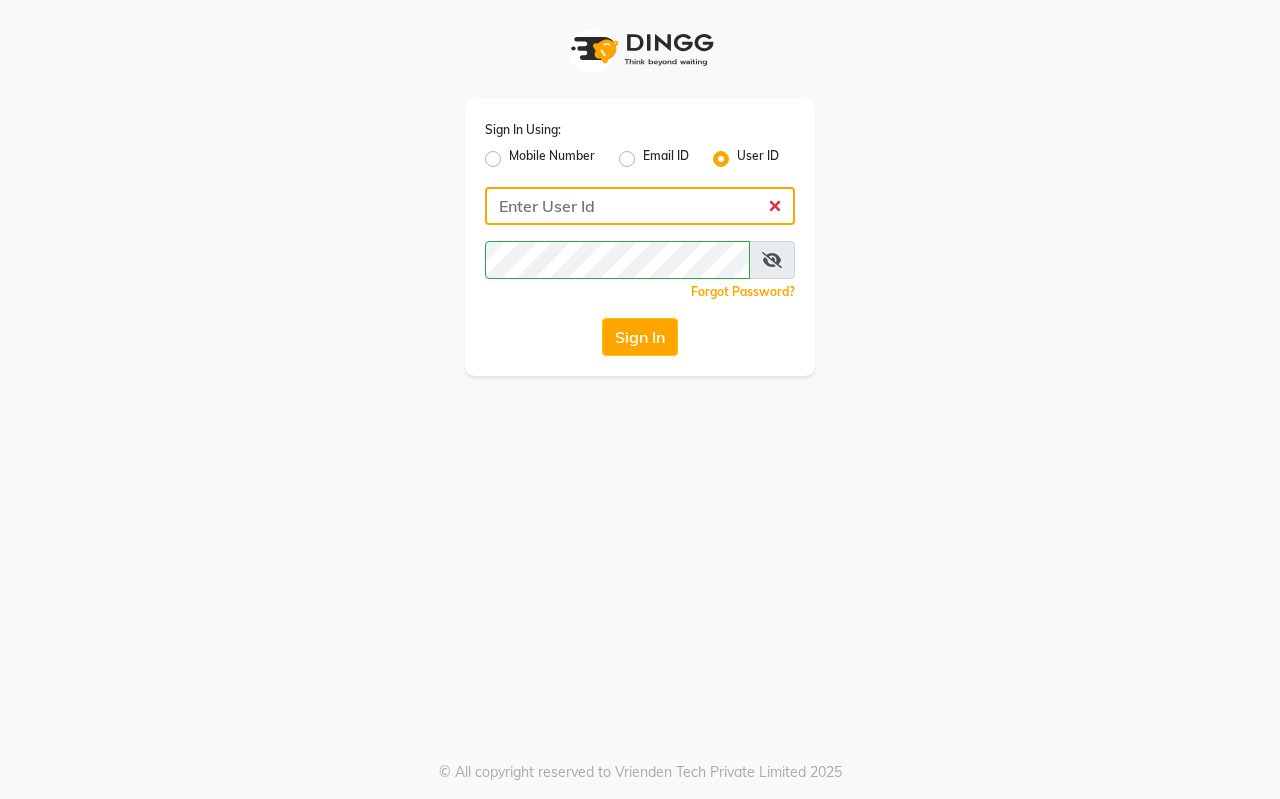 click 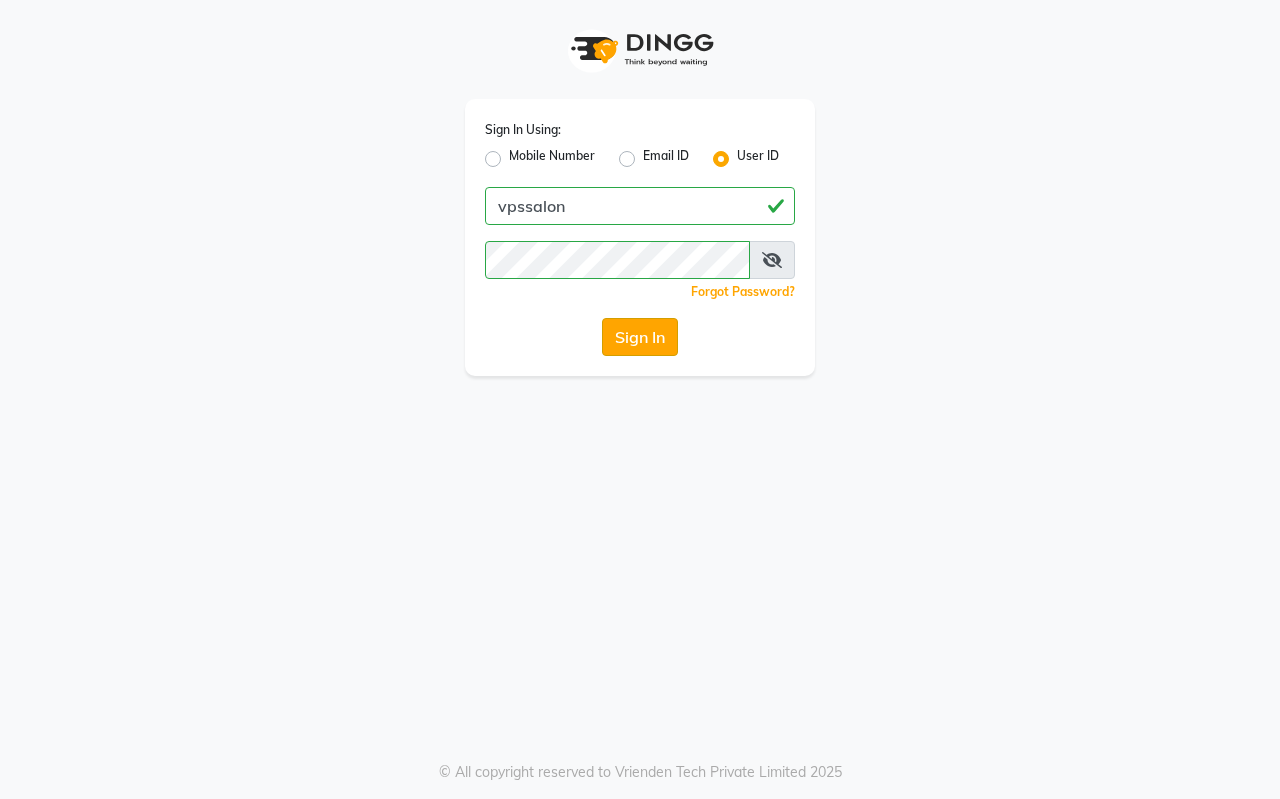 click on "Sign In" 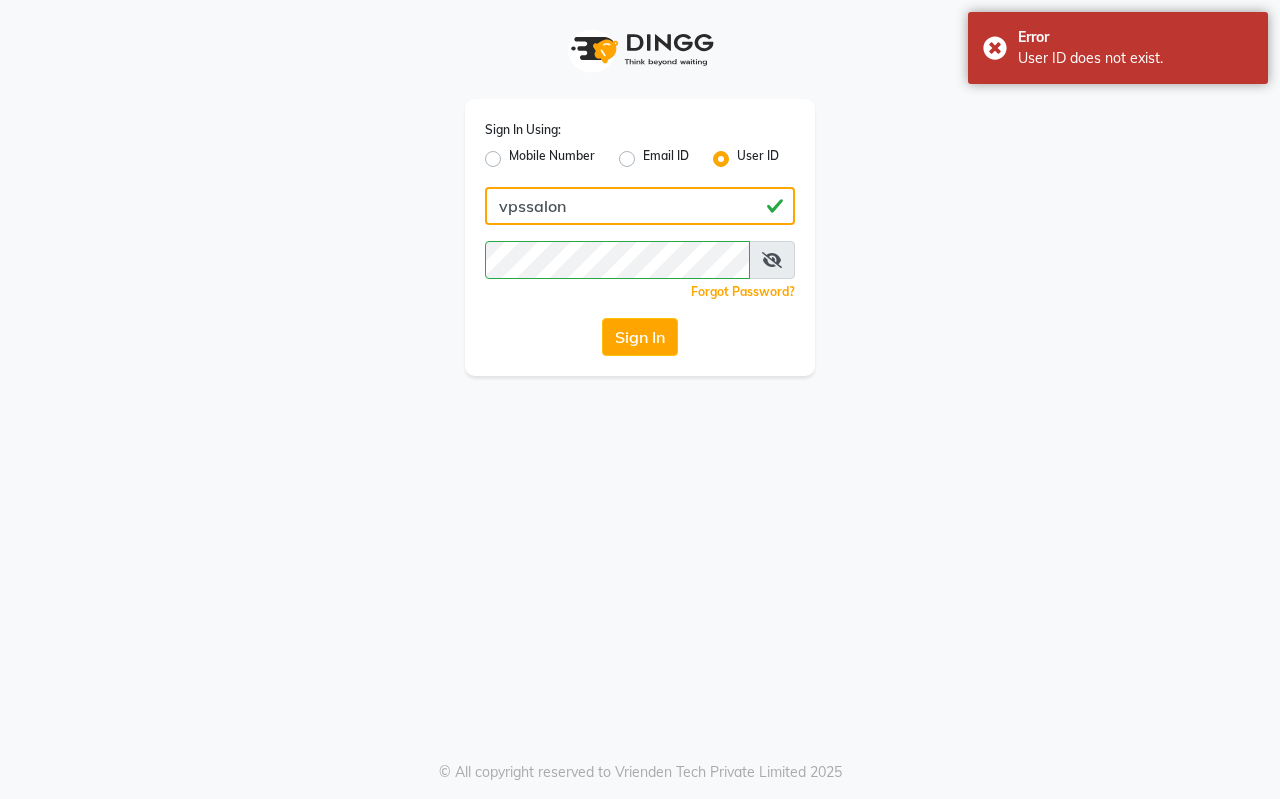 click on "vpssalon" 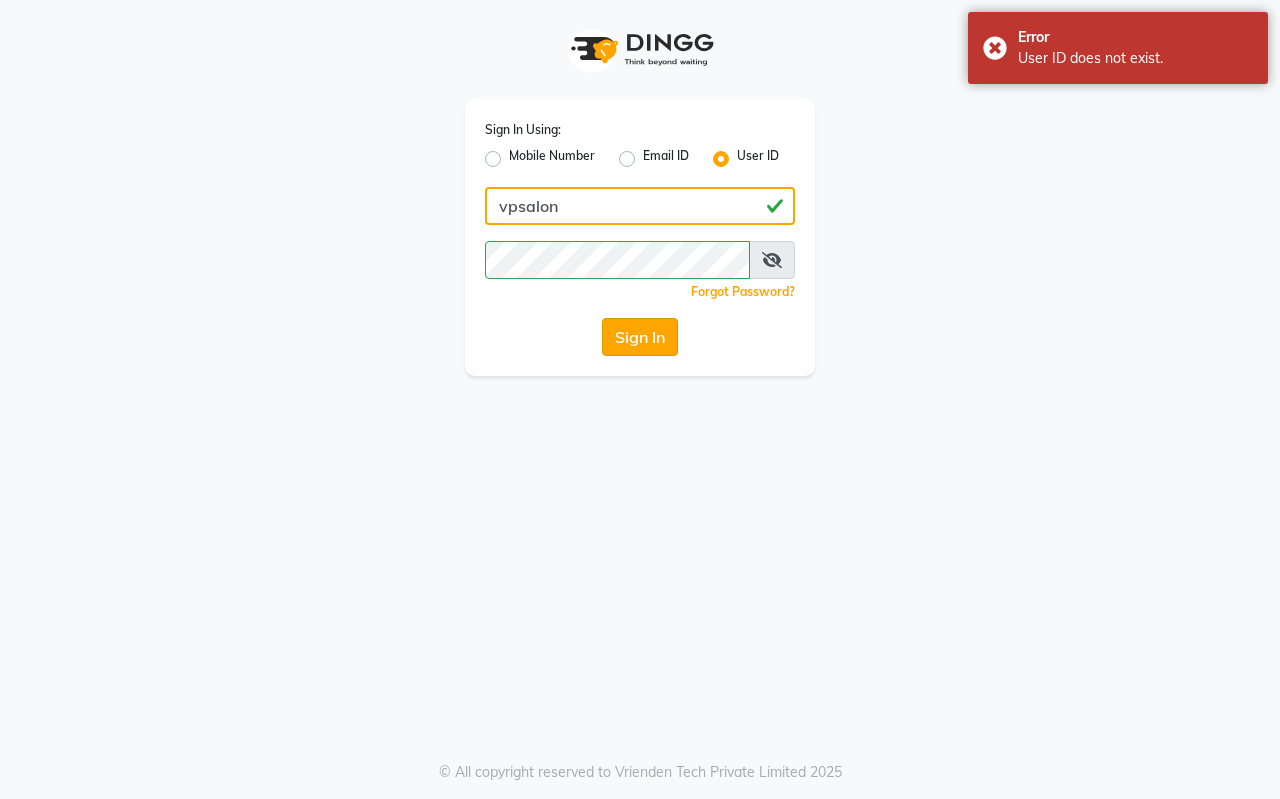 type on "vpsalon" 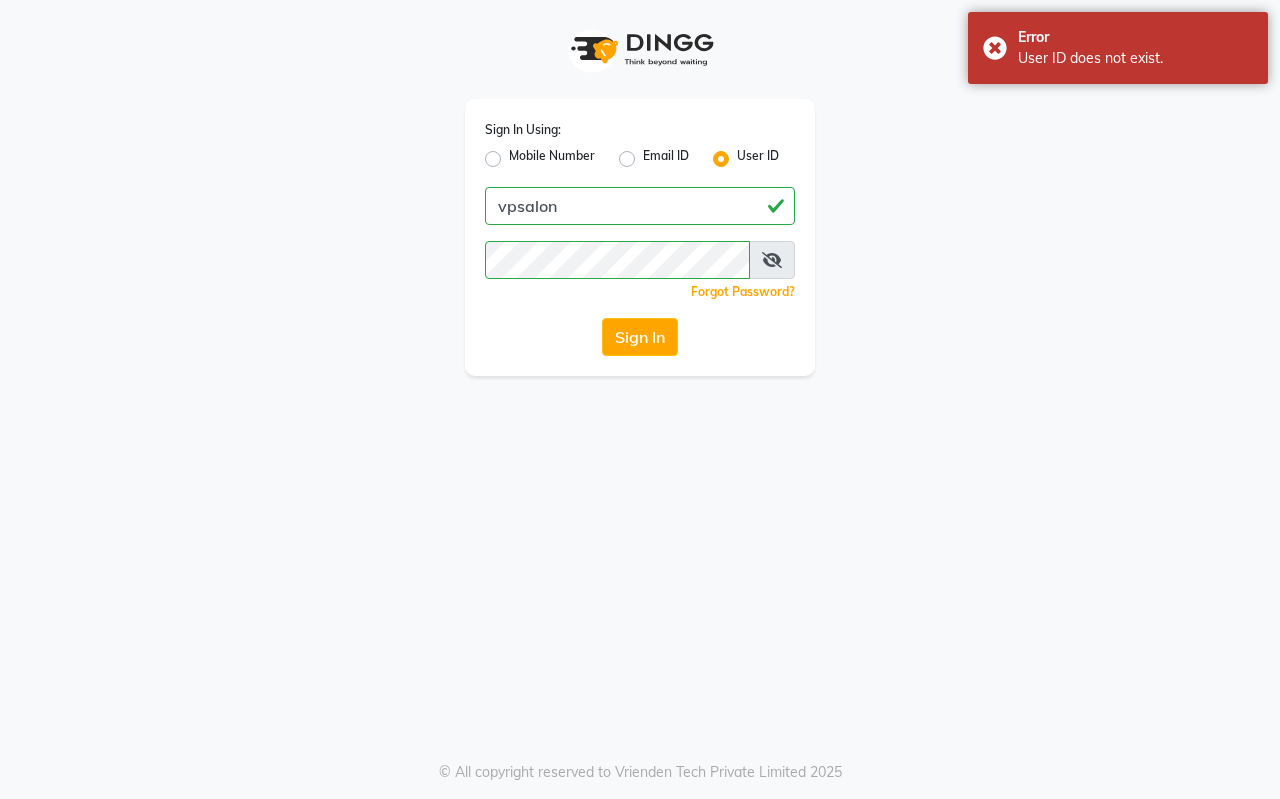 click on "Sign In" 